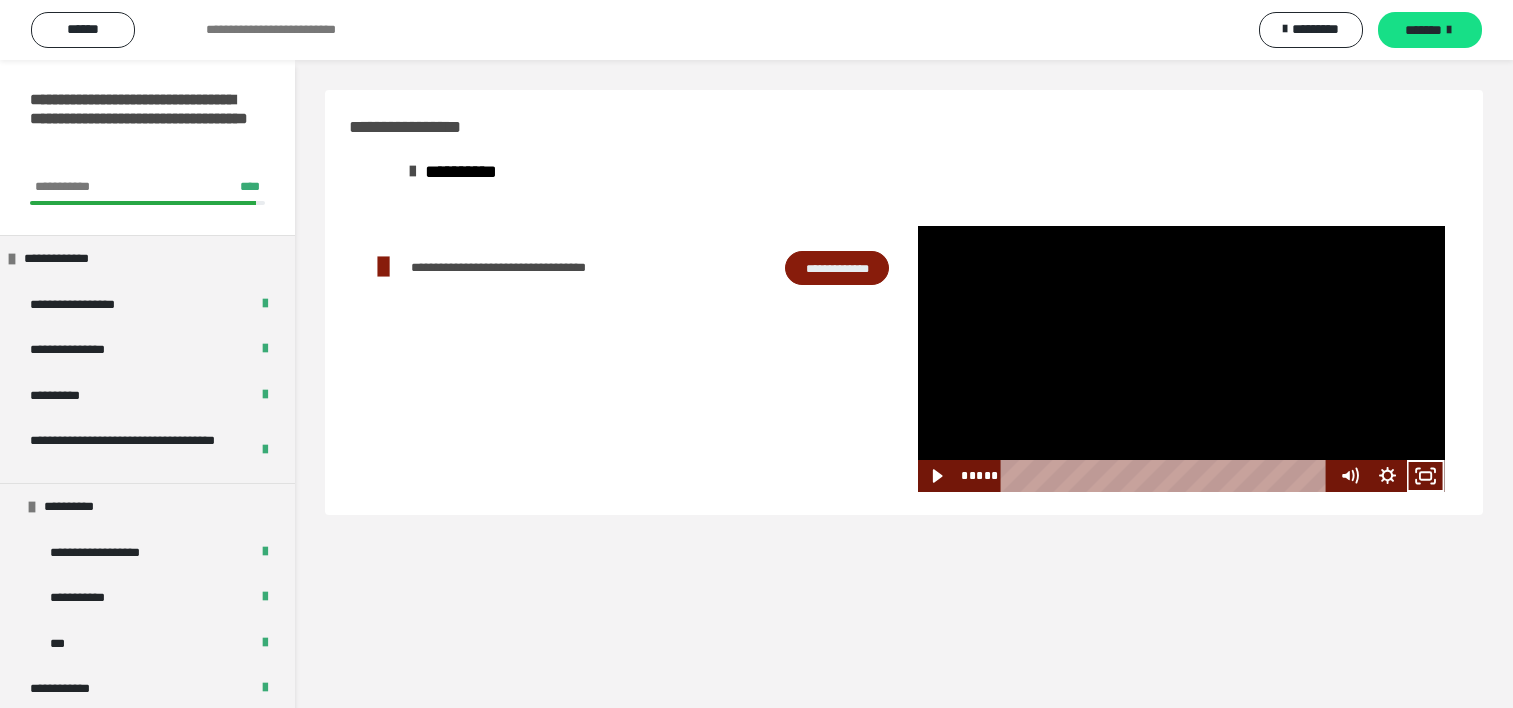 scroll, scrollTop: 0, scrollLeft: 0, axis: both 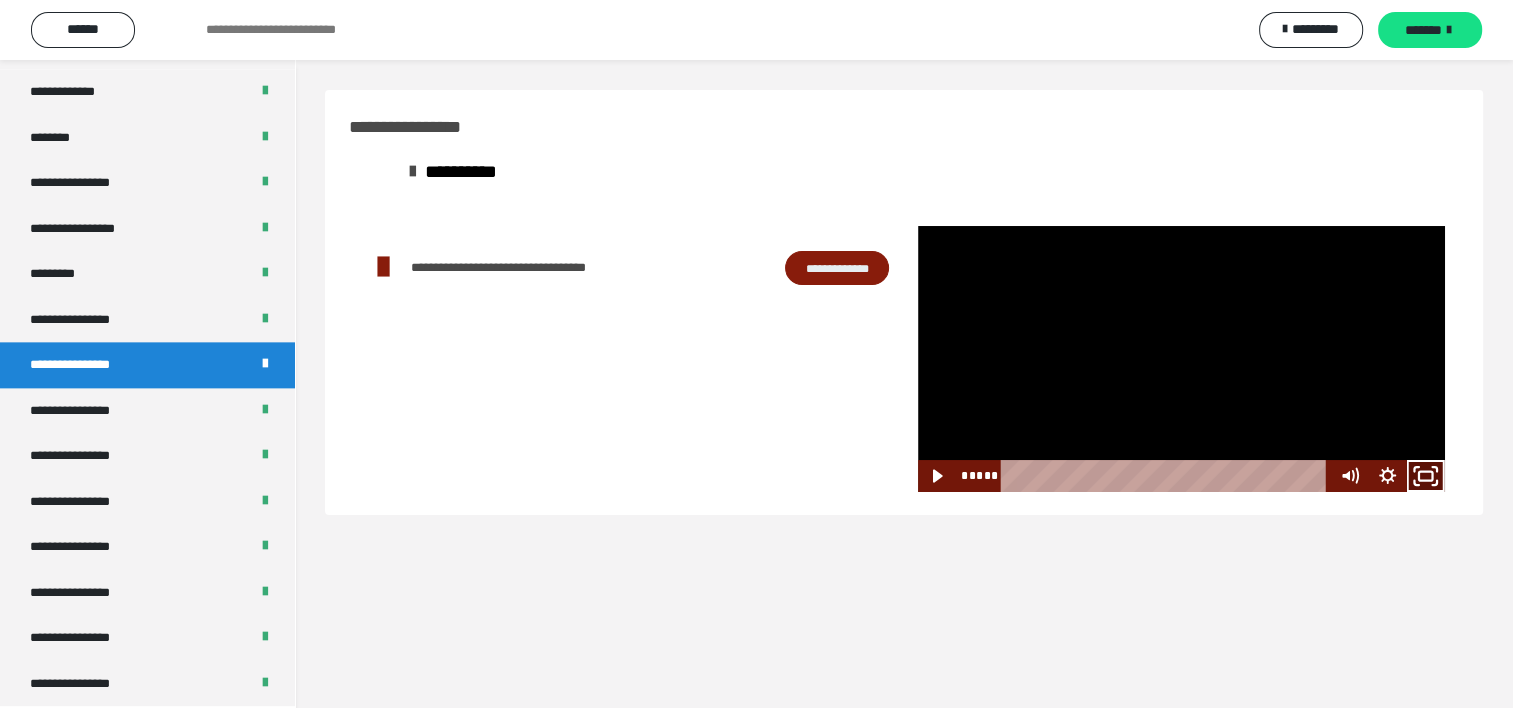 click 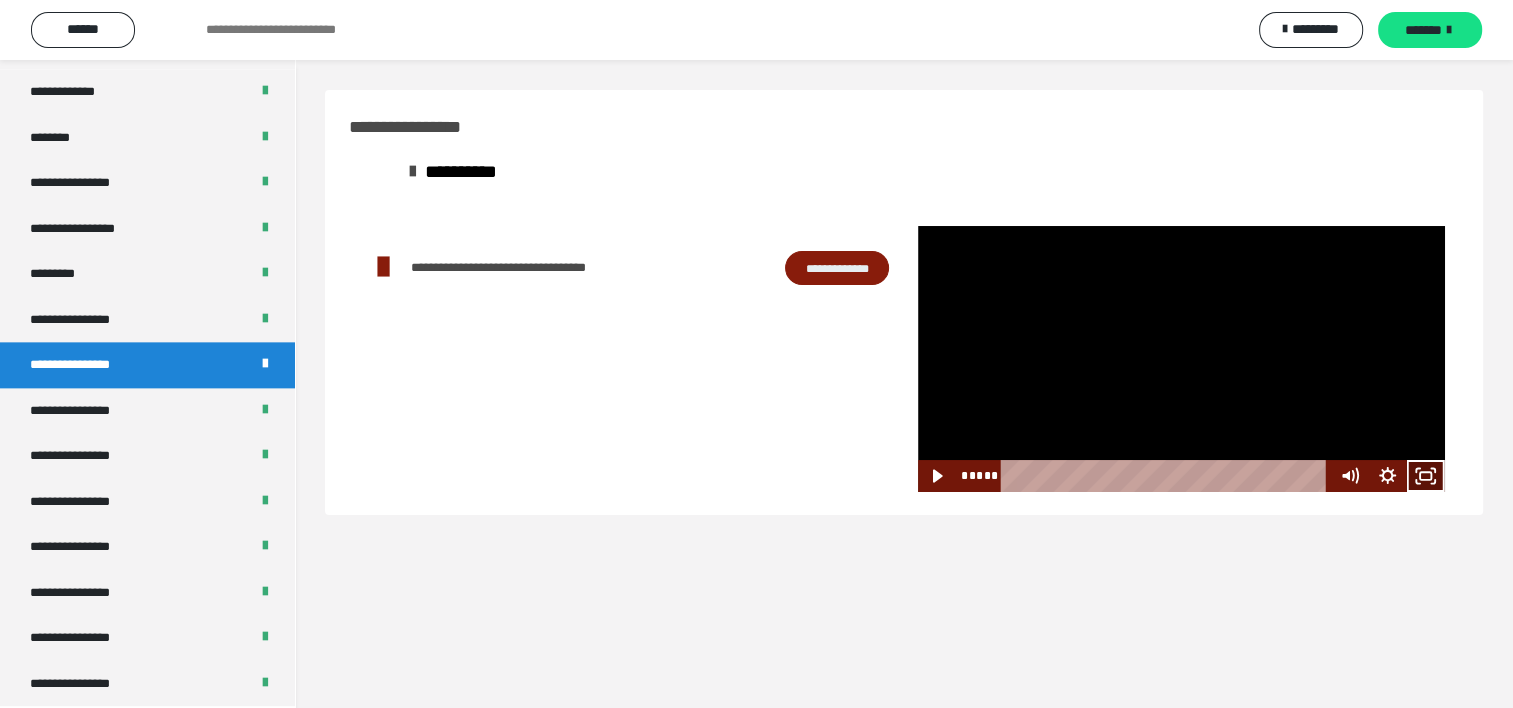 scroll, scrollTop: 2321, scrollLeft: 0, axis: vertical 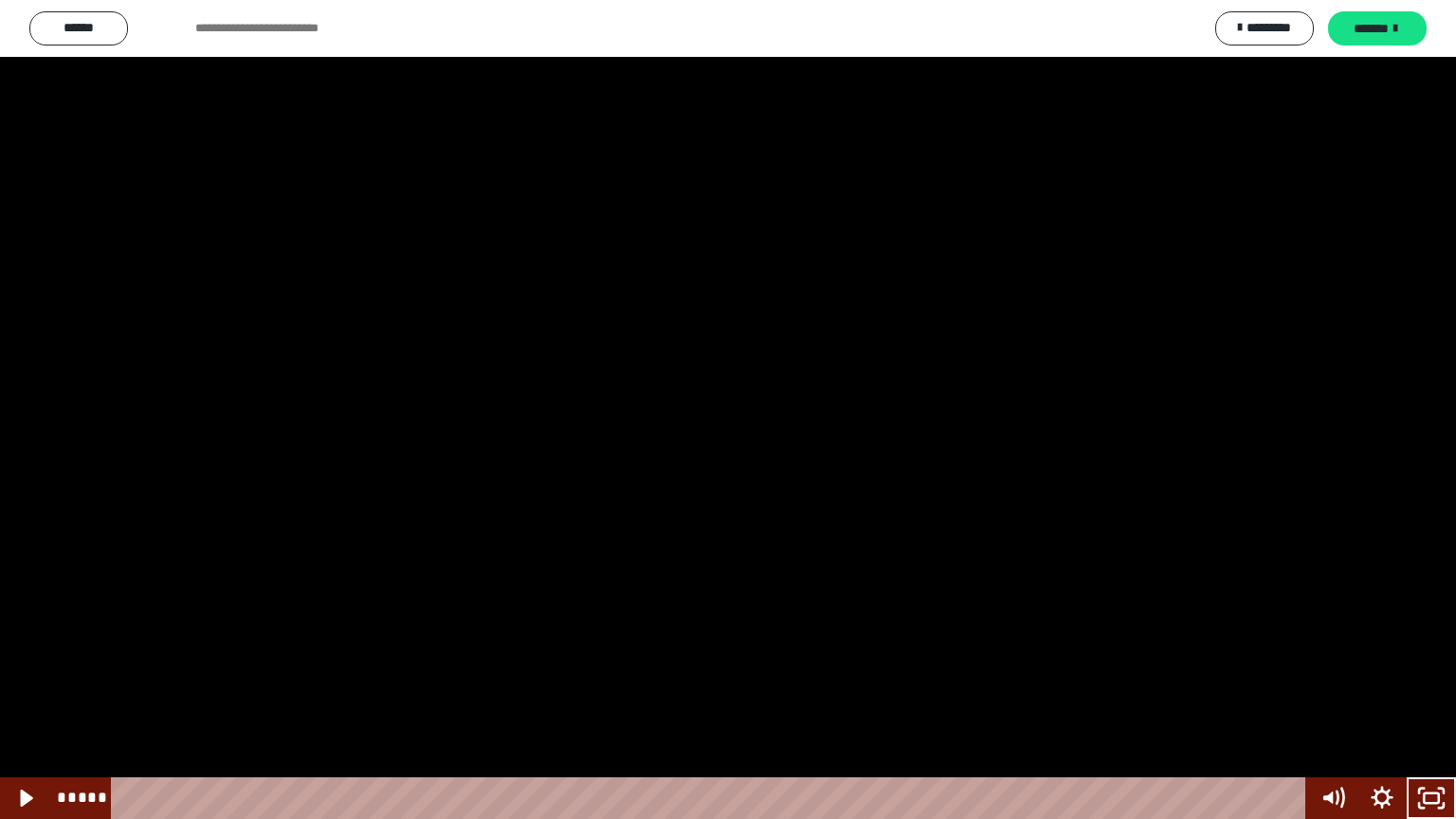 click at bounding box center [728, 410] 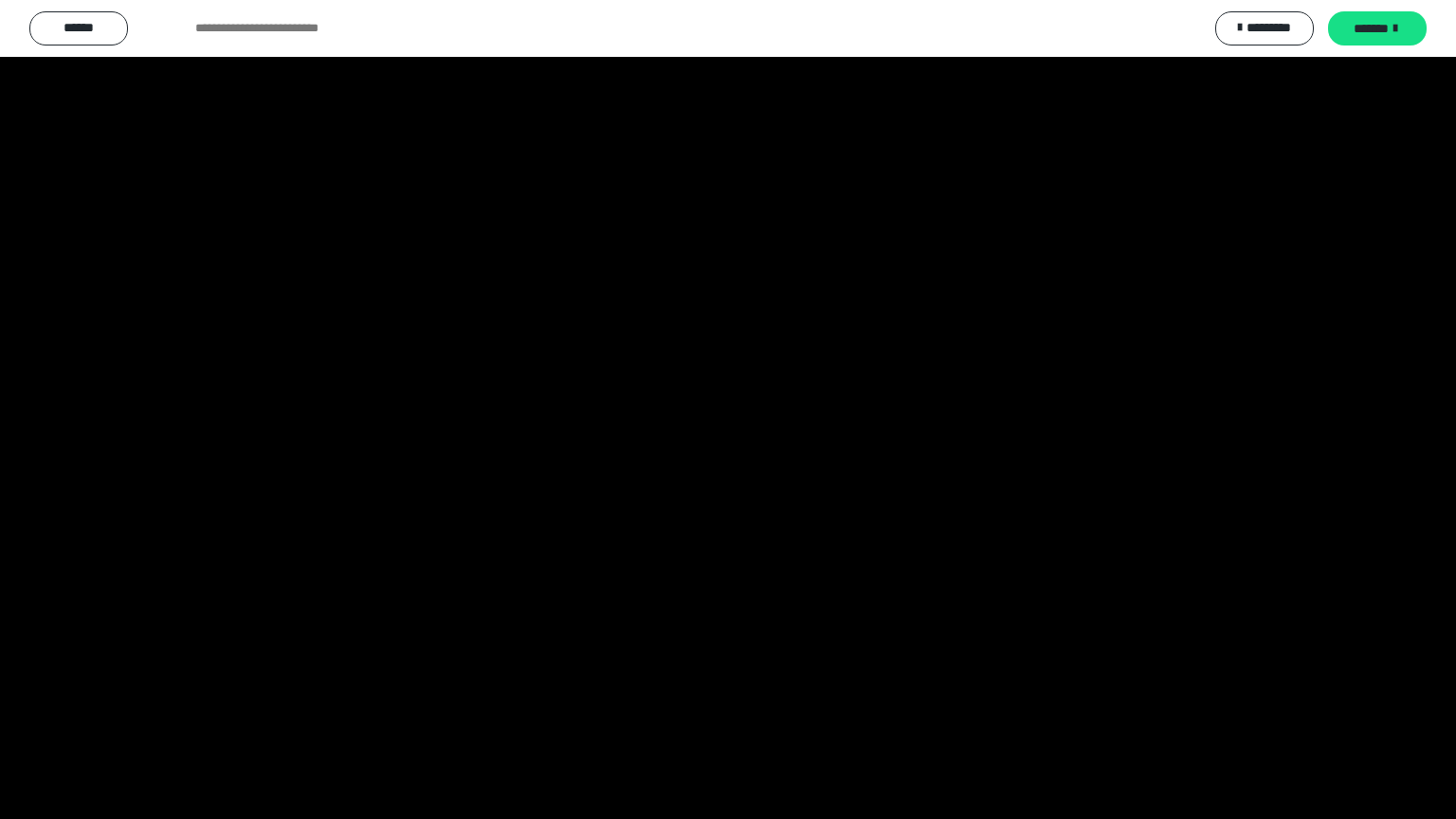 type 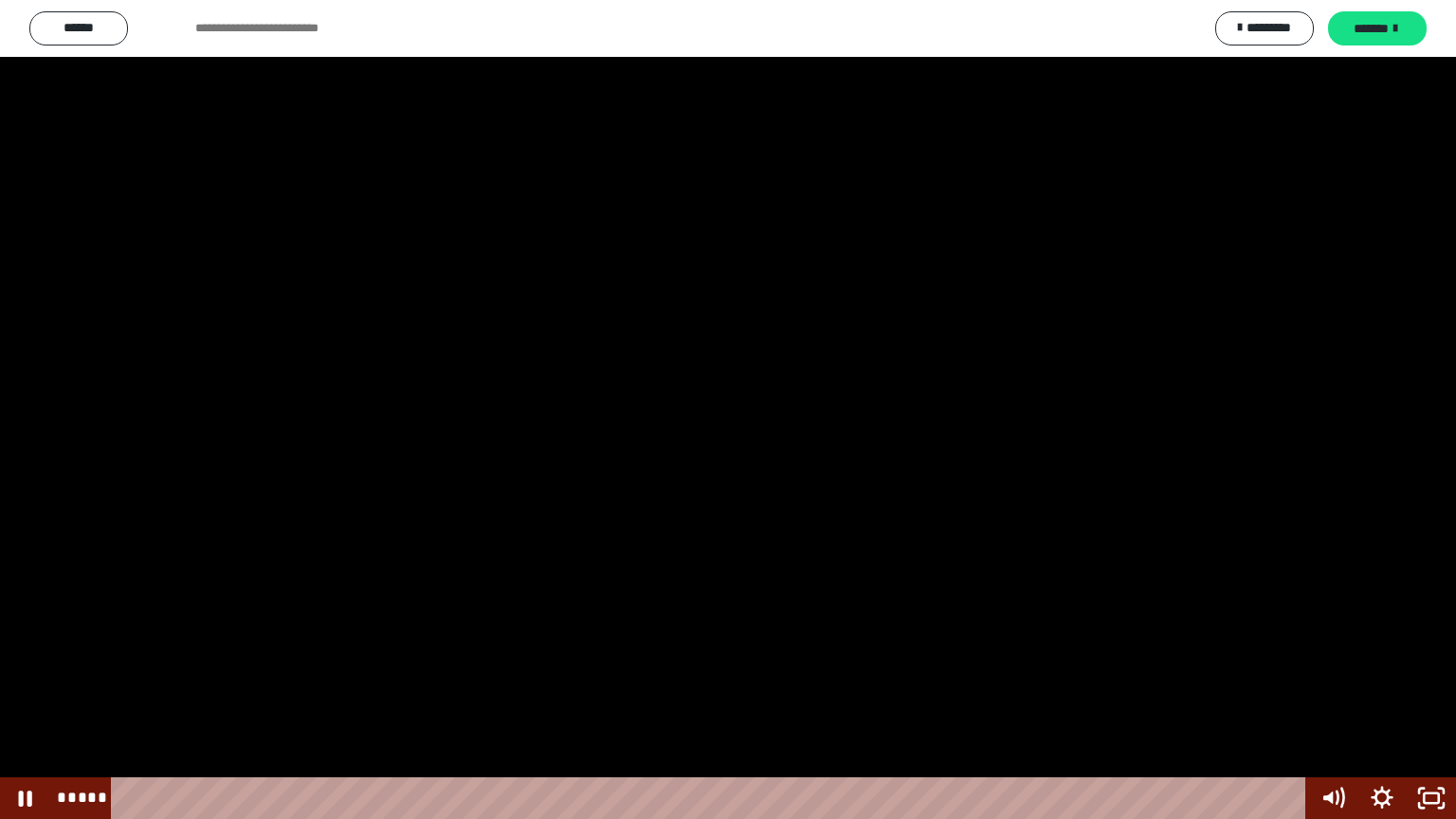 click at bounding box center (728, 410) 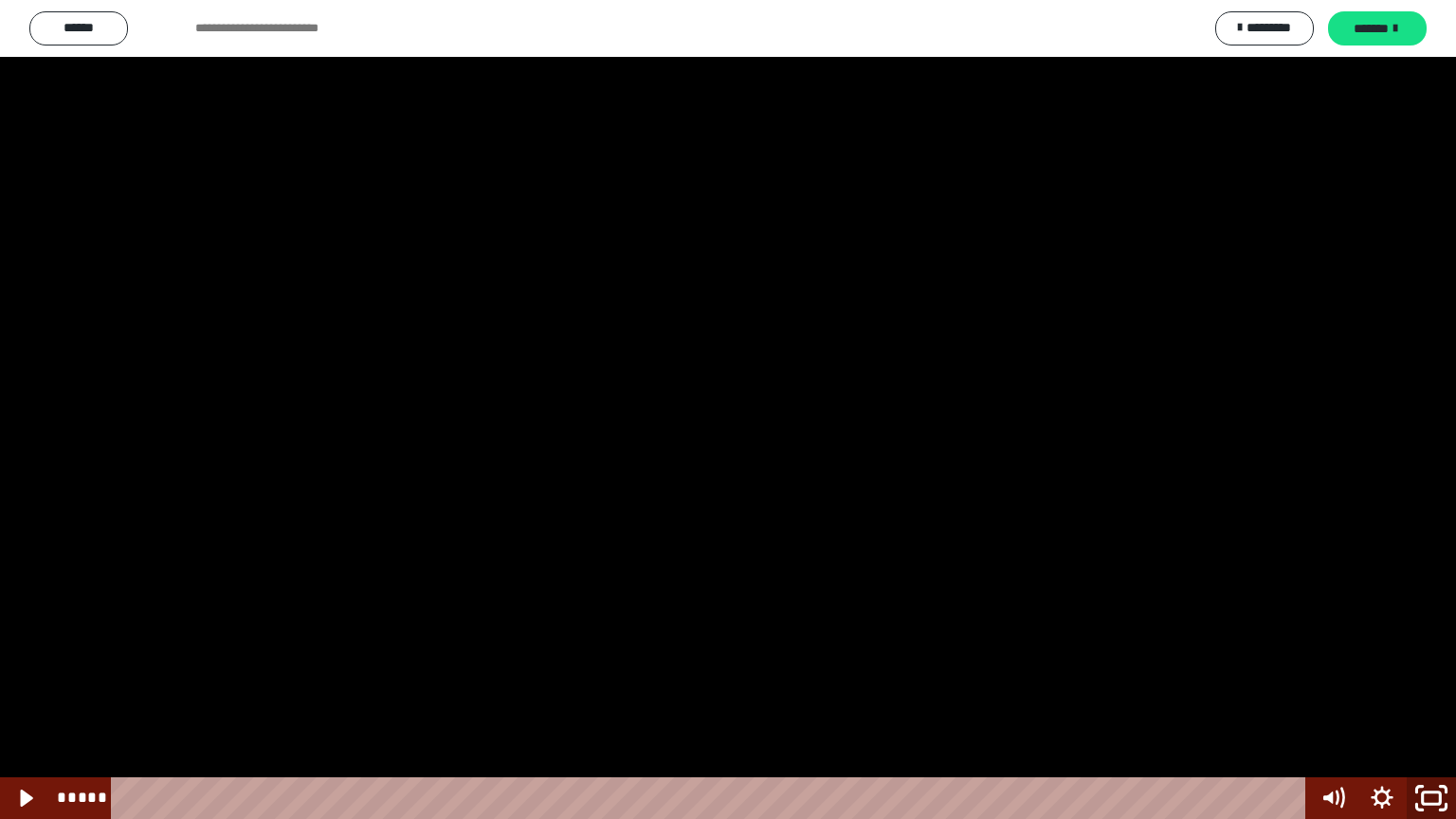 click 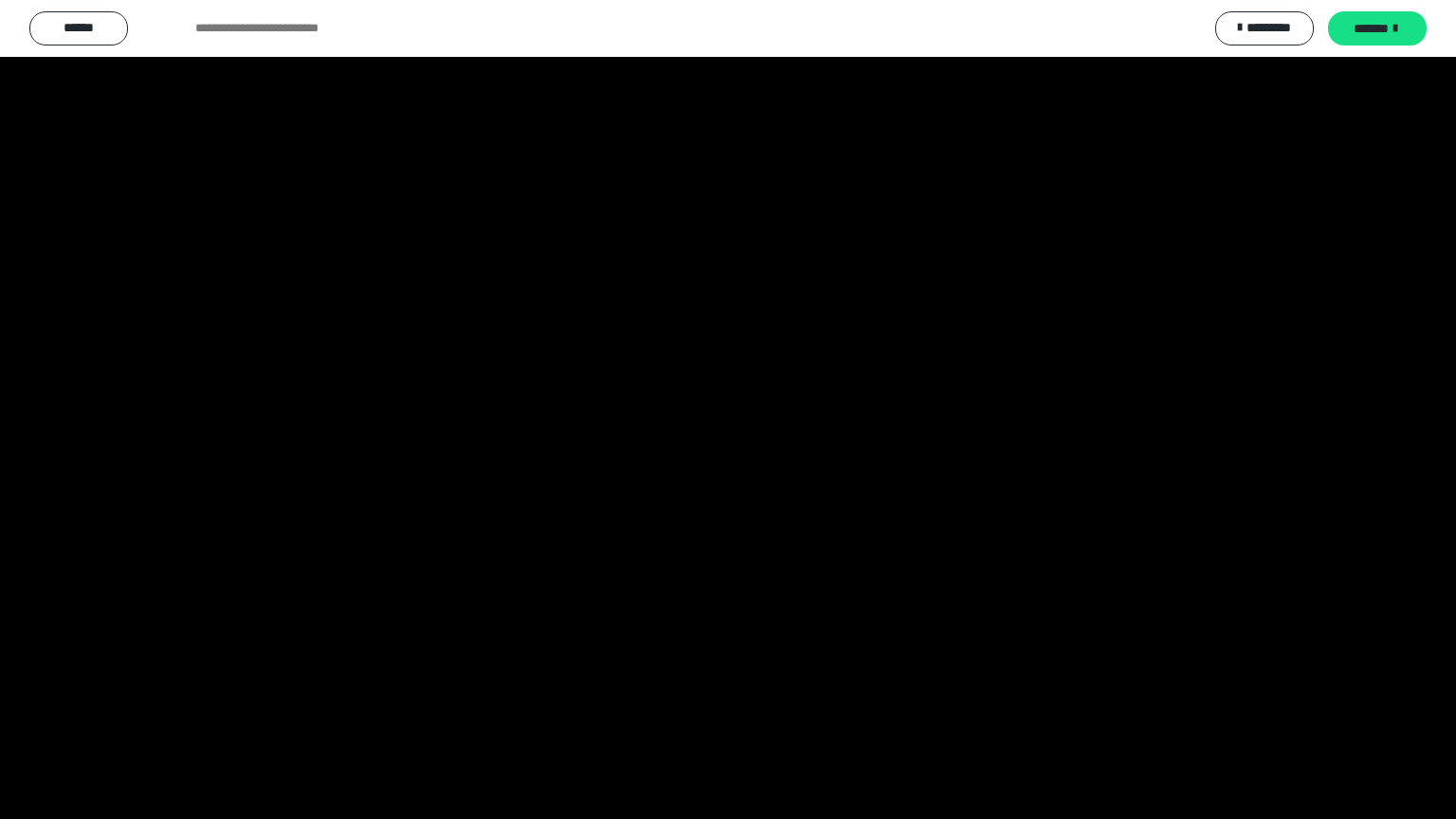 scroll, scrollTop: 2347, scrollLeft: 0, axis: vertical 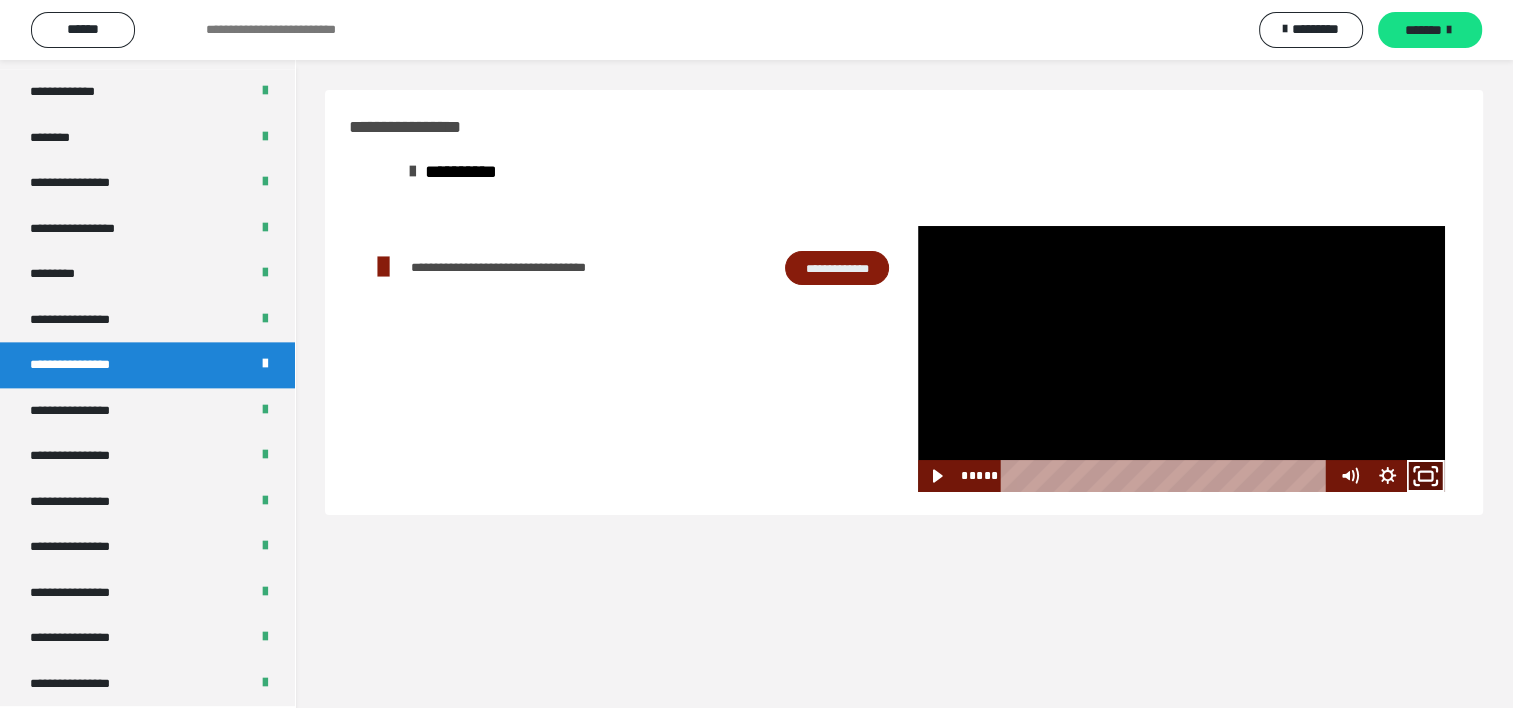 click 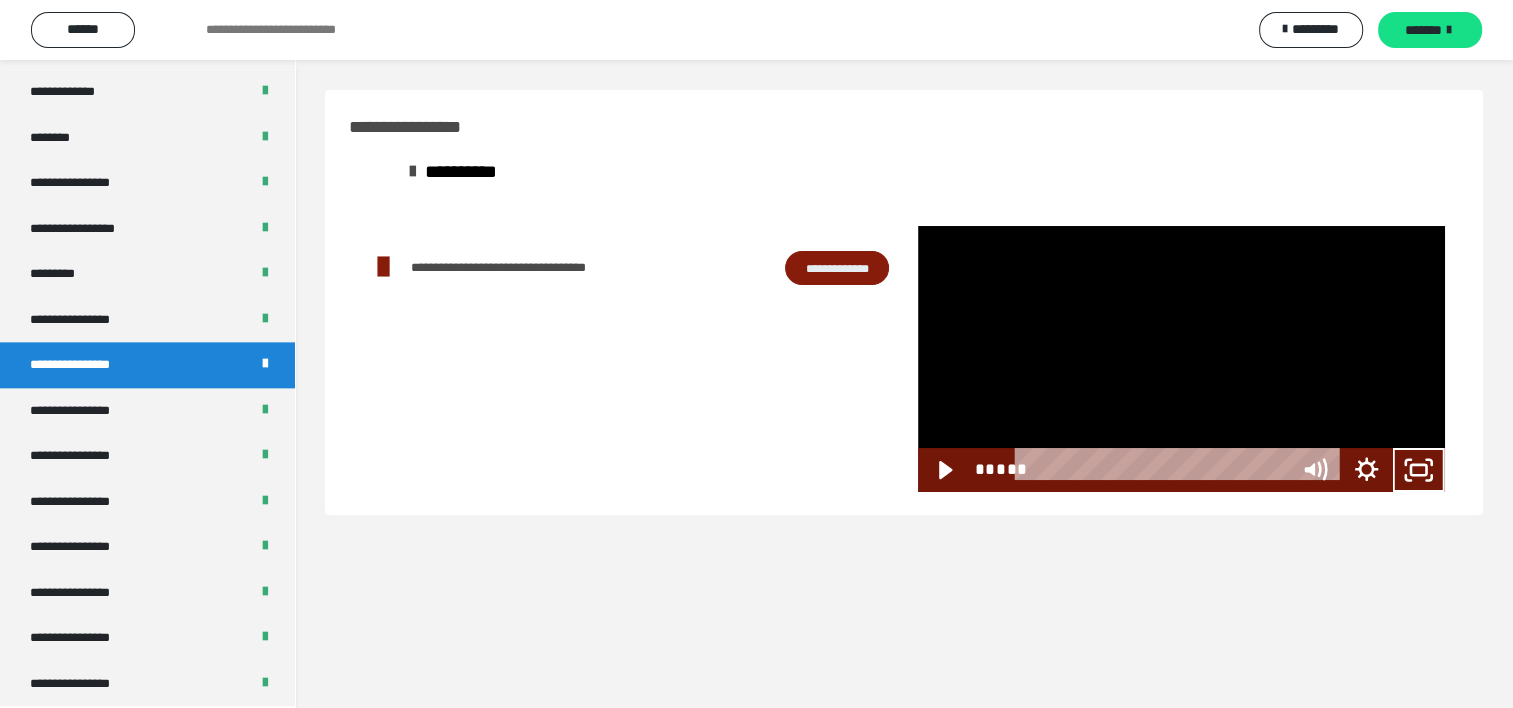 scroll, scrollTop: 2321, scrollLeft: 0, axis: vertical 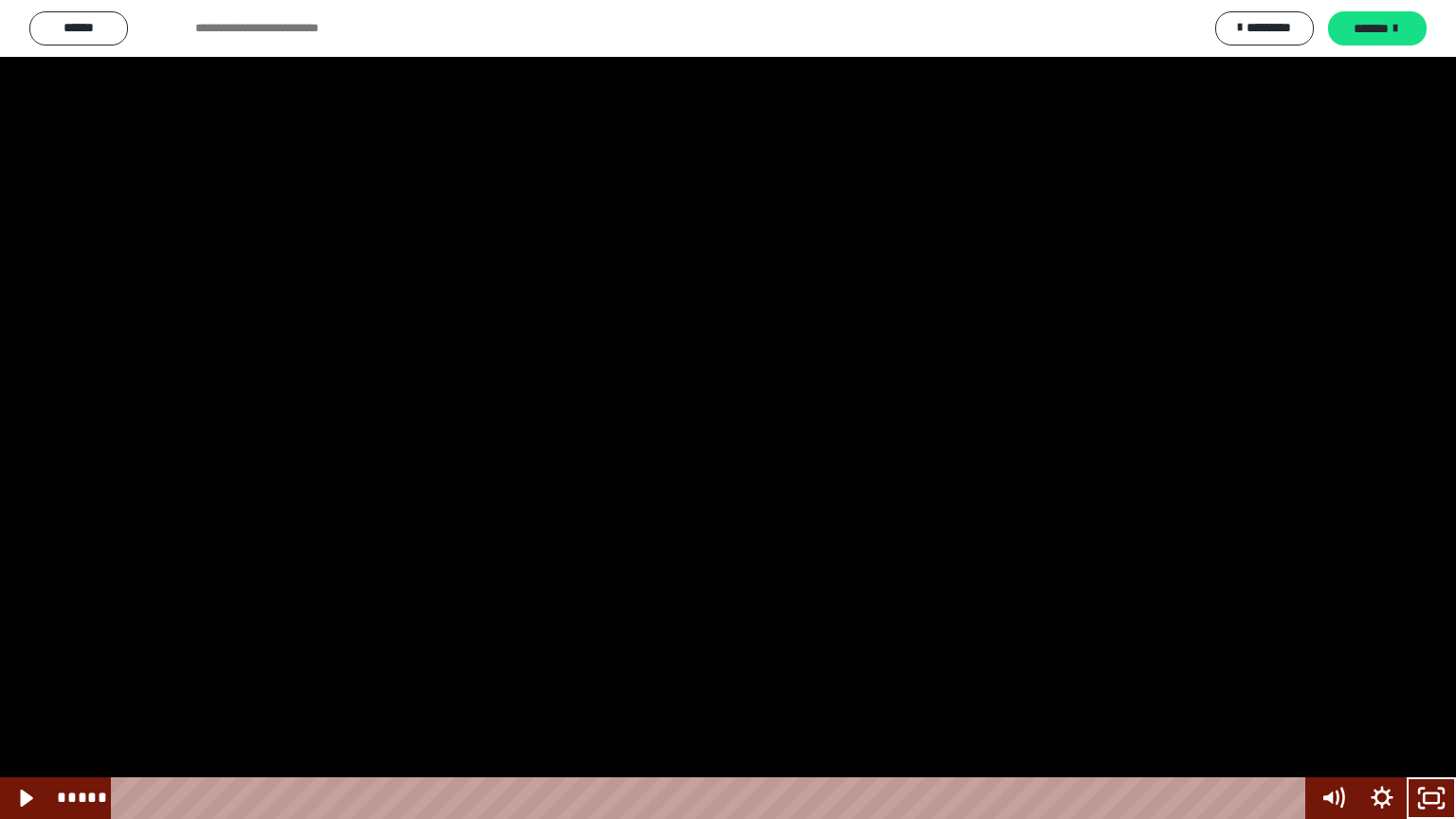 type 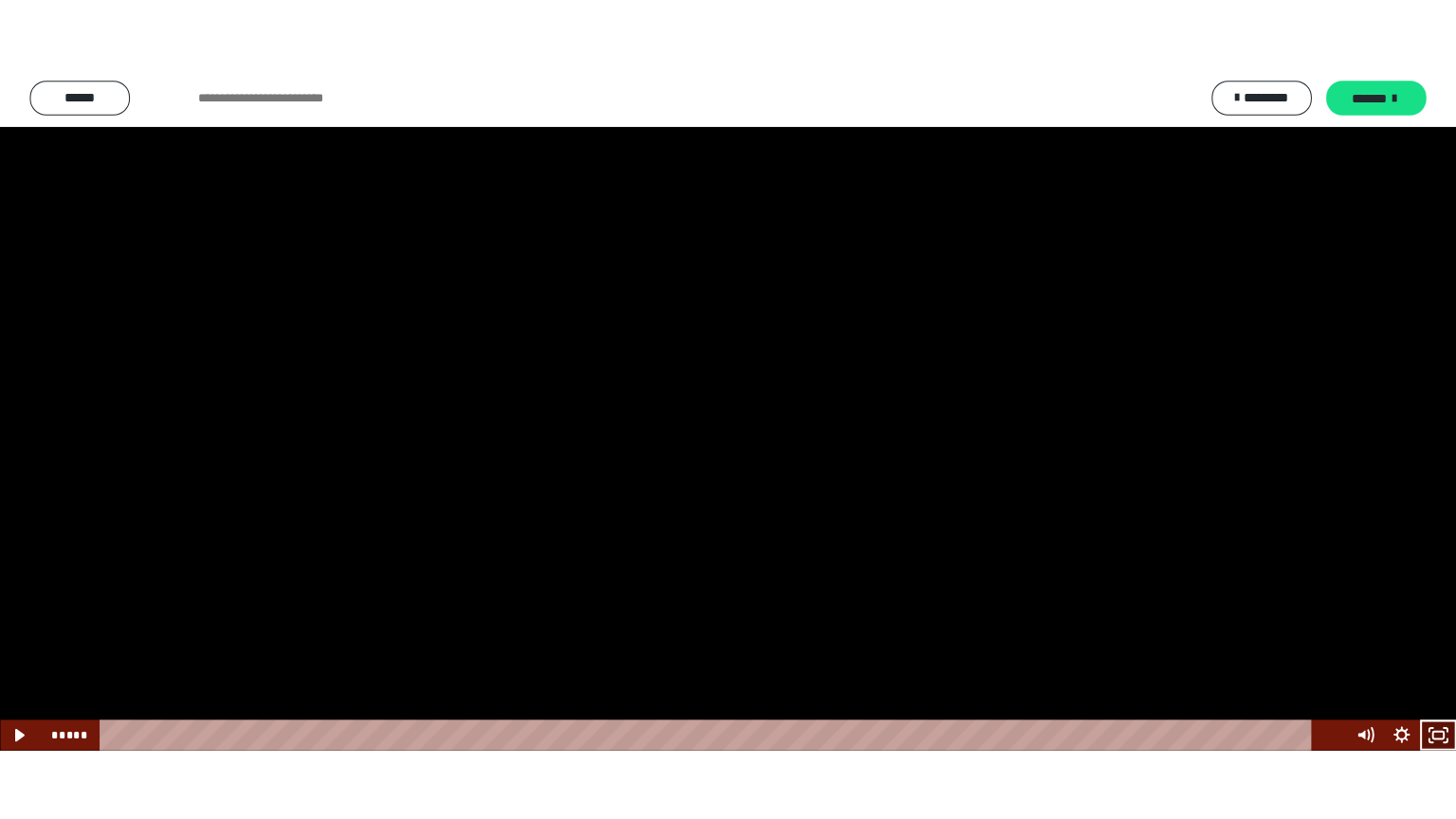 scroll, scrollTop: 2347, scrollLeft: 0, axis: vertical 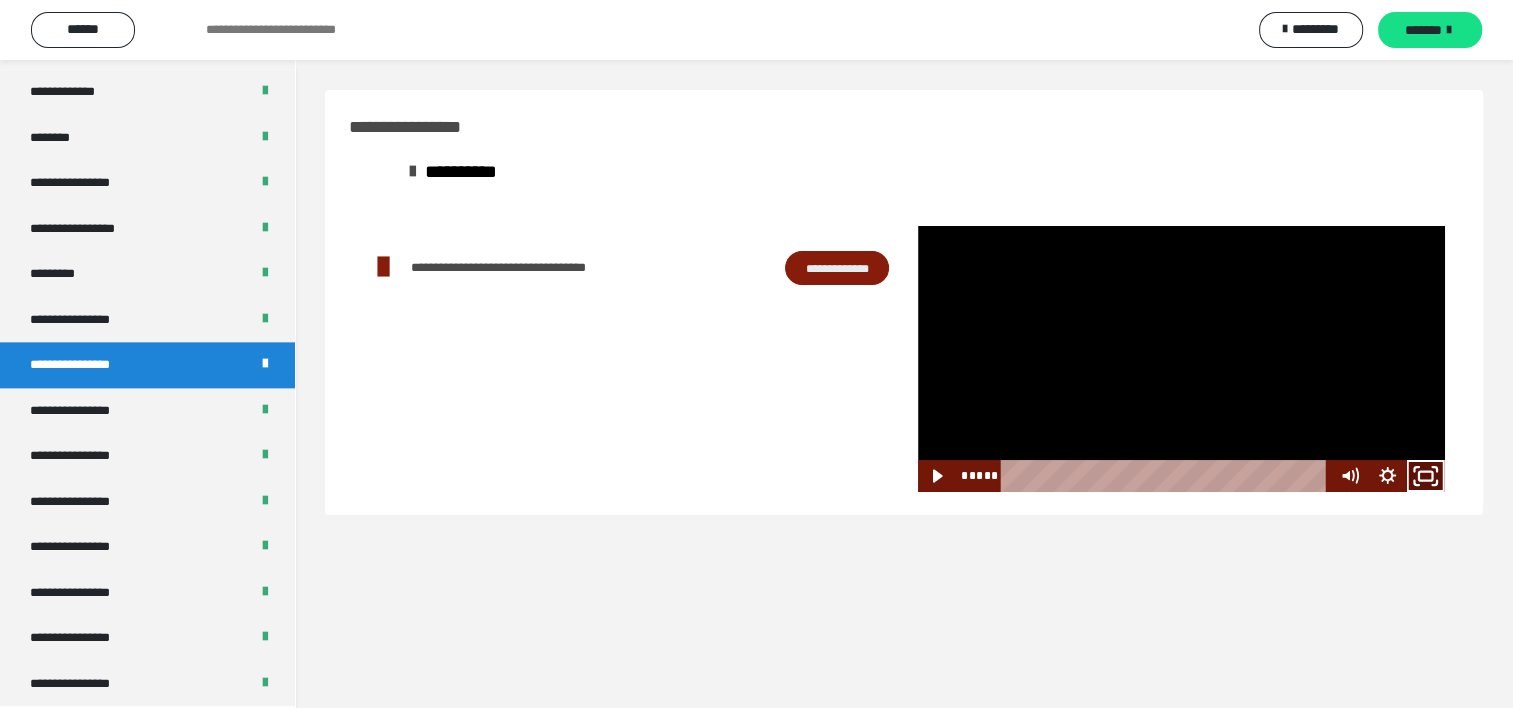click 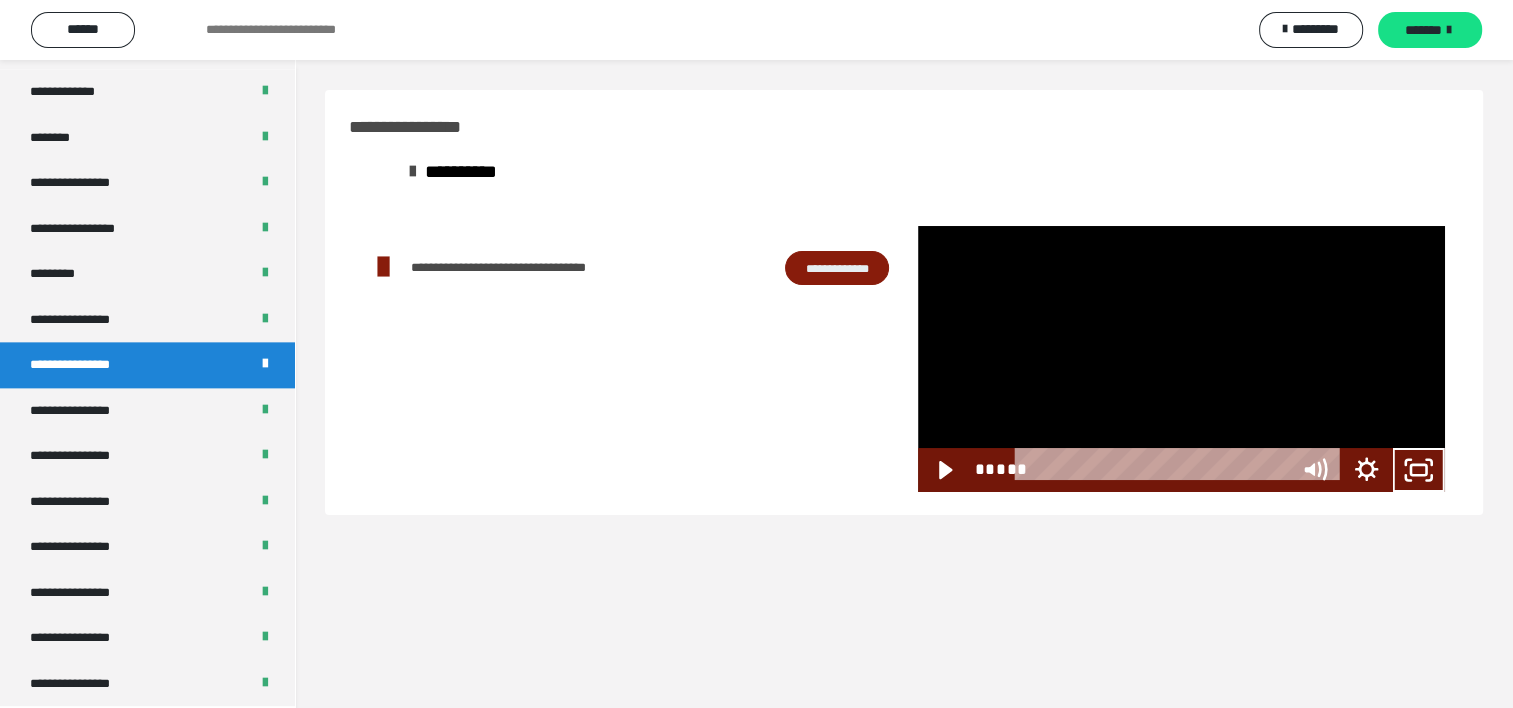 scroll, scrollTop: 2321, scrollLeft: 0, axis: vertical 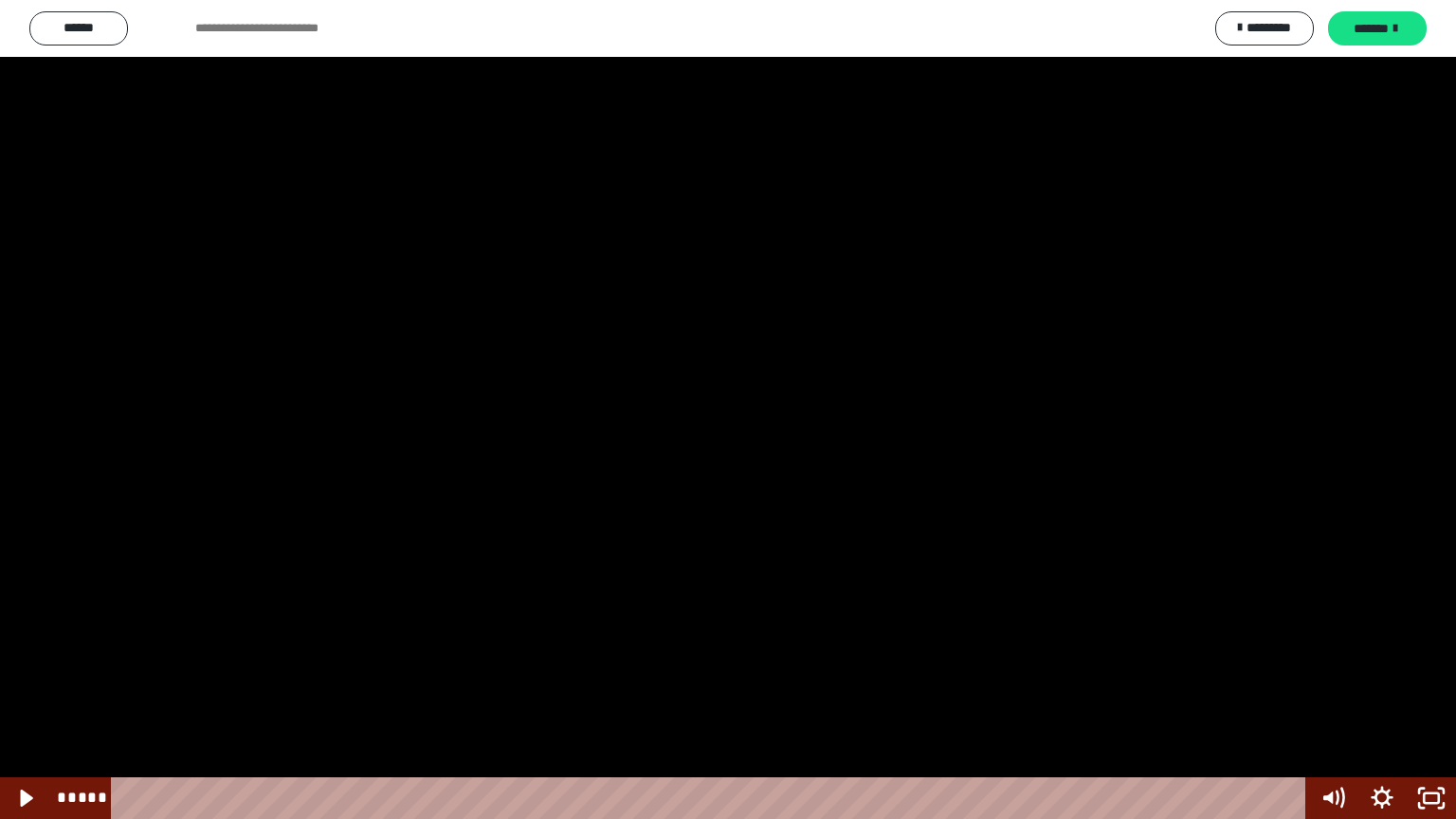 click at bounding box center (728, 410) 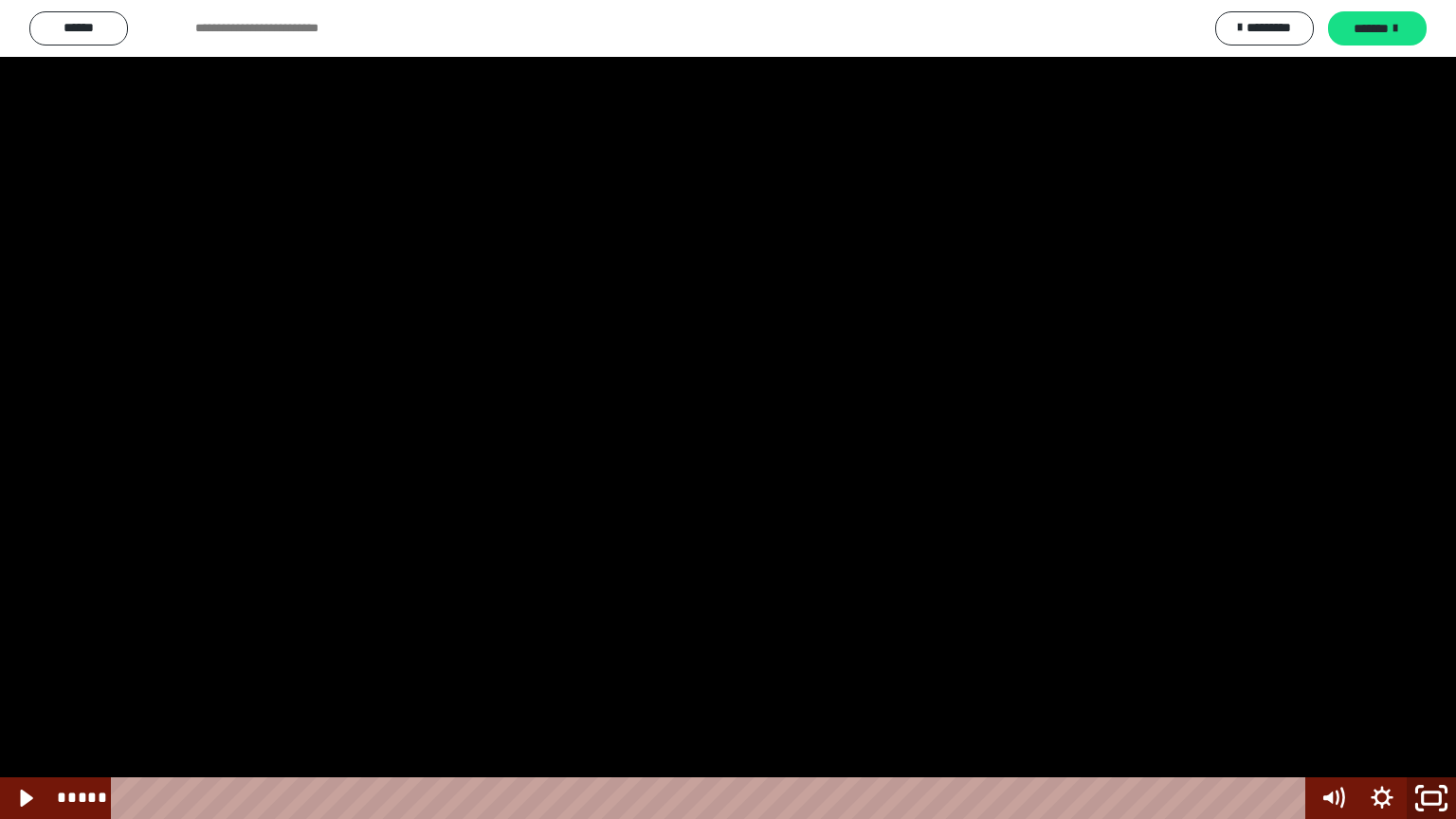 click 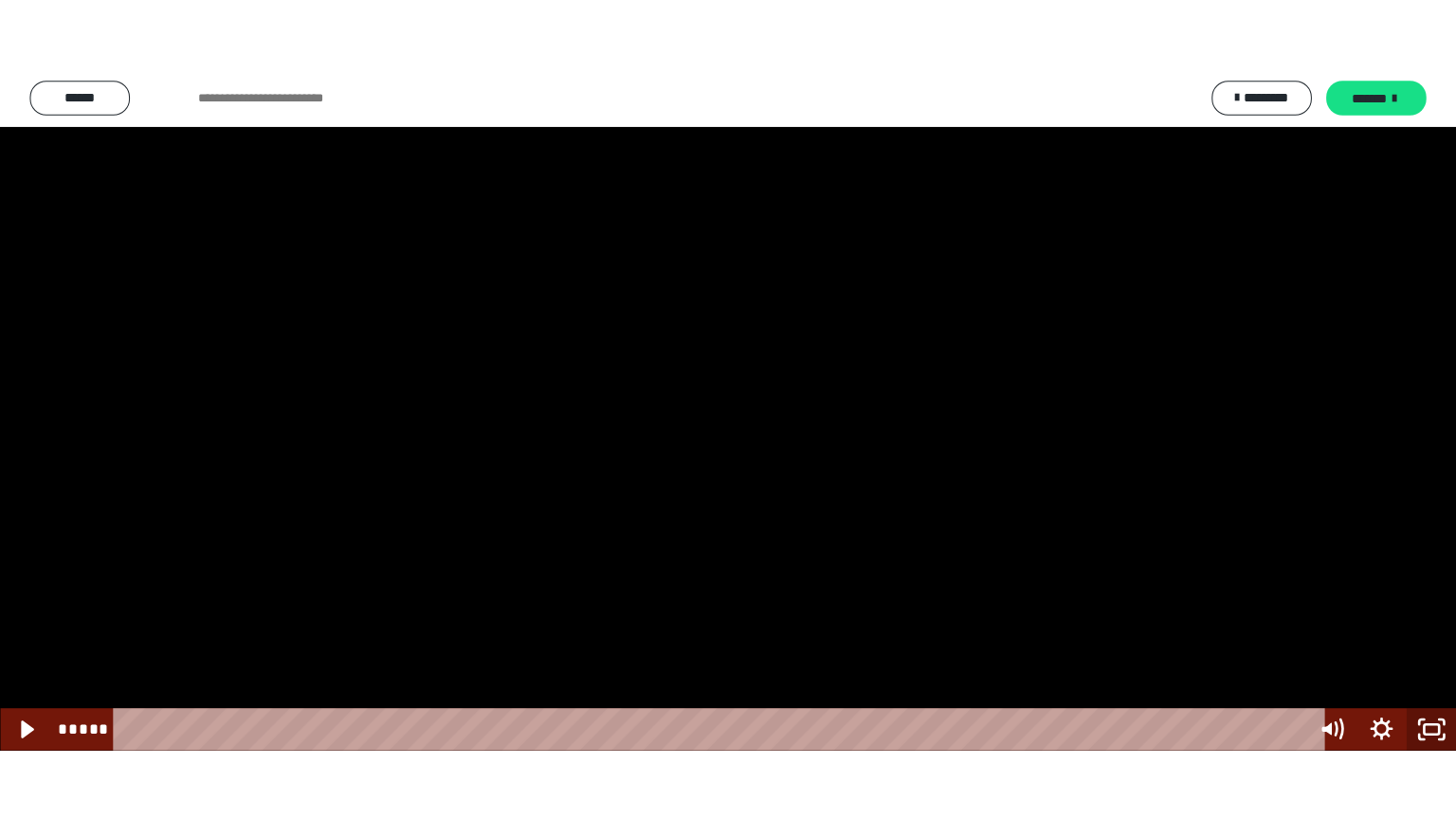 scroll, scrollTop: 2347, scrollLeft: 0, axis: vertical 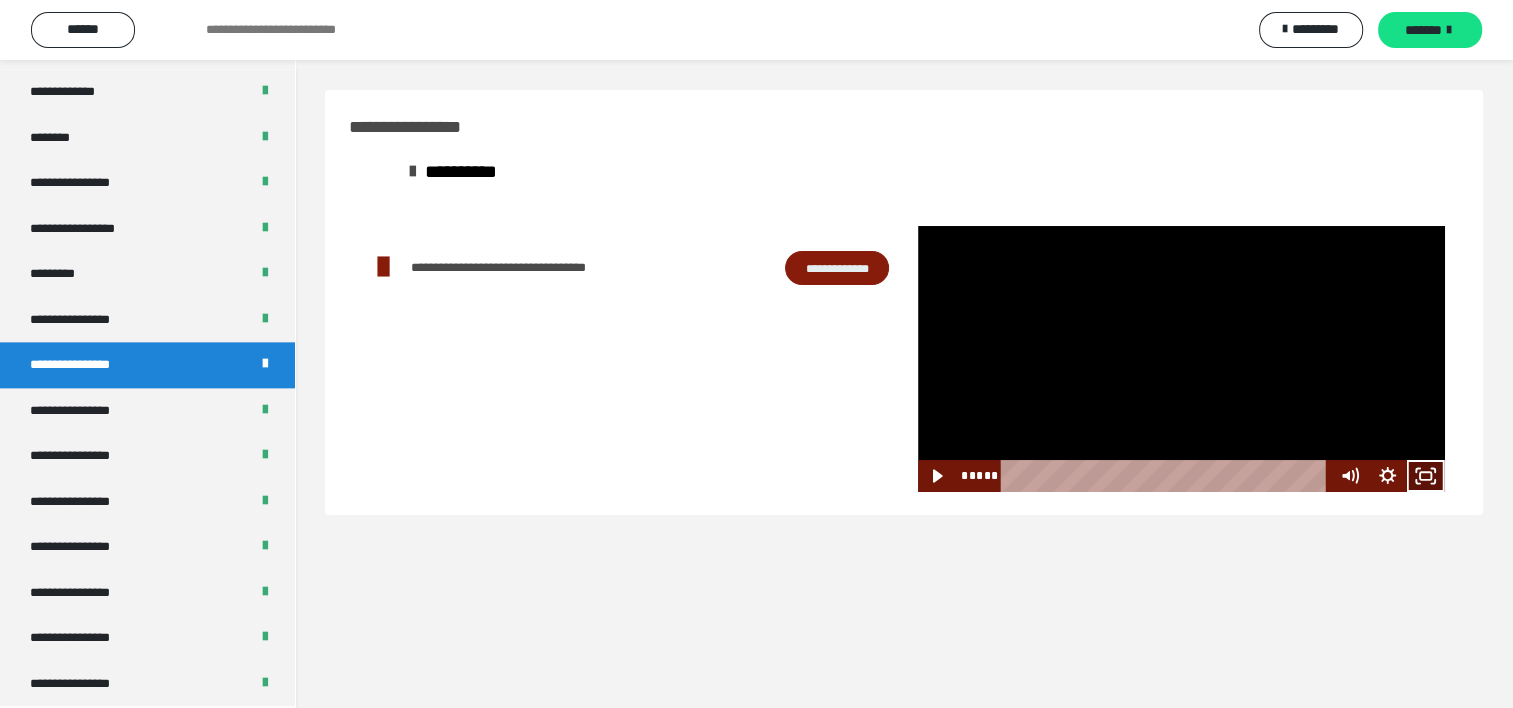 click 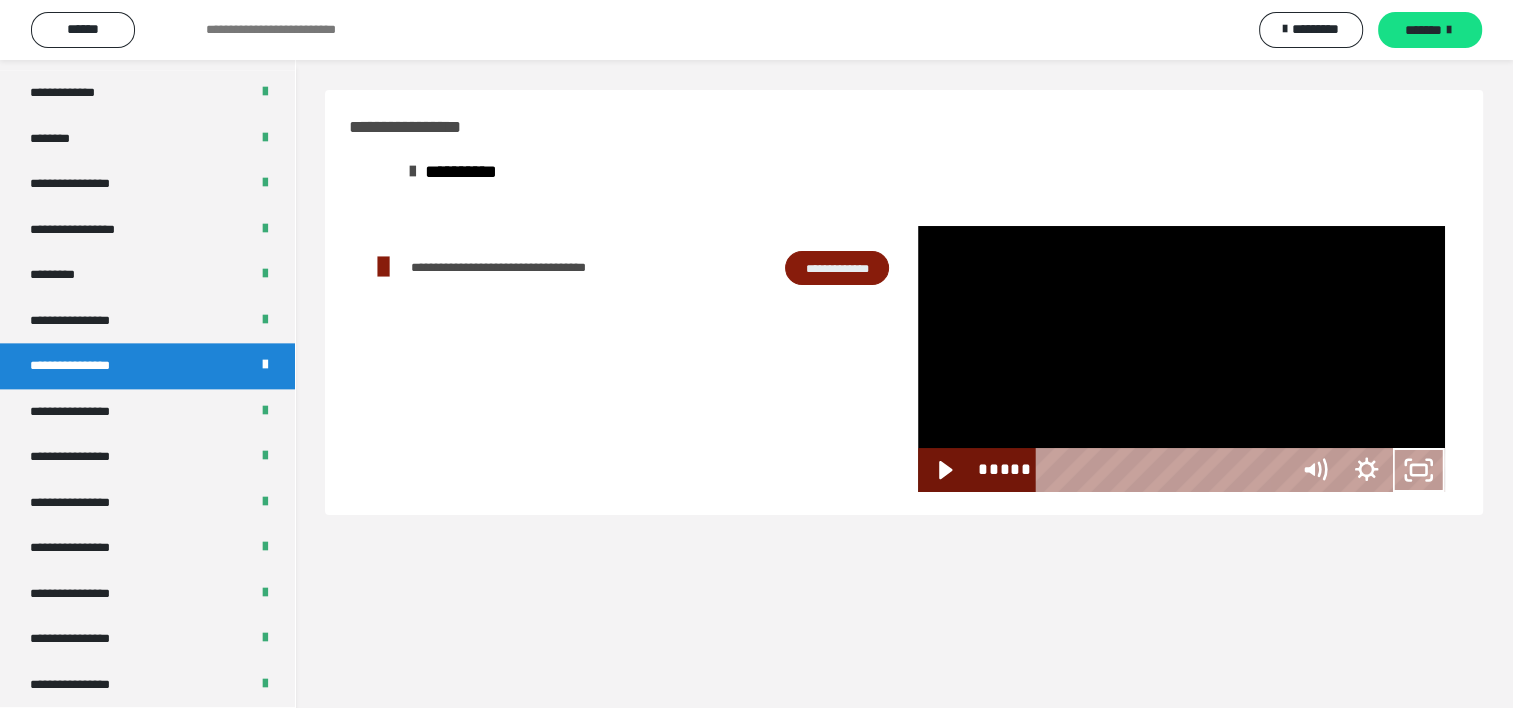 scroll, scrollTop: 2321, scrollLeft: 0, axis: vertical 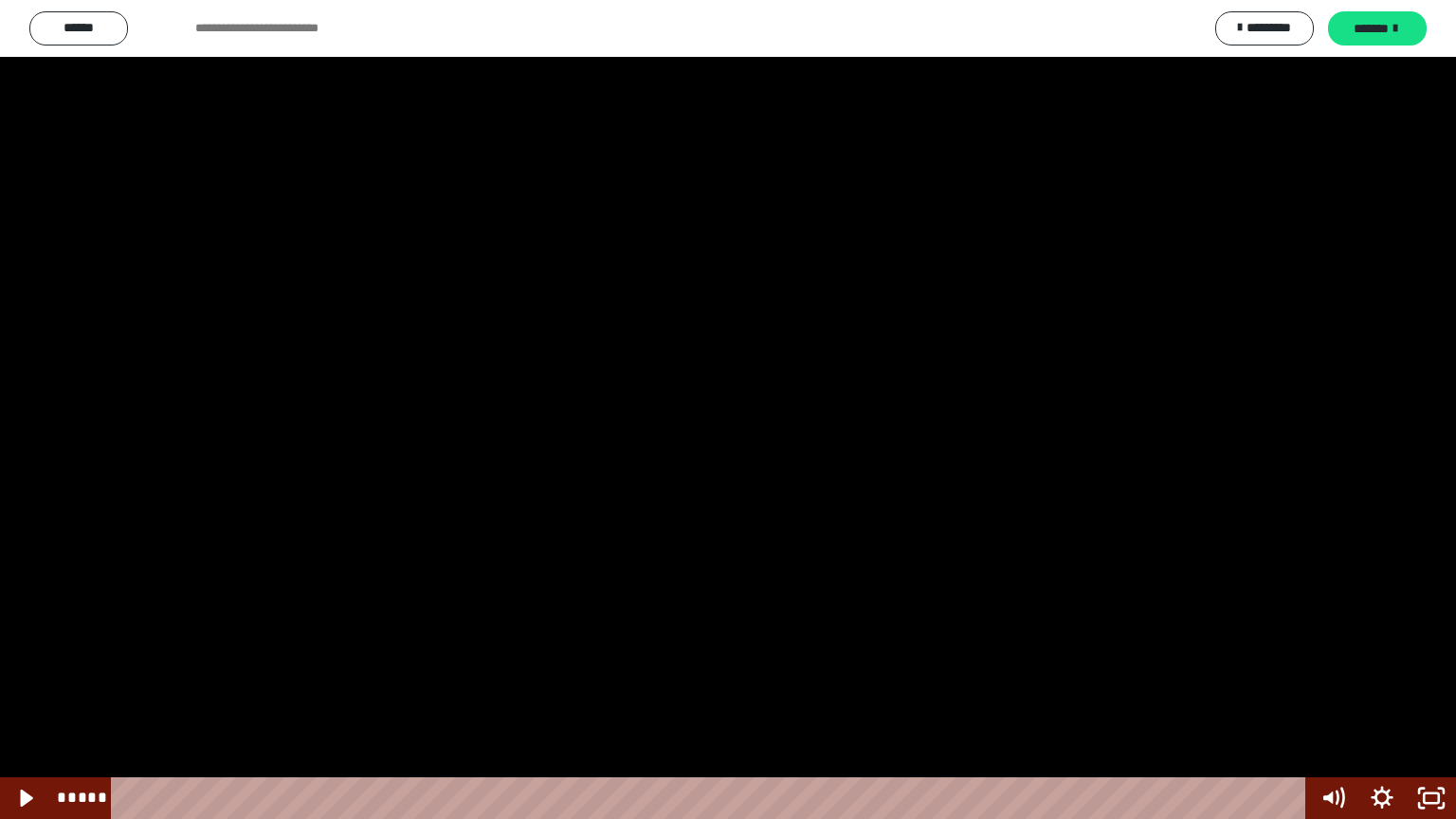 click at bounding box center (728, 410) 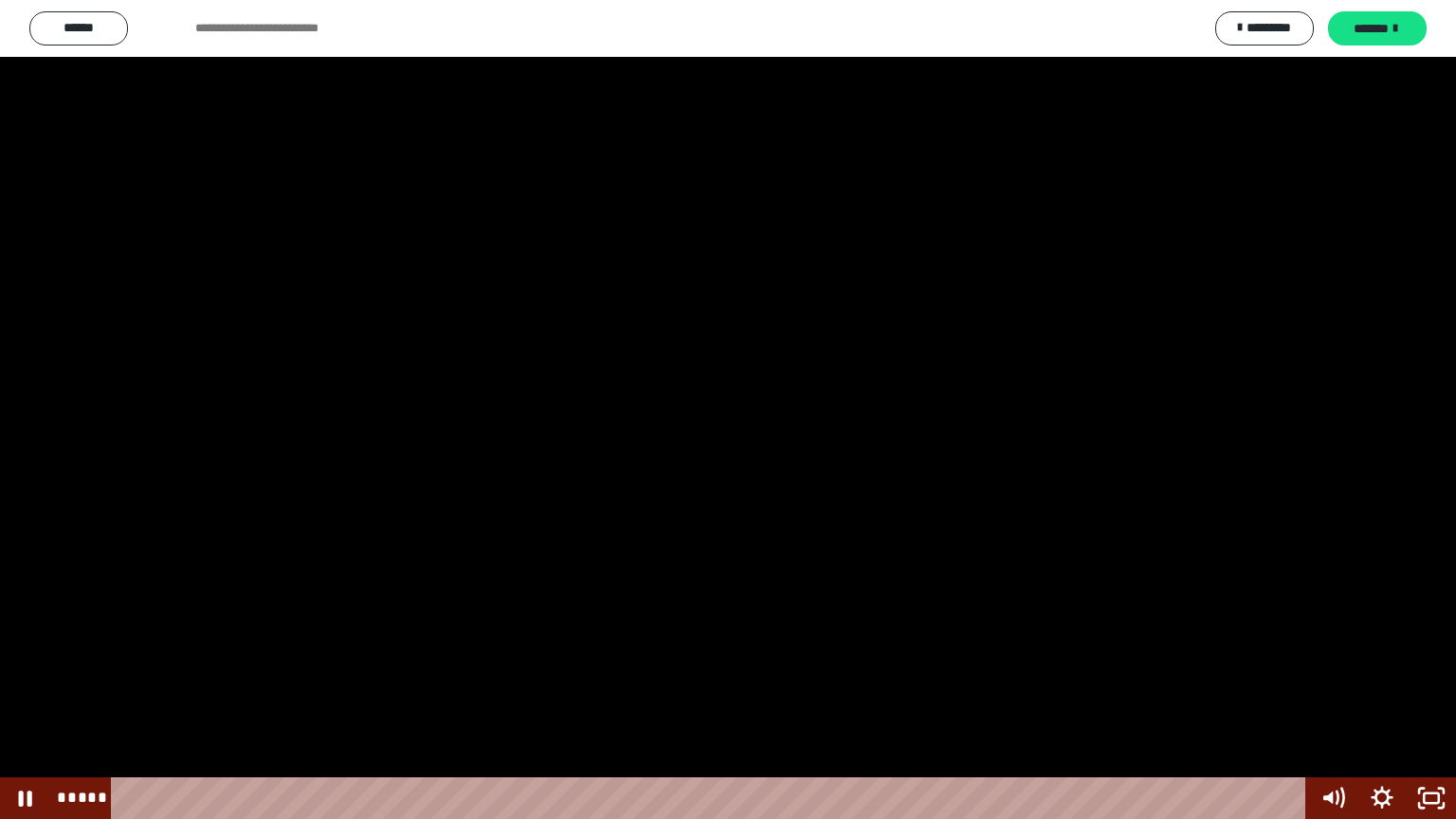 click at bounding box center [728, 410] 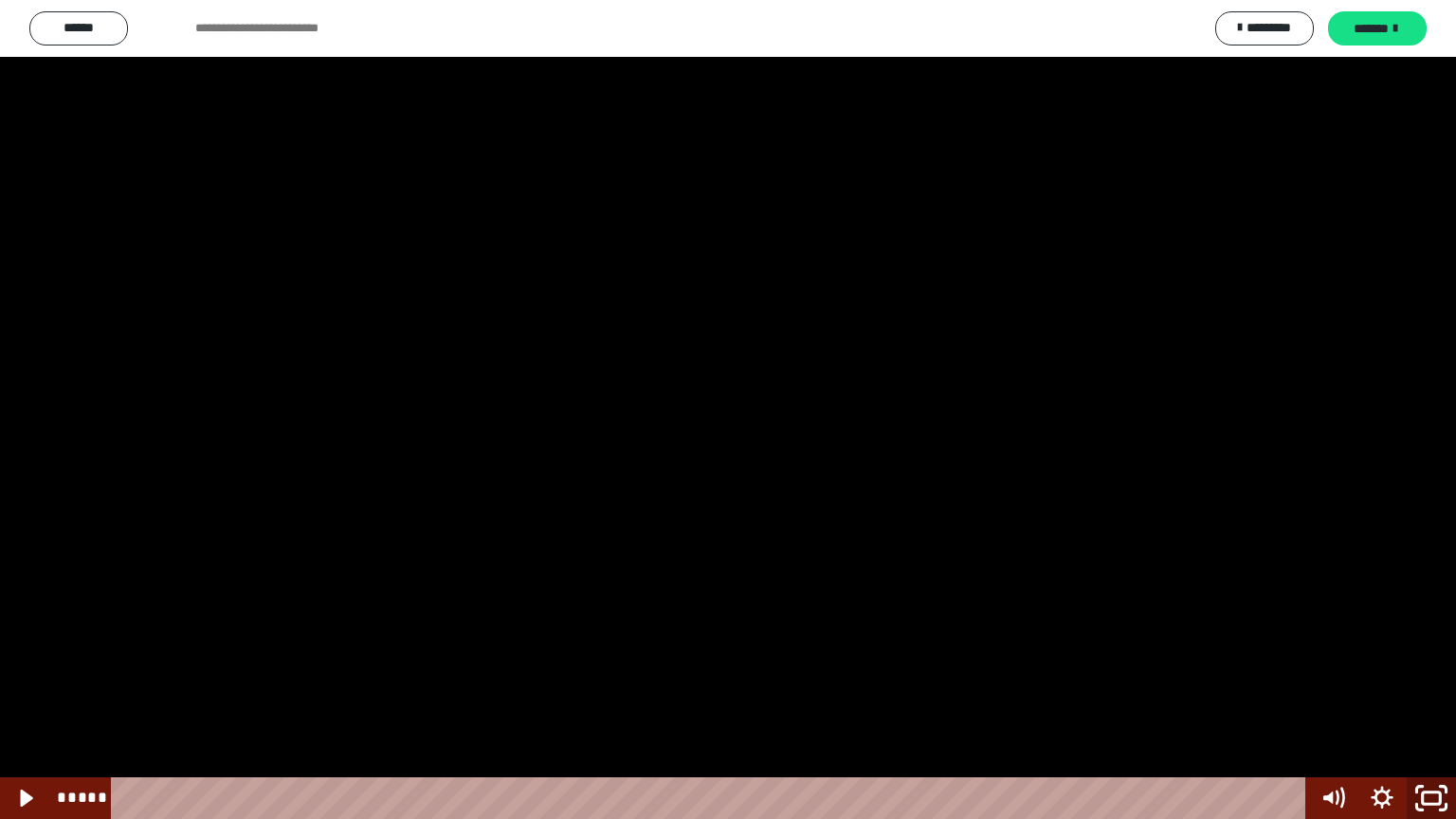 click 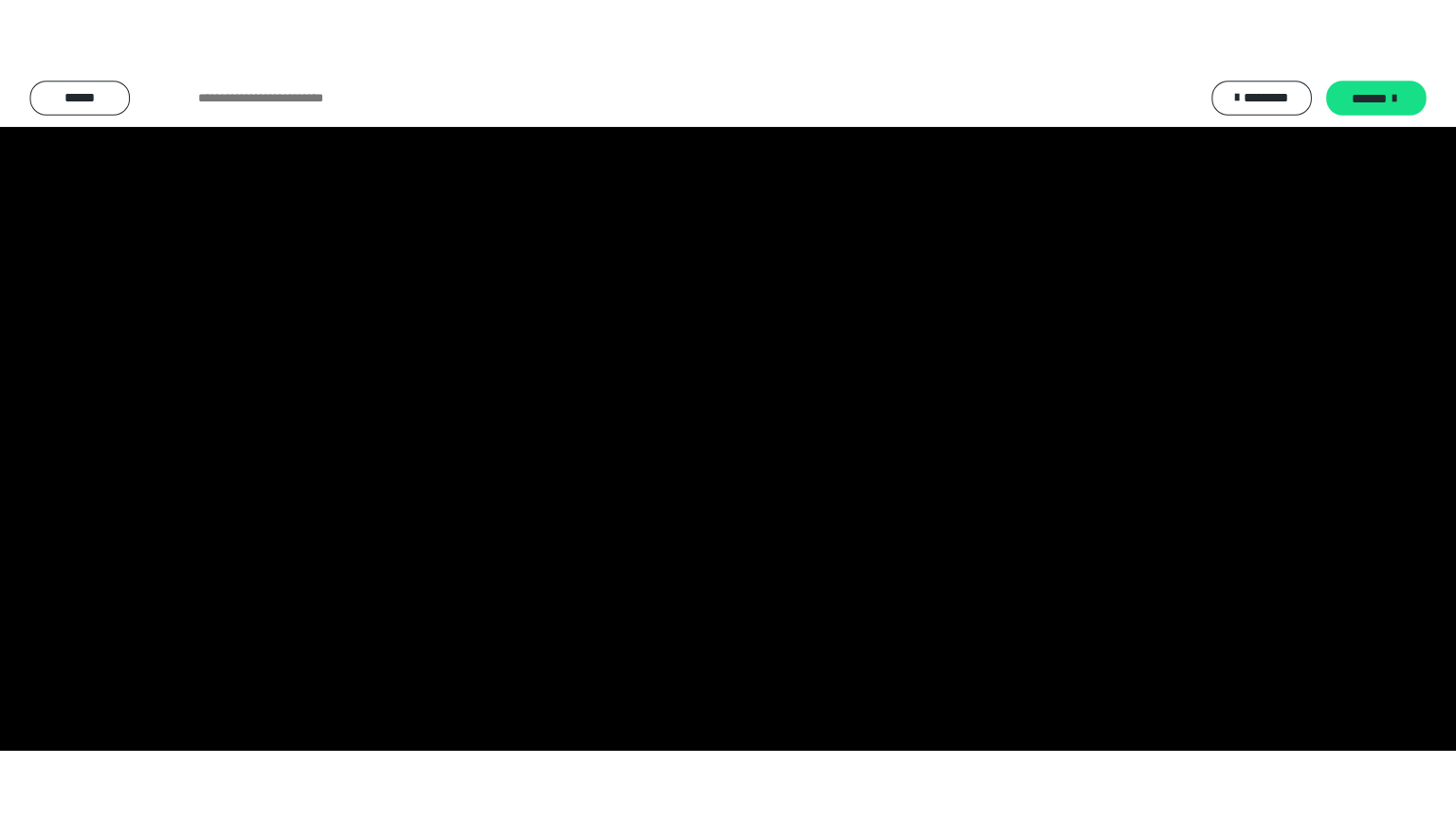 scroll, scrollTop: 2347, scrollLeft: 0, axis: vertical 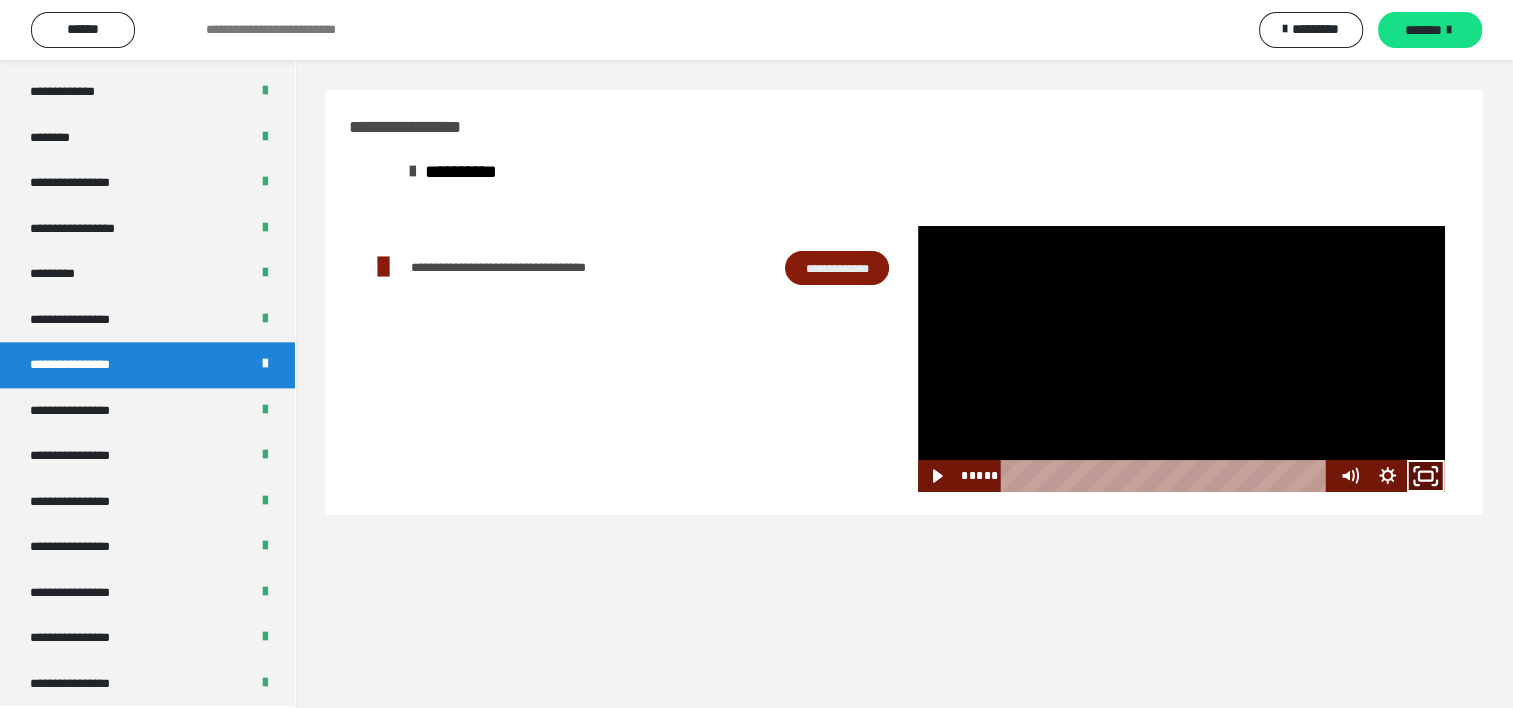click 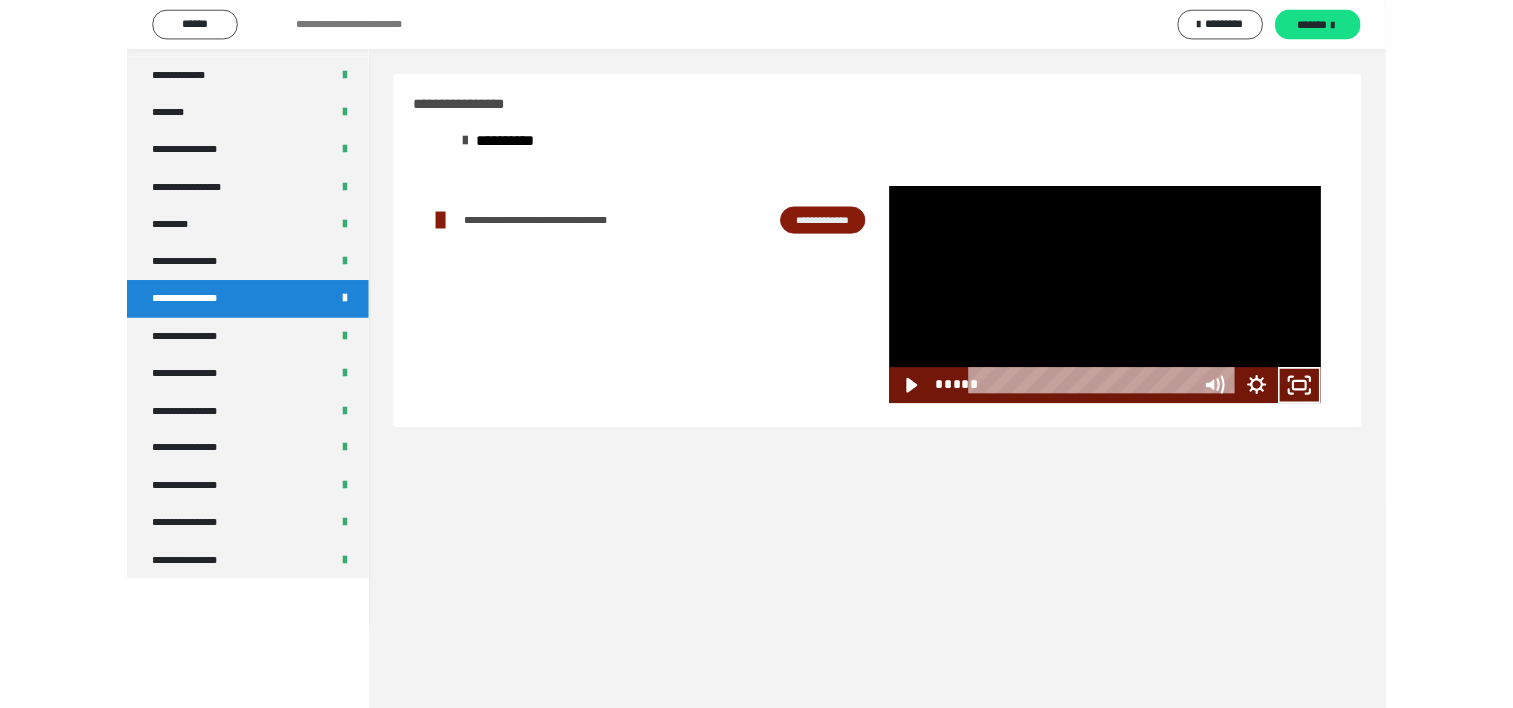 scroll, scrollTop: 2321, scrollLeft: 0, axis: vertical 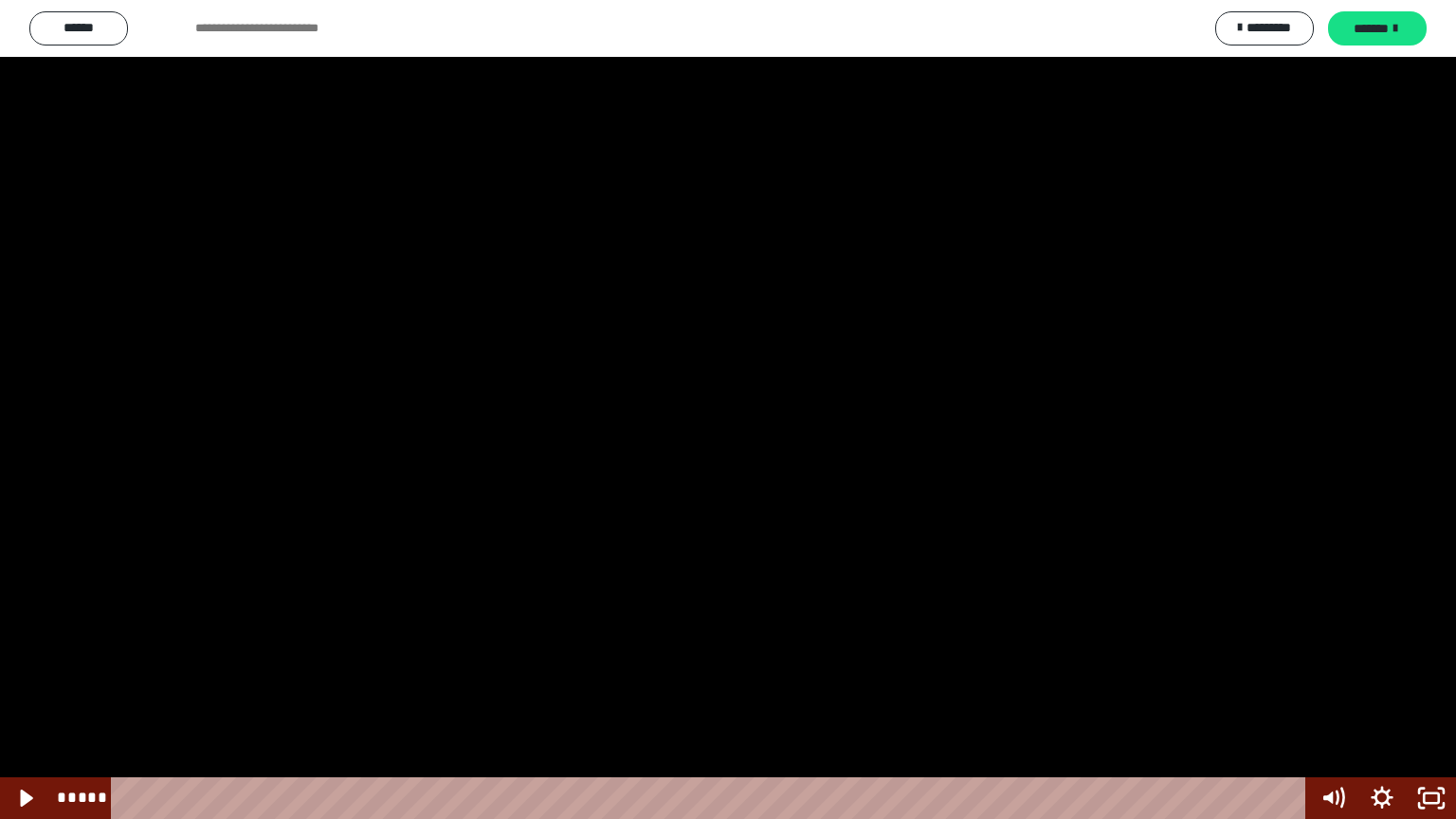 click at bounding box center [728, 410] 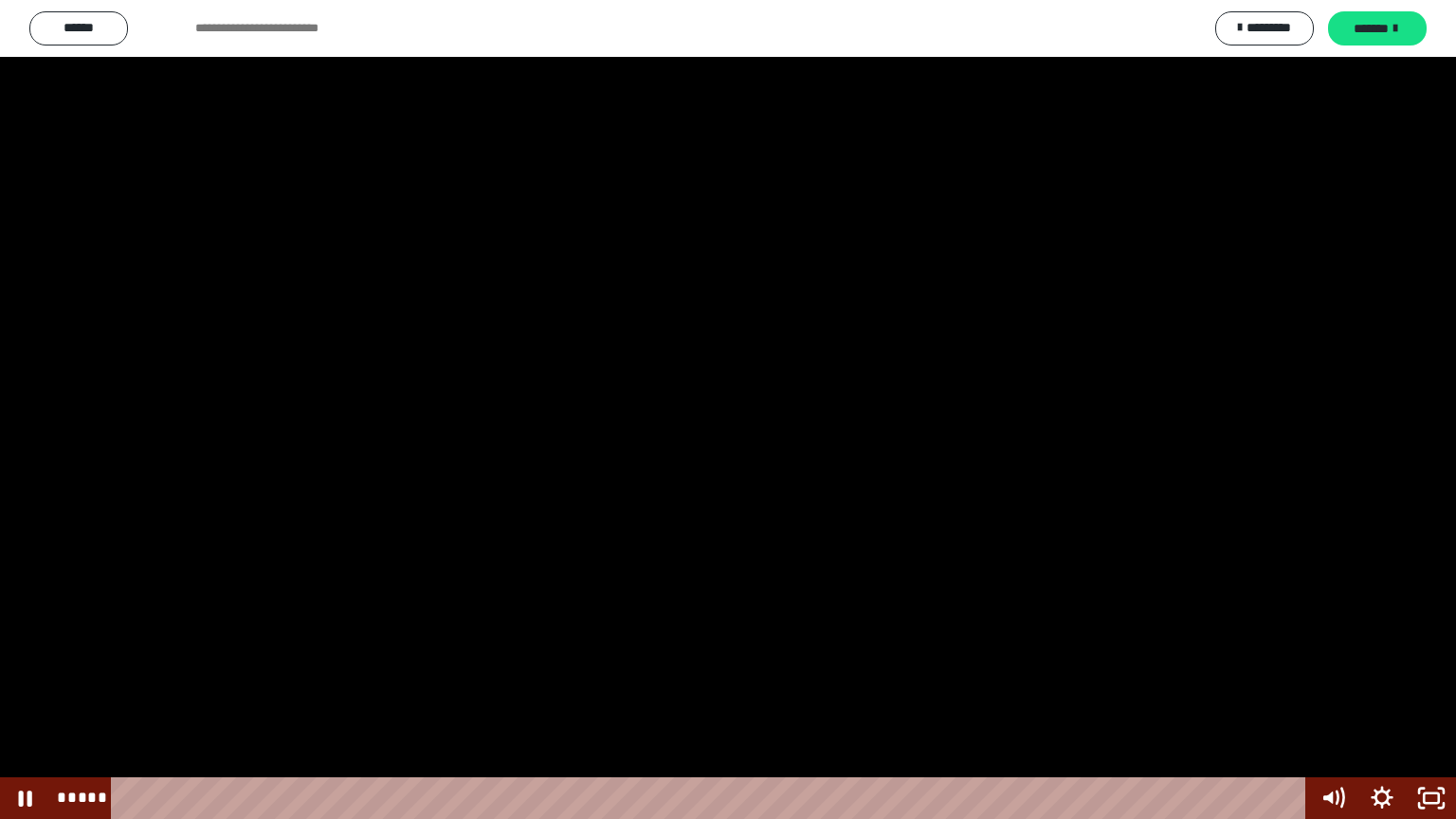 click at bounding box center [728, 410] 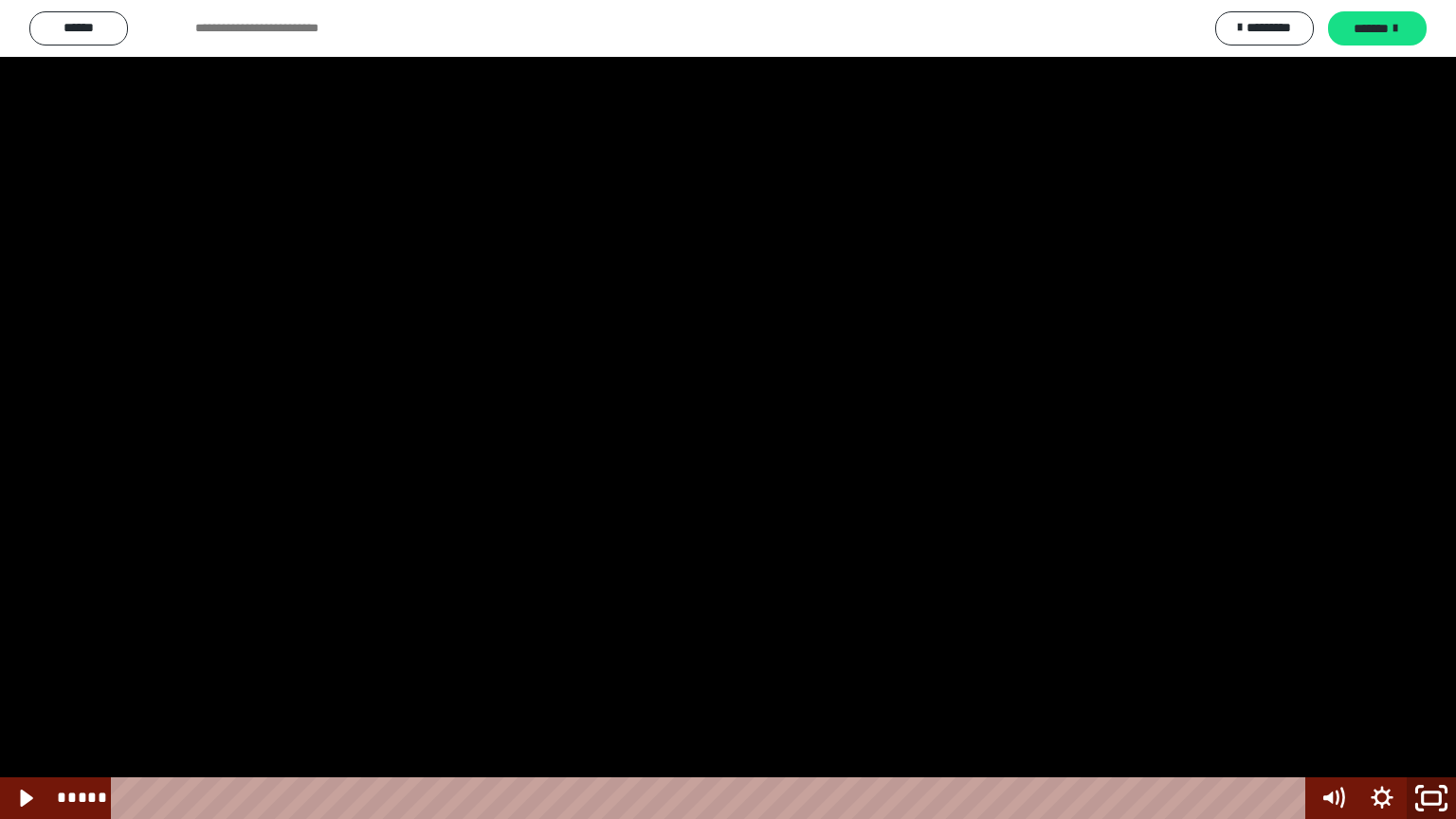 click 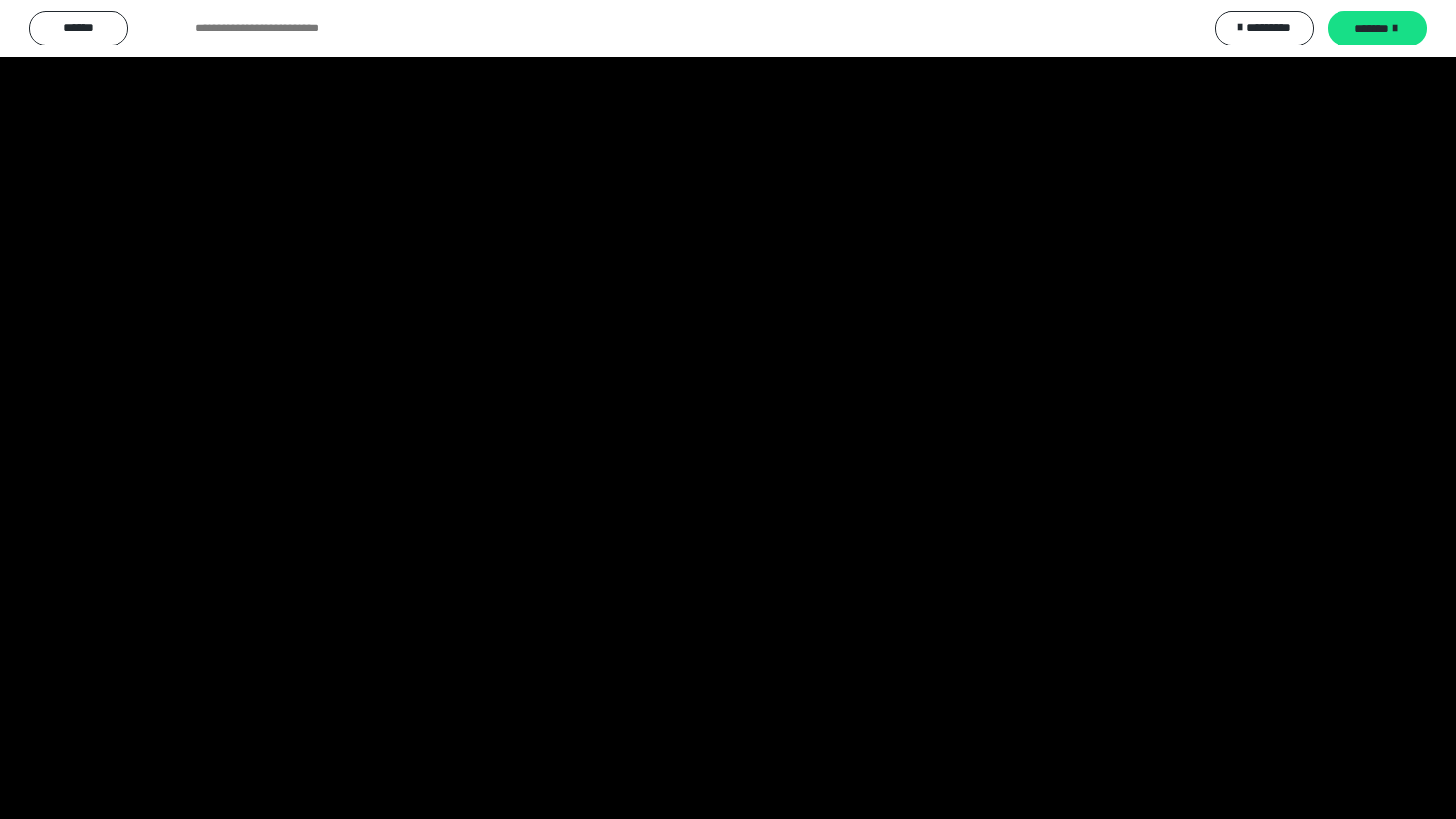 scroll, scrollTop: 2347, scrollLeft: 0, axis: vertical 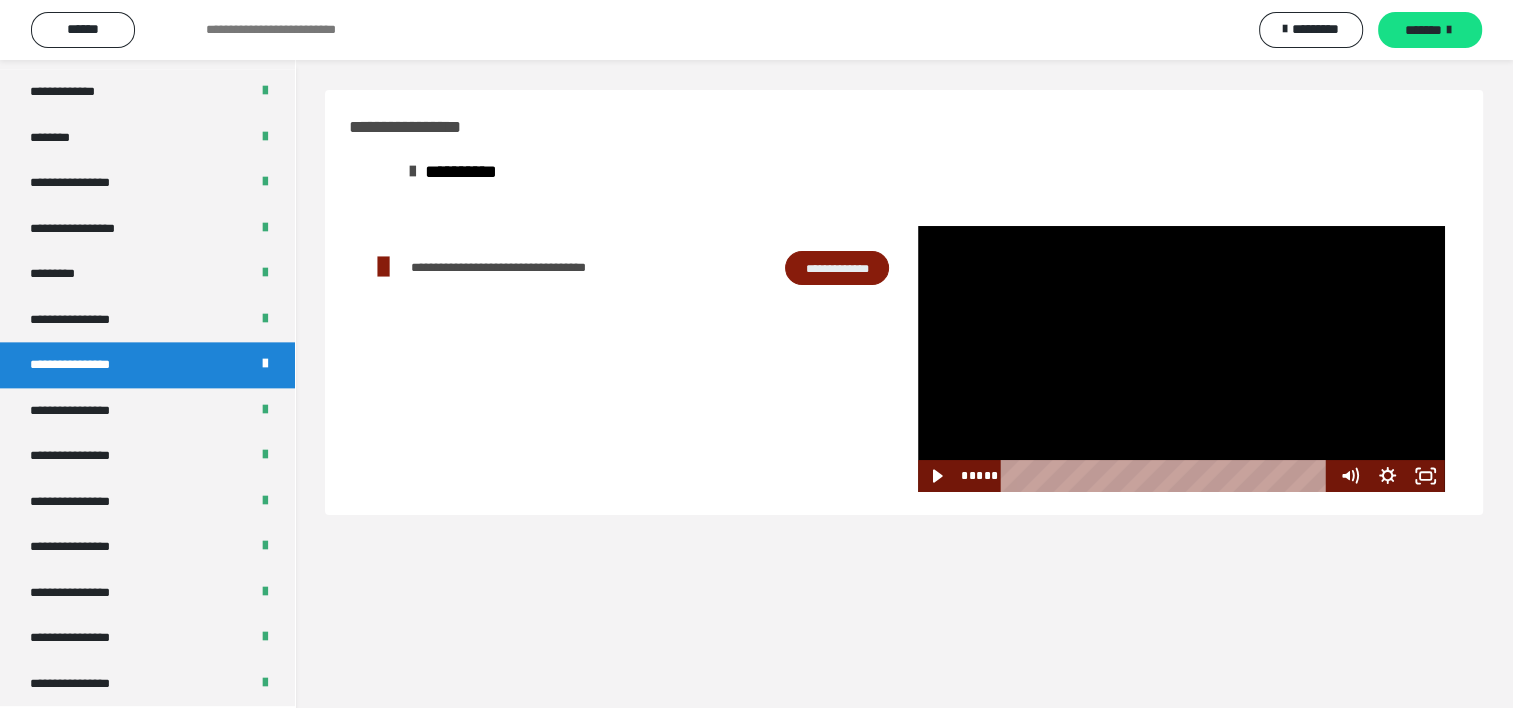 click at bounding box center (1181, 358) 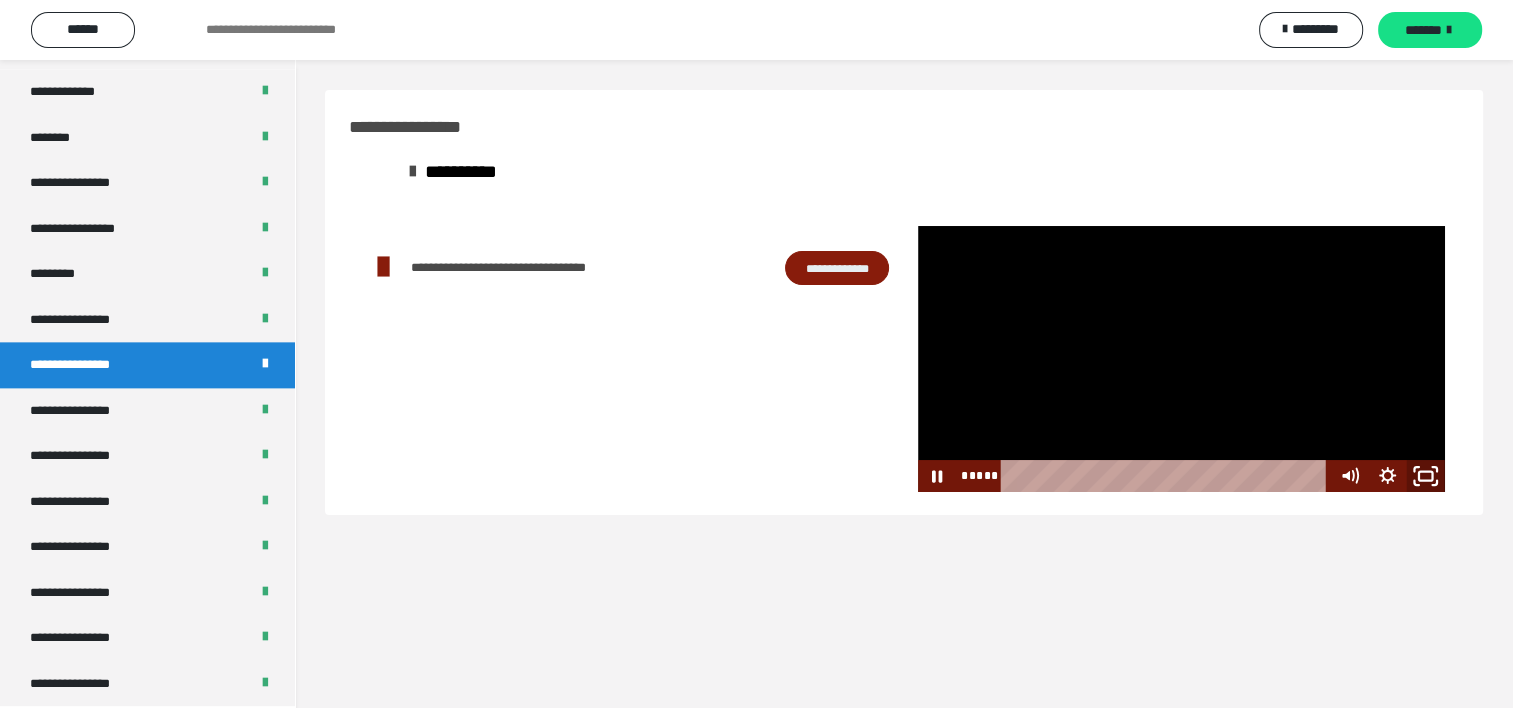 click 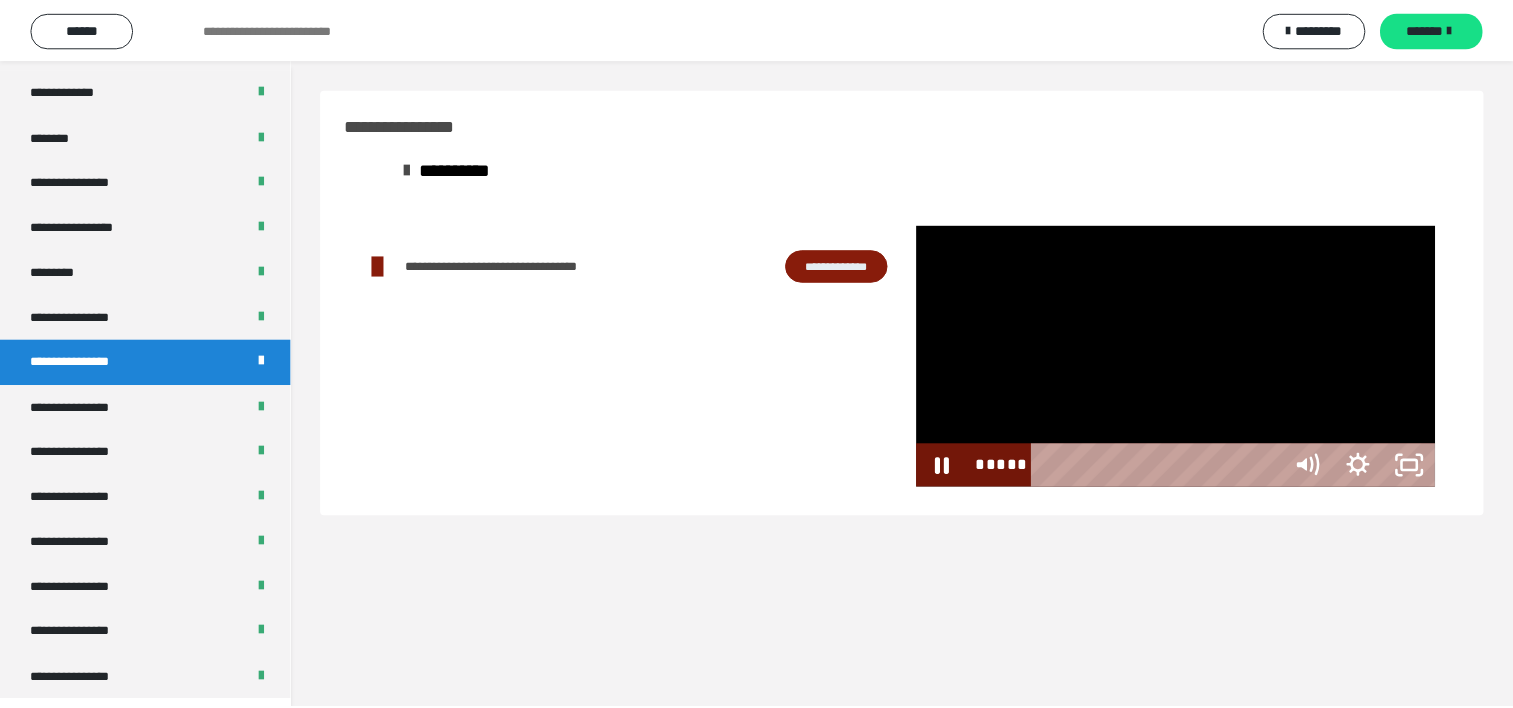 scroll, scrollTop: 2321, scrollLeft: 0, axis: vertical 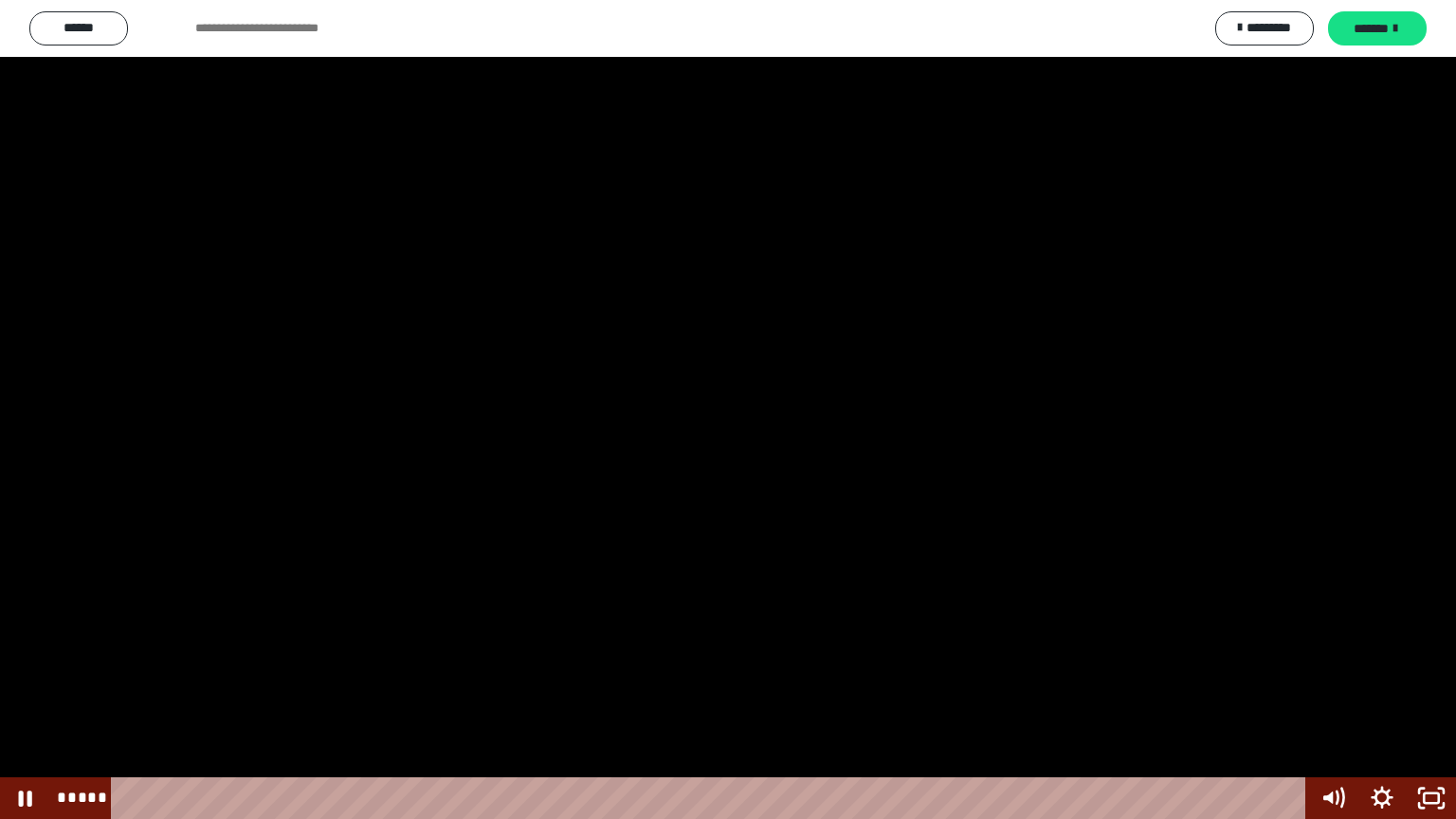 click at bounding box center [728, 410] 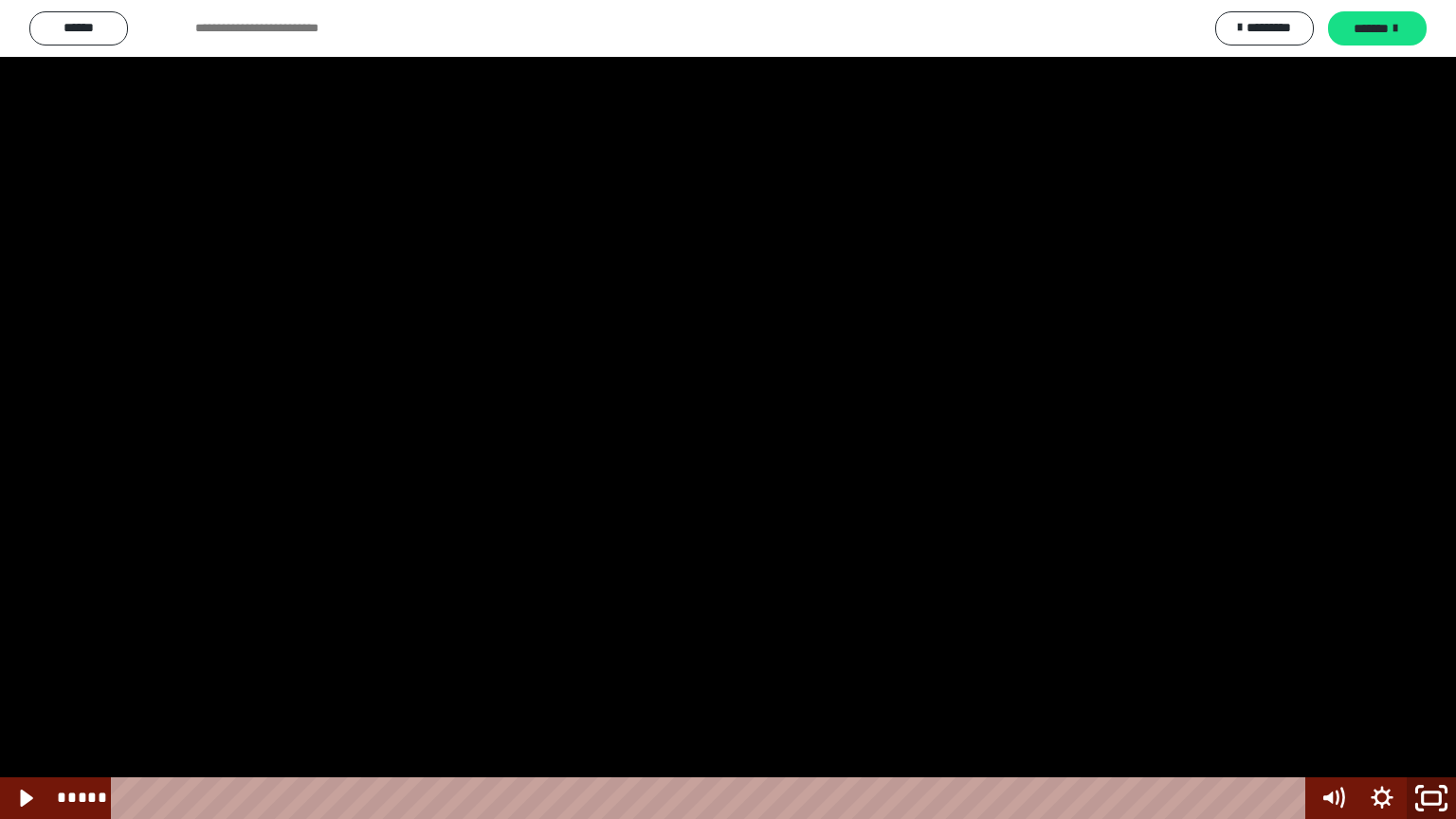 click 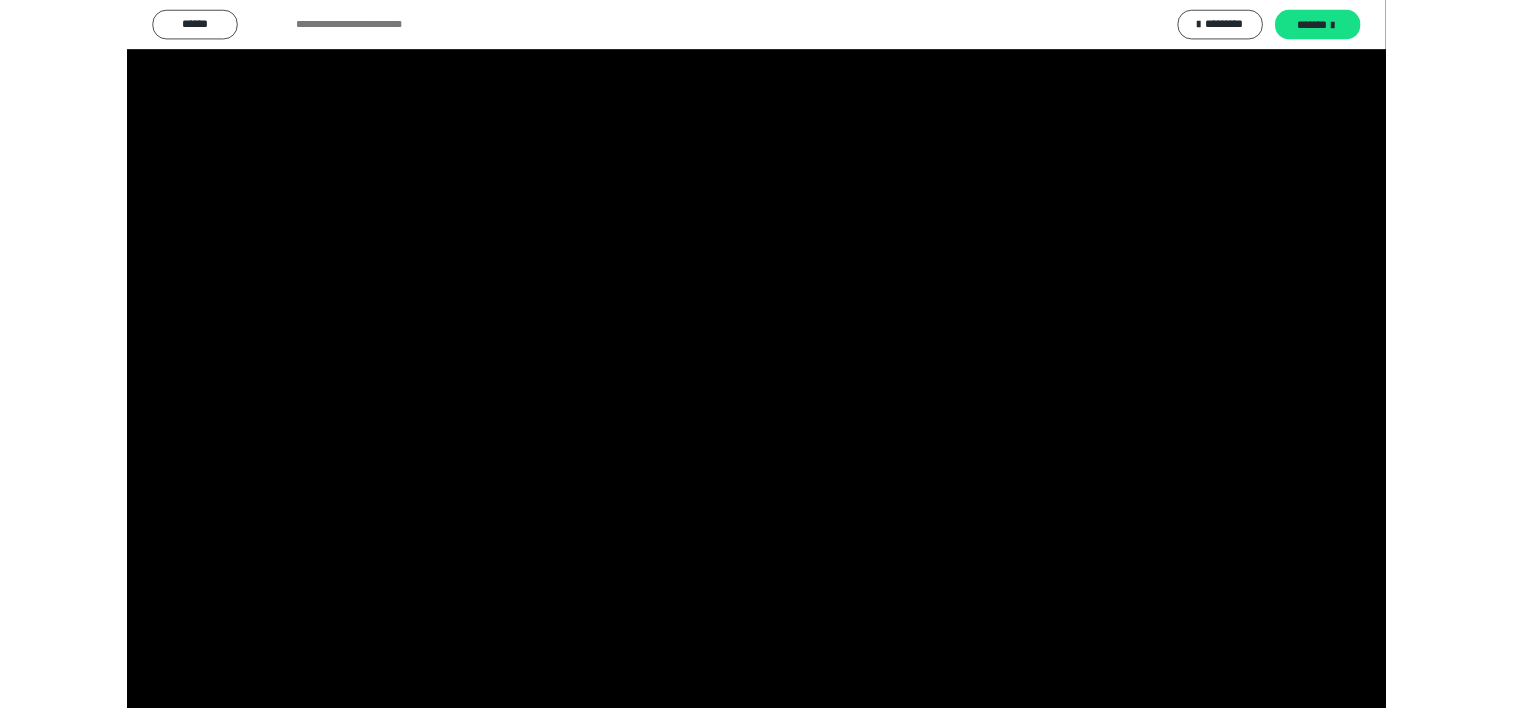 scroll, scrollTop: 2476, scrollLeft: 0, axis: vertical 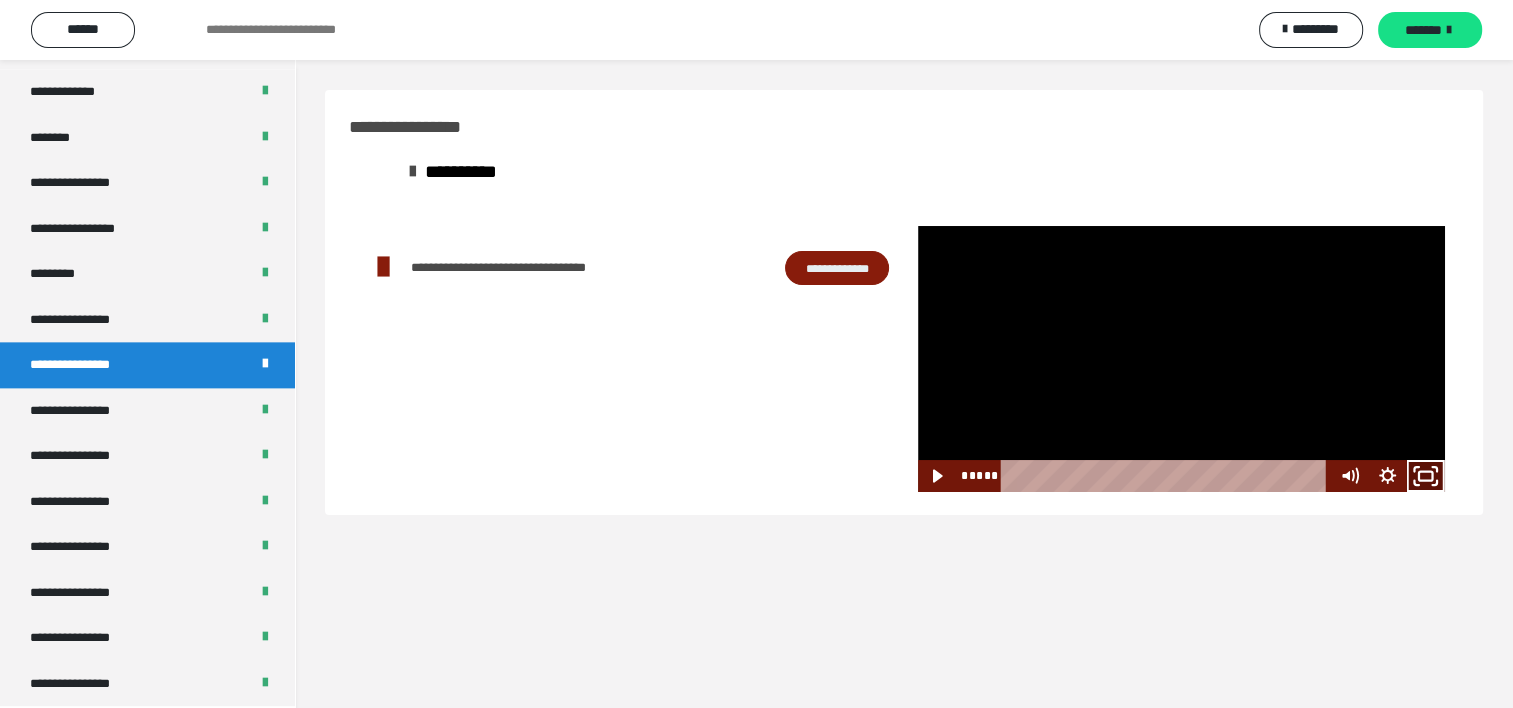 click 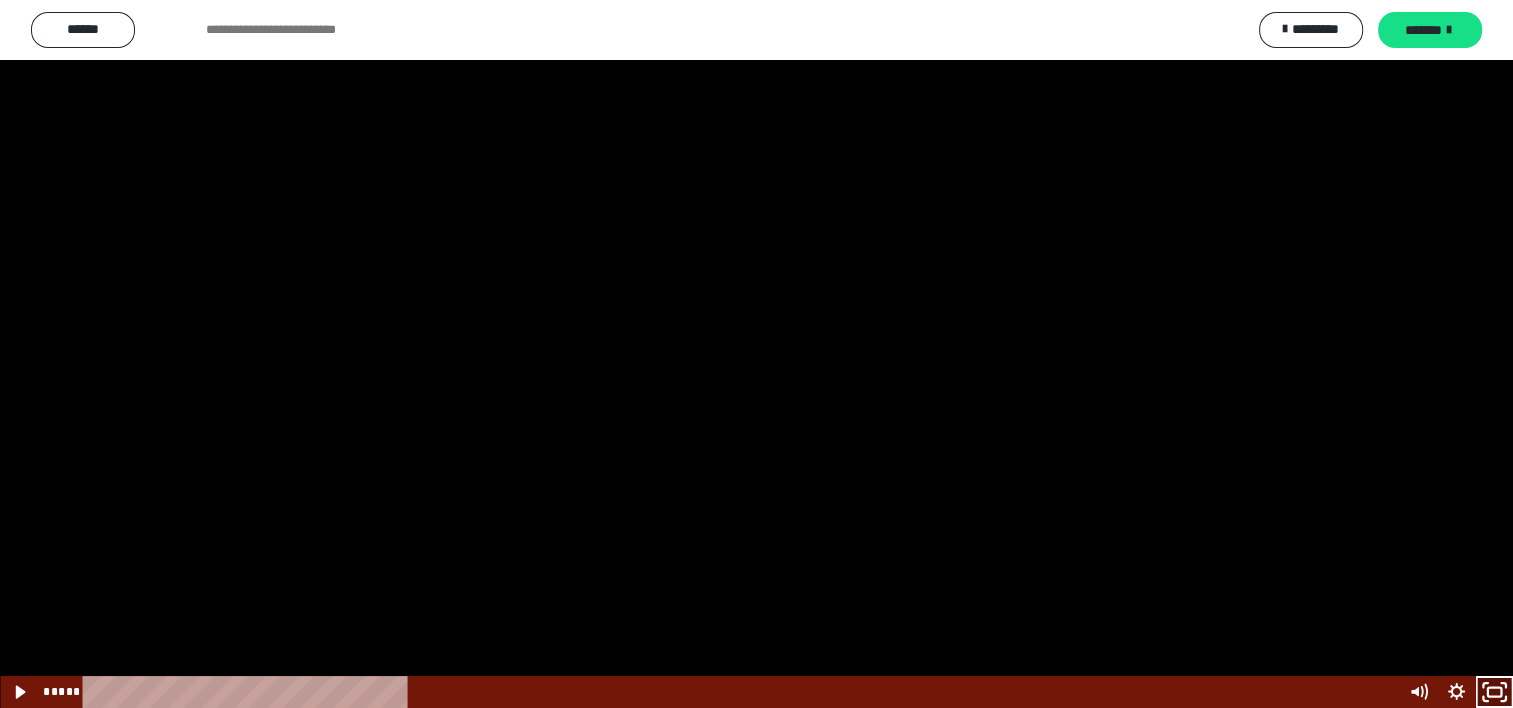 click at bounding box center [756, 354] 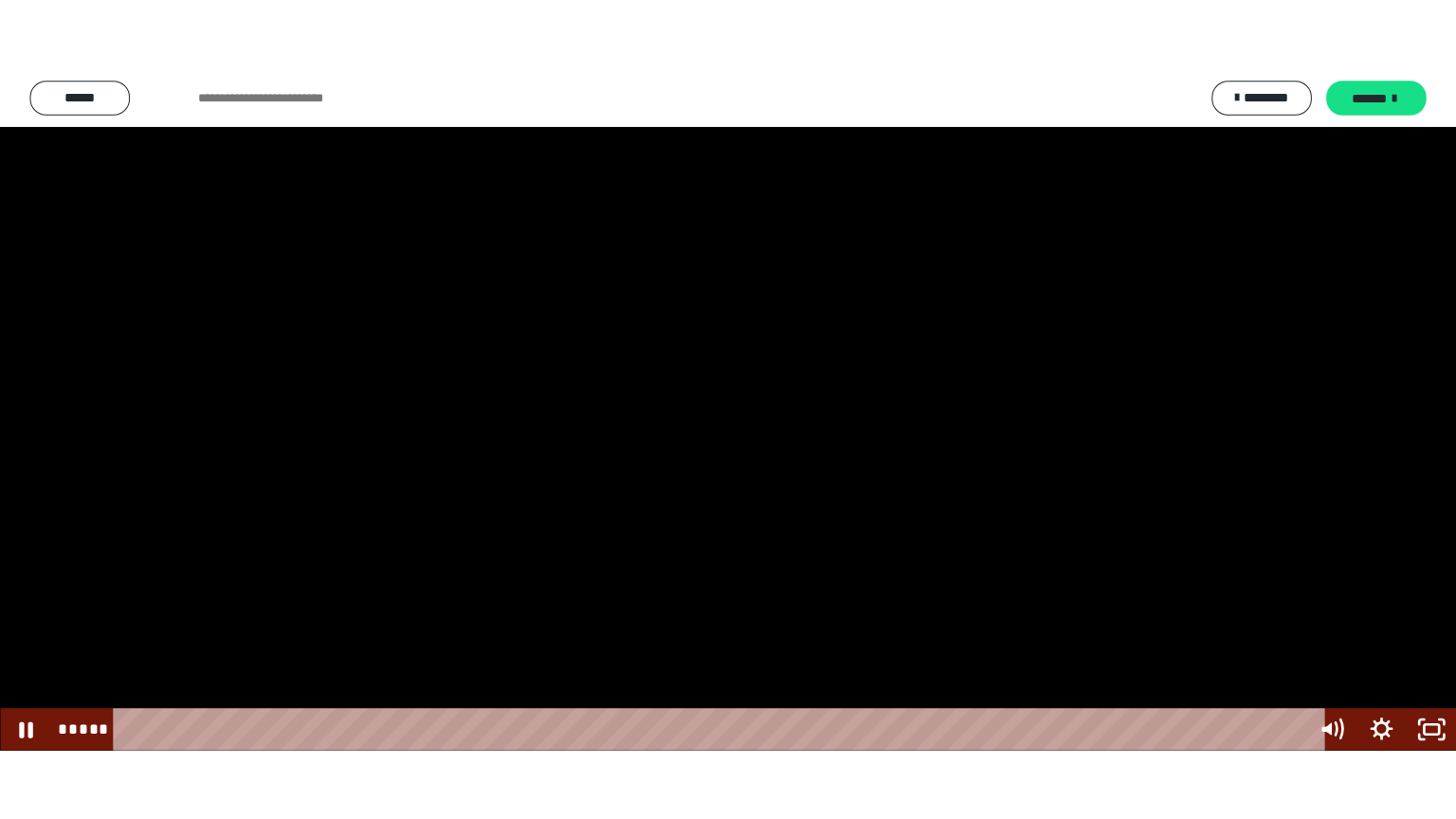 scroll, scrollTop: 2347, scrollLeft: 0, axis: vertical 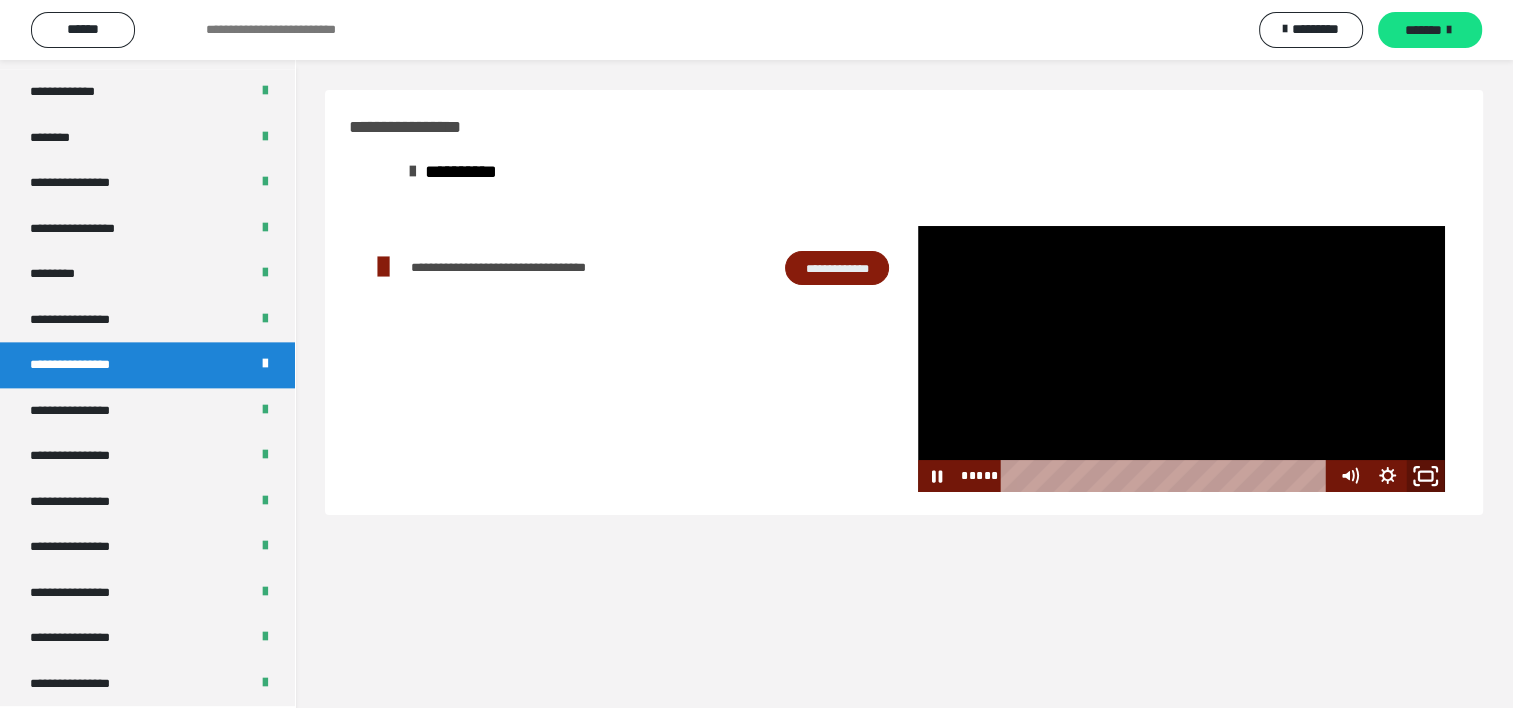 click 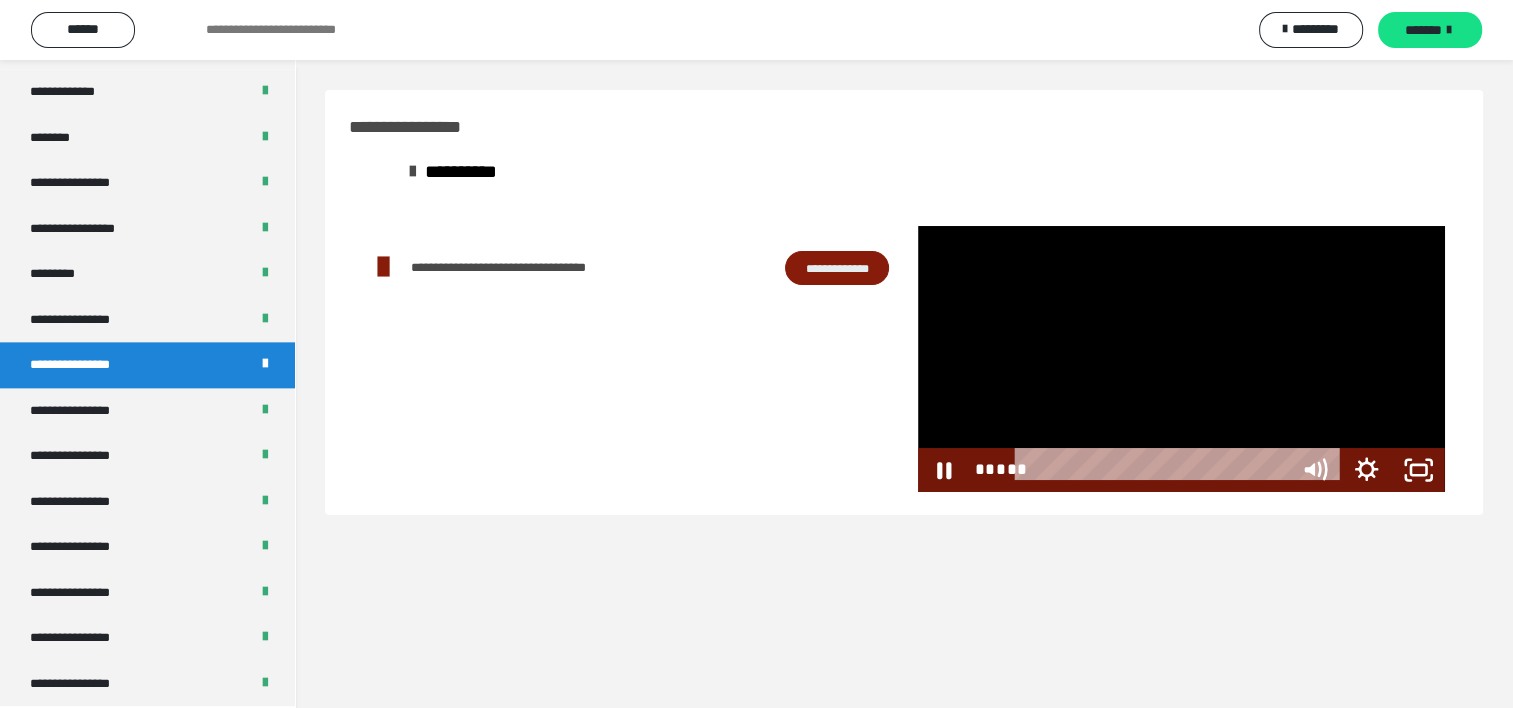 scroll, scrollTop: 2321, scrollLeft: 0, axis: vertical 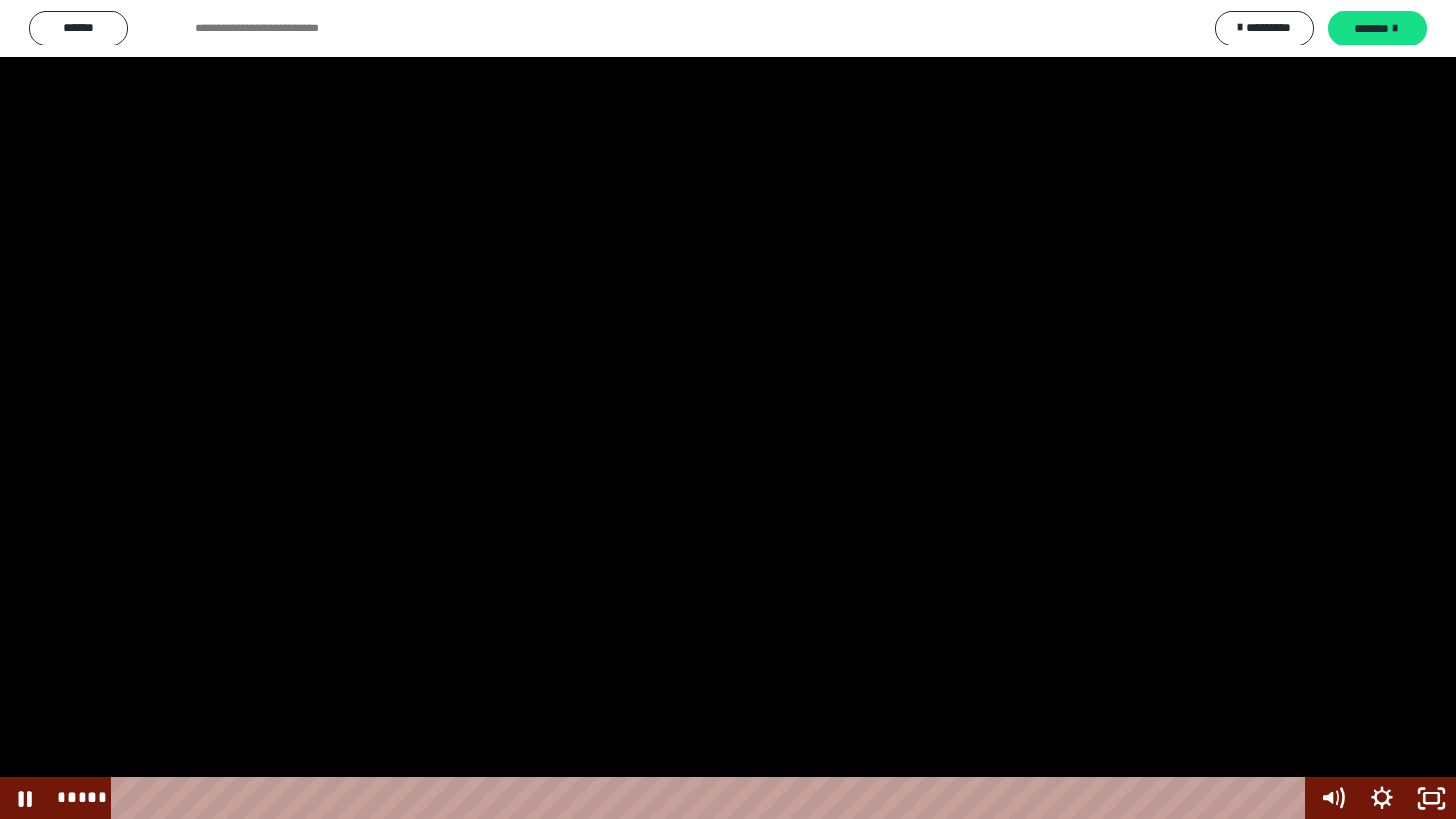 click at bounding box center (728, 410) 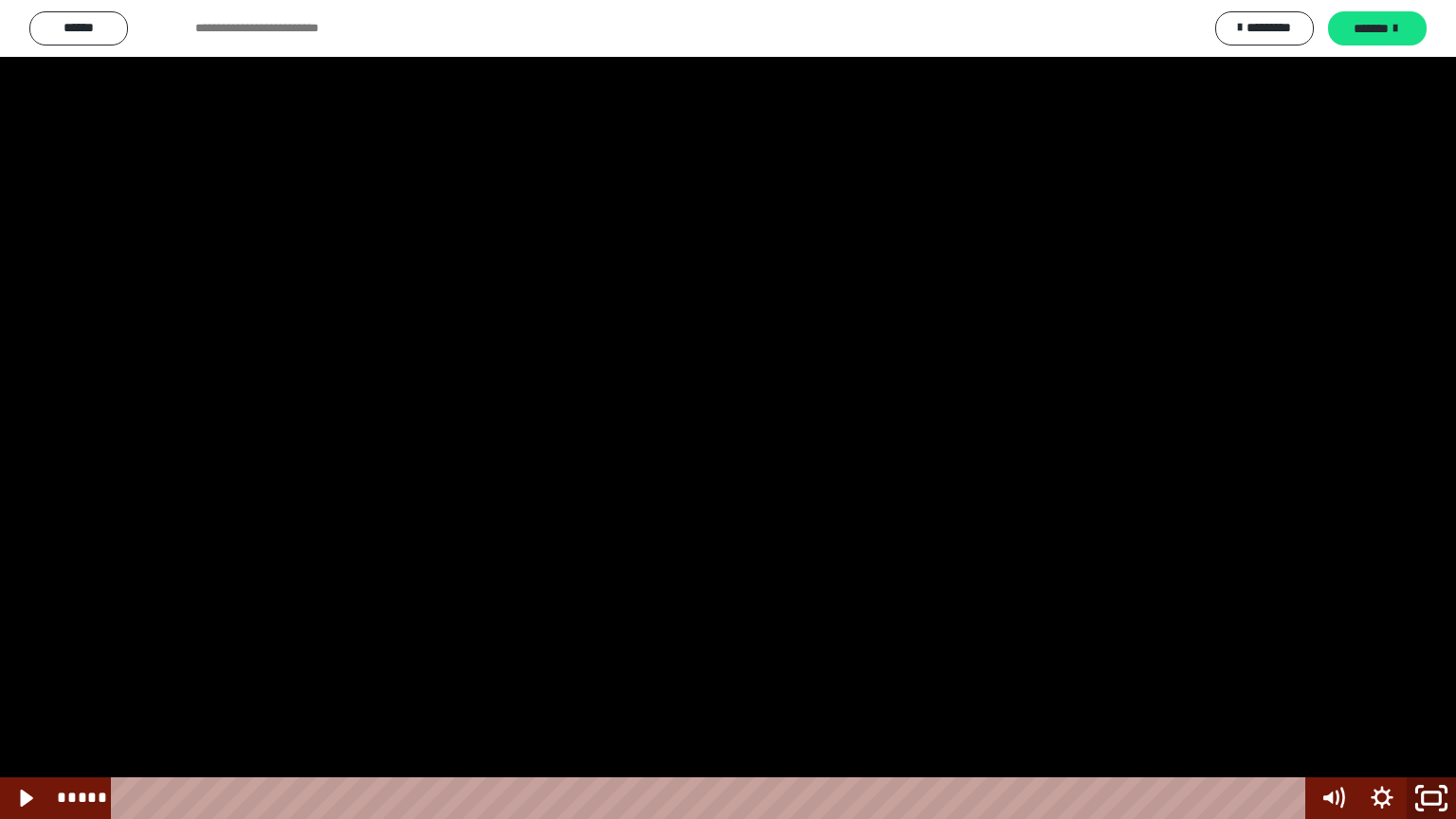 click 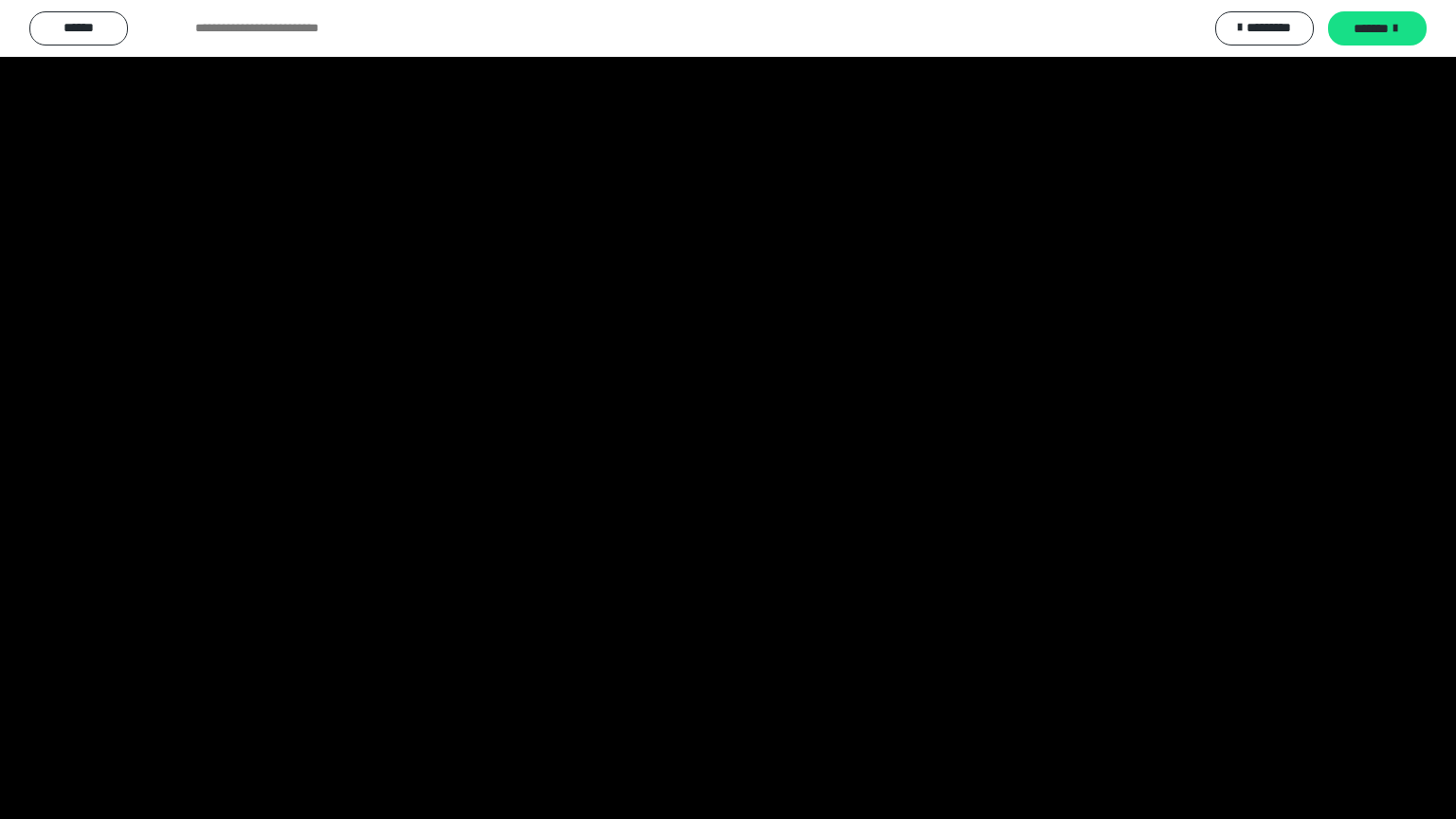 scroll, scrollTop: 2347, scrollLeft: 0, axis: vertical 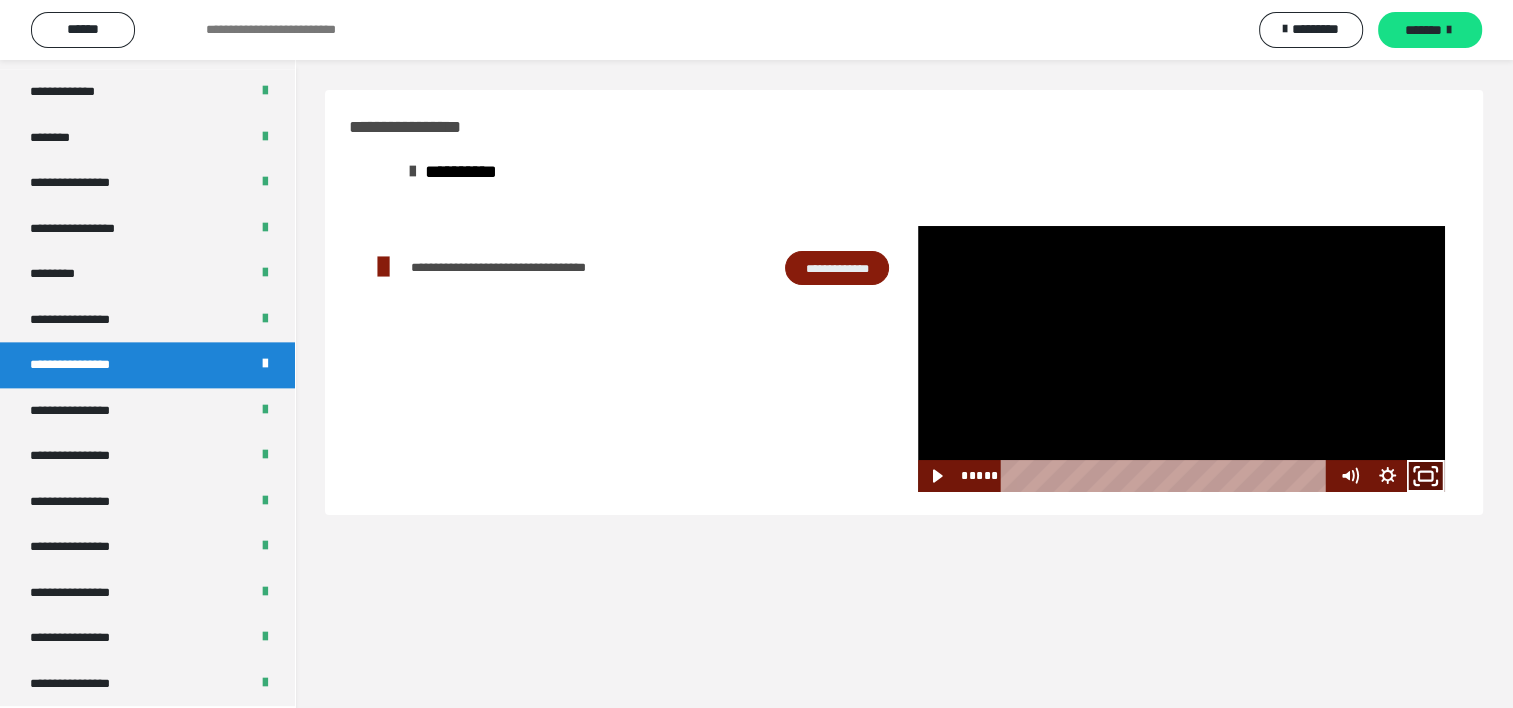 click 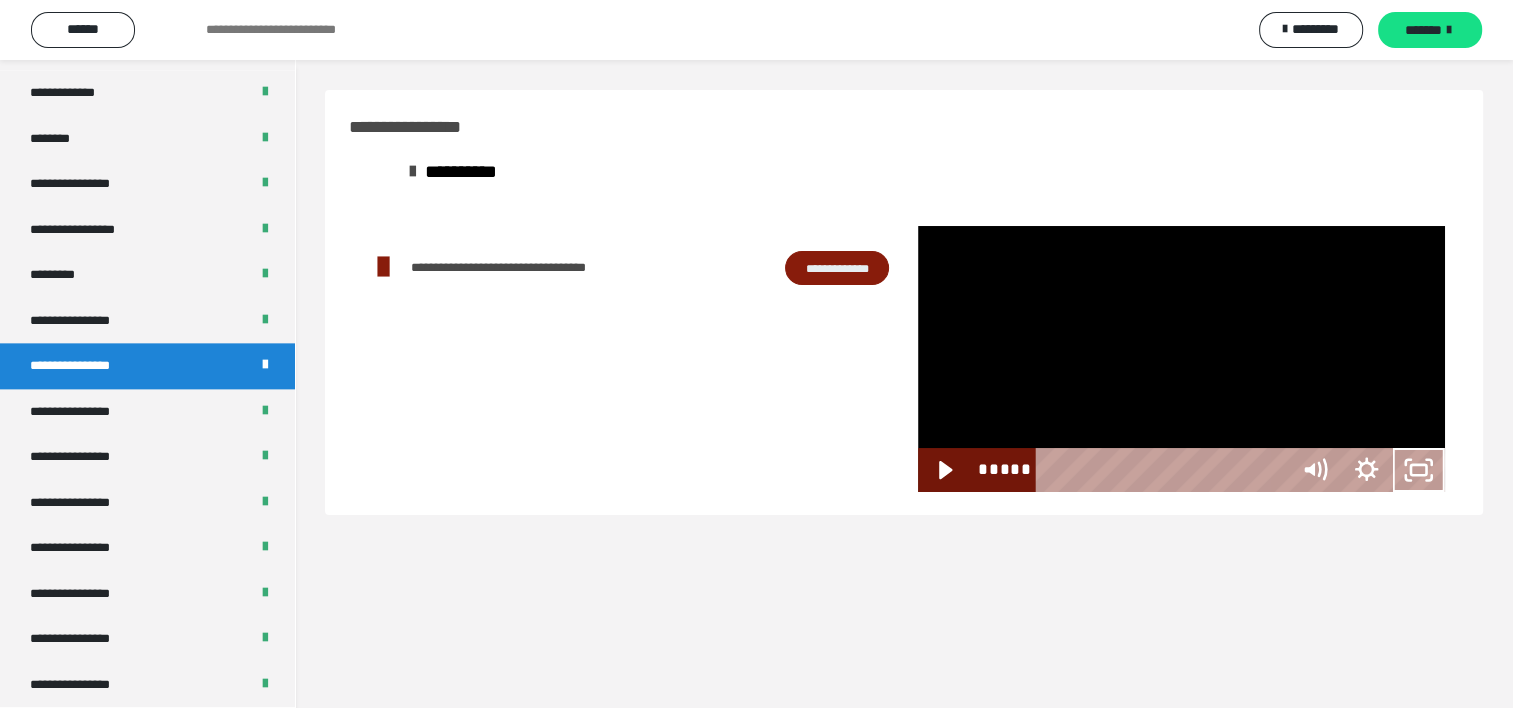 scroll, scrollTop: 2321, scrollLeft: 0, axis: vertical 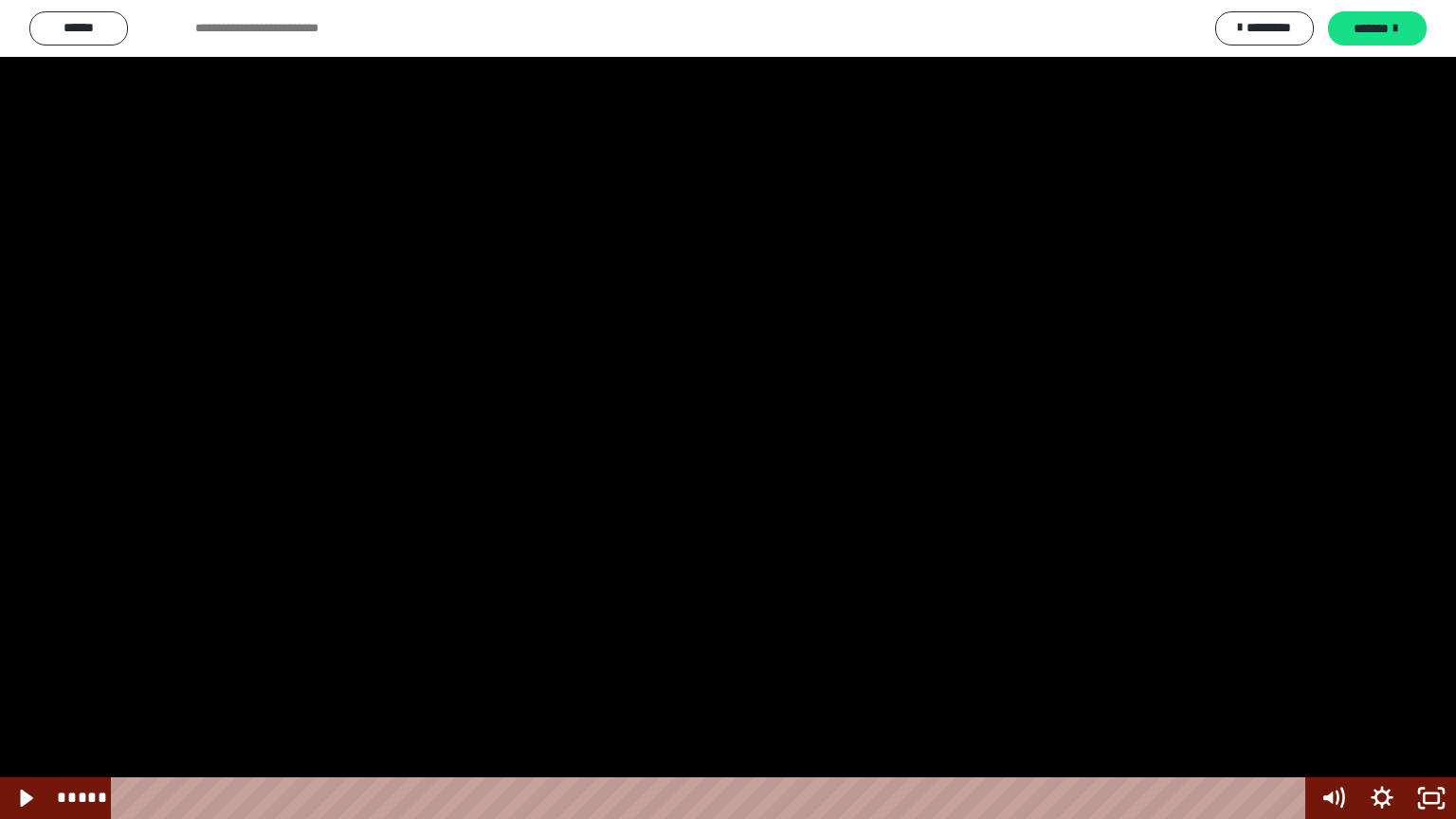 click at bounding box center [728, 410] 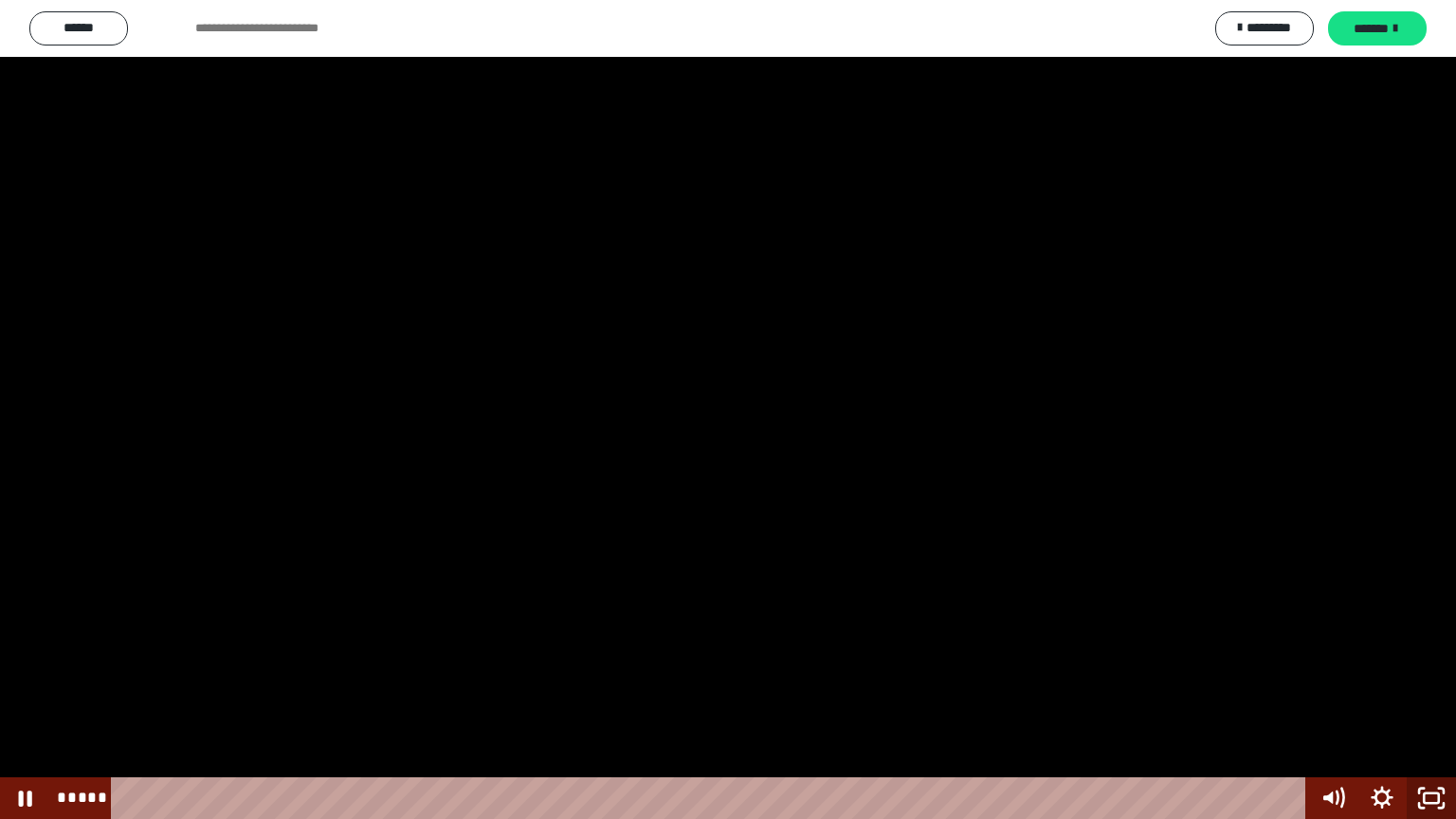 click 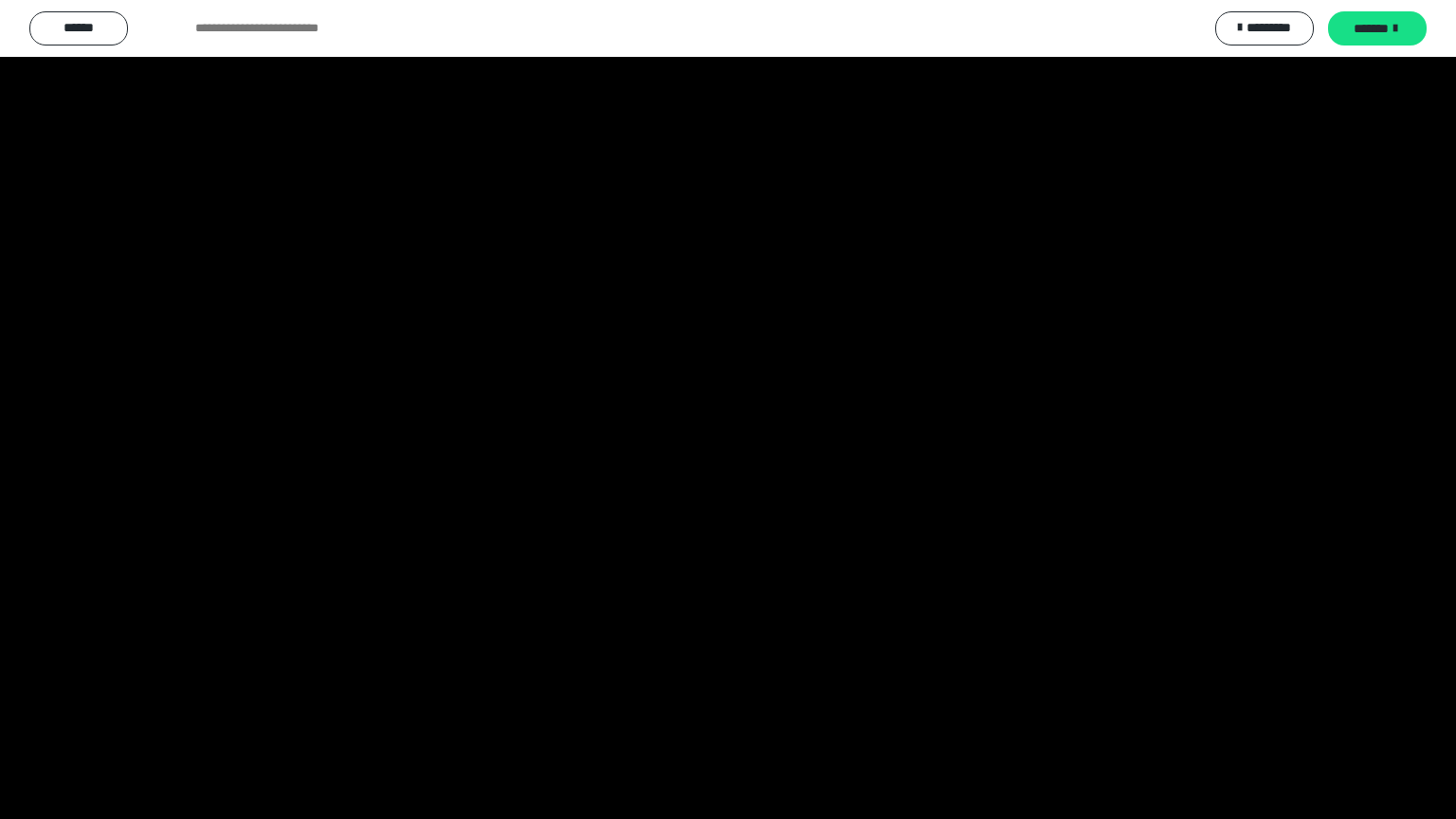 scroll, scrollTop: 2347, scrollLeft: 0, axis: vertical 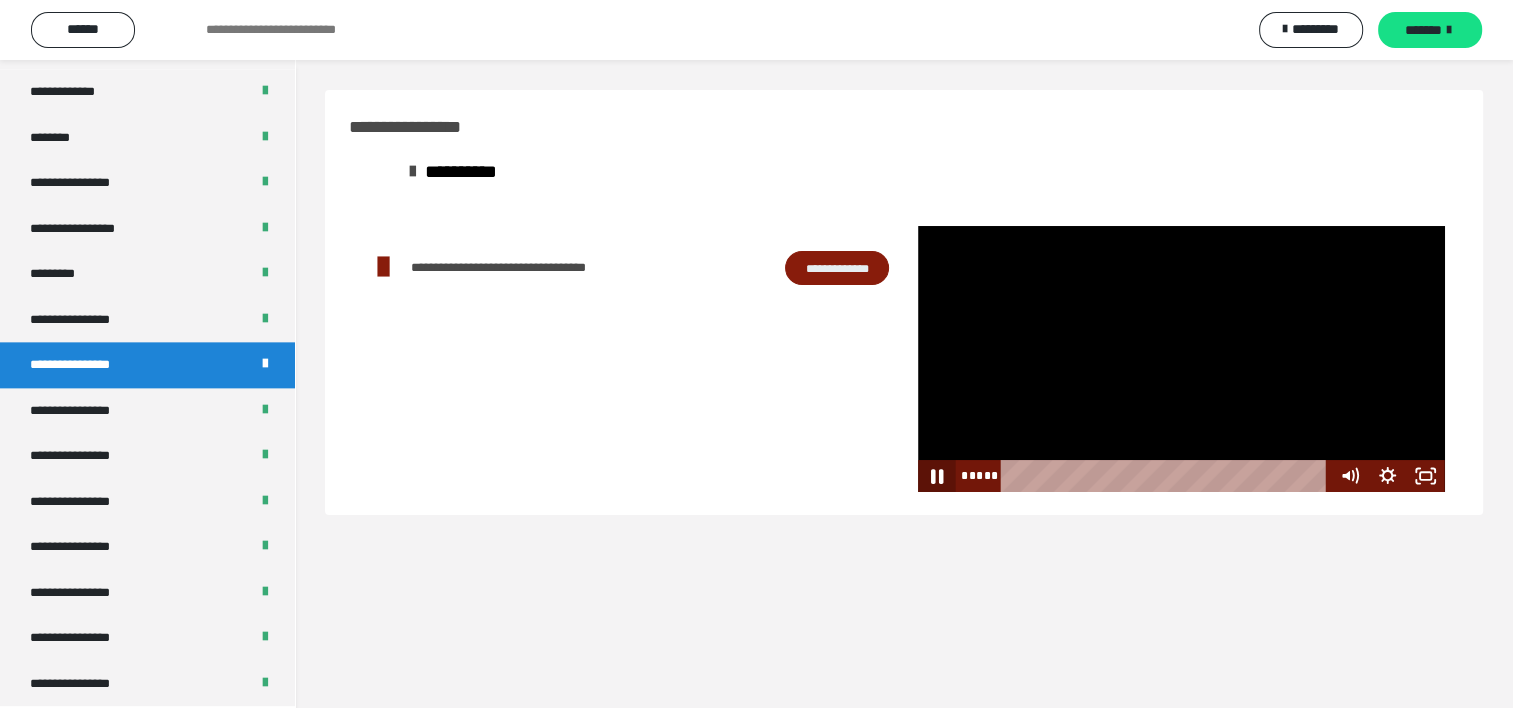 click 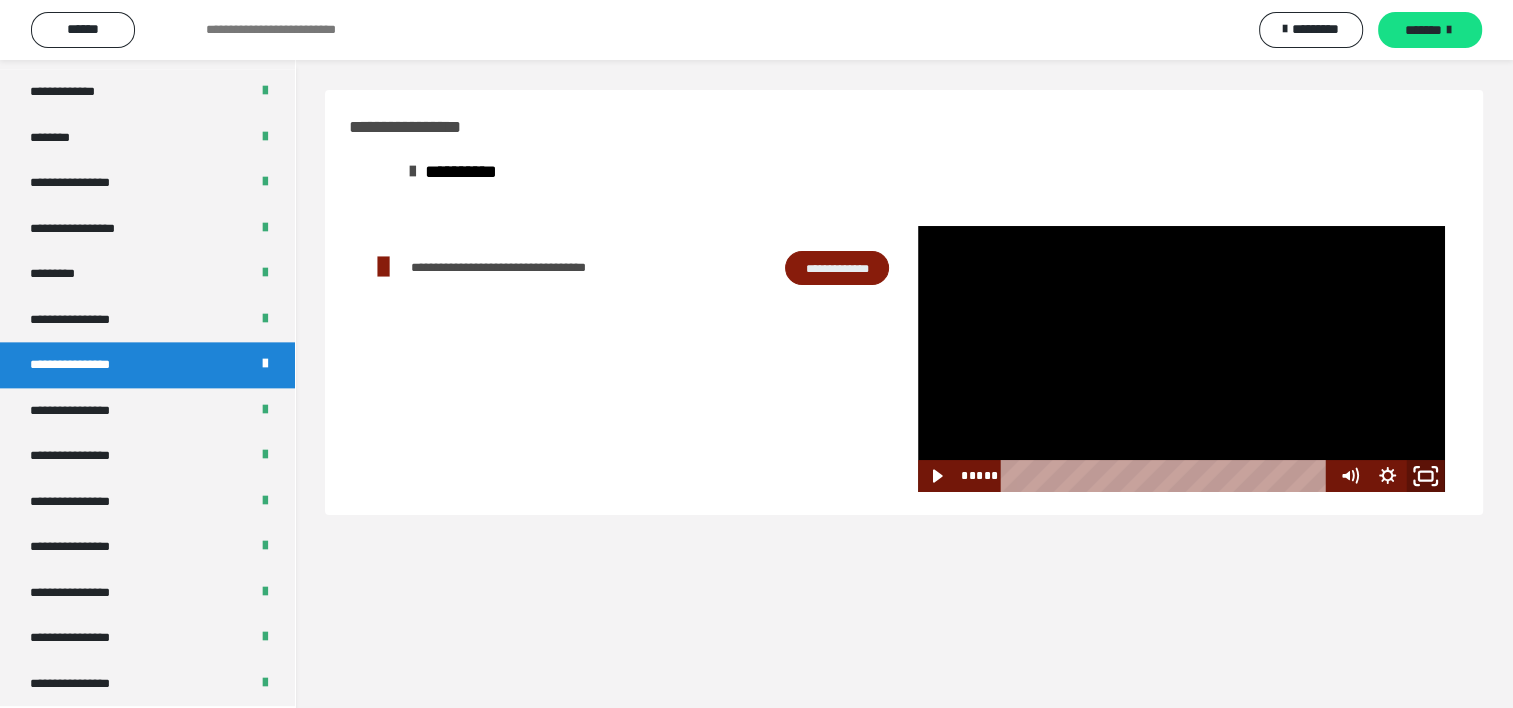 click 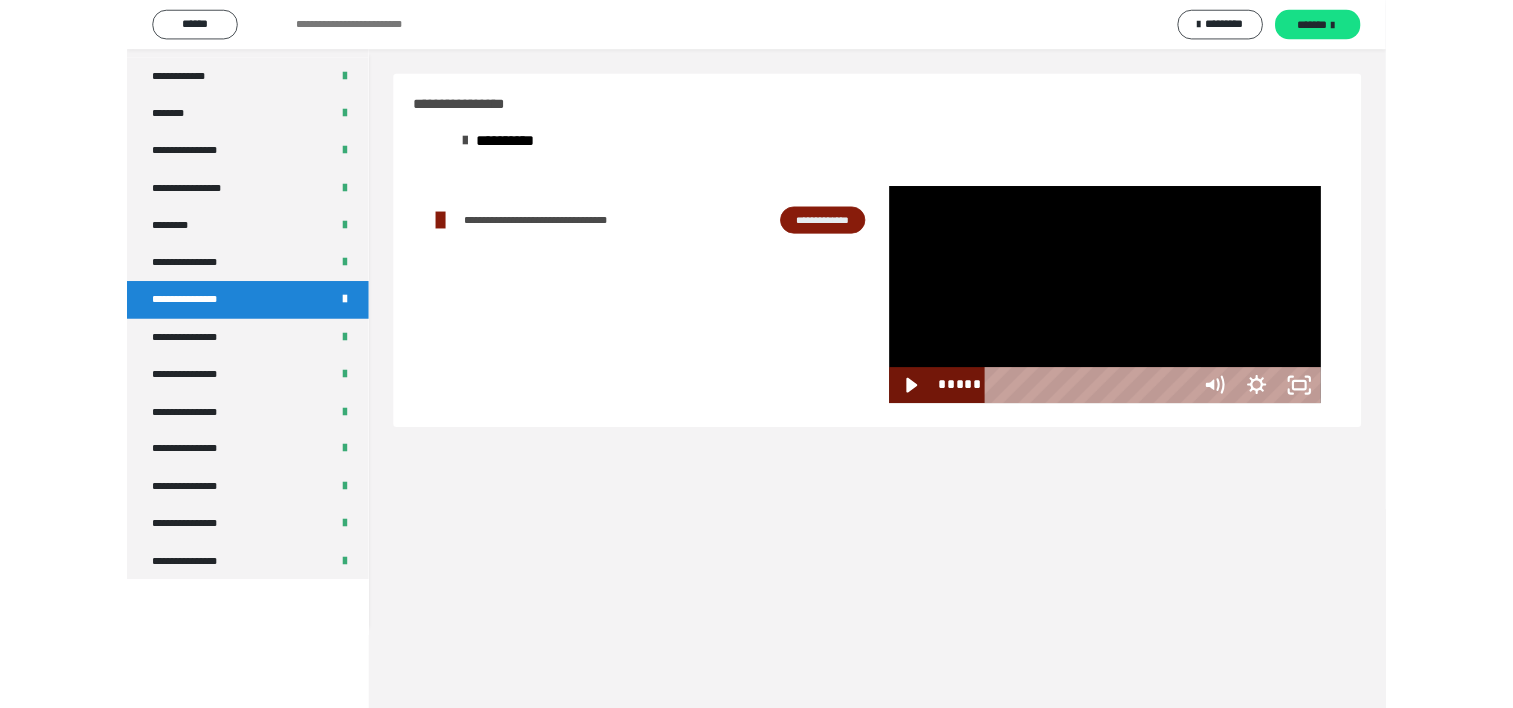 scroll, scrollTop: 2321, scrollLeft: 0, axis: vertical 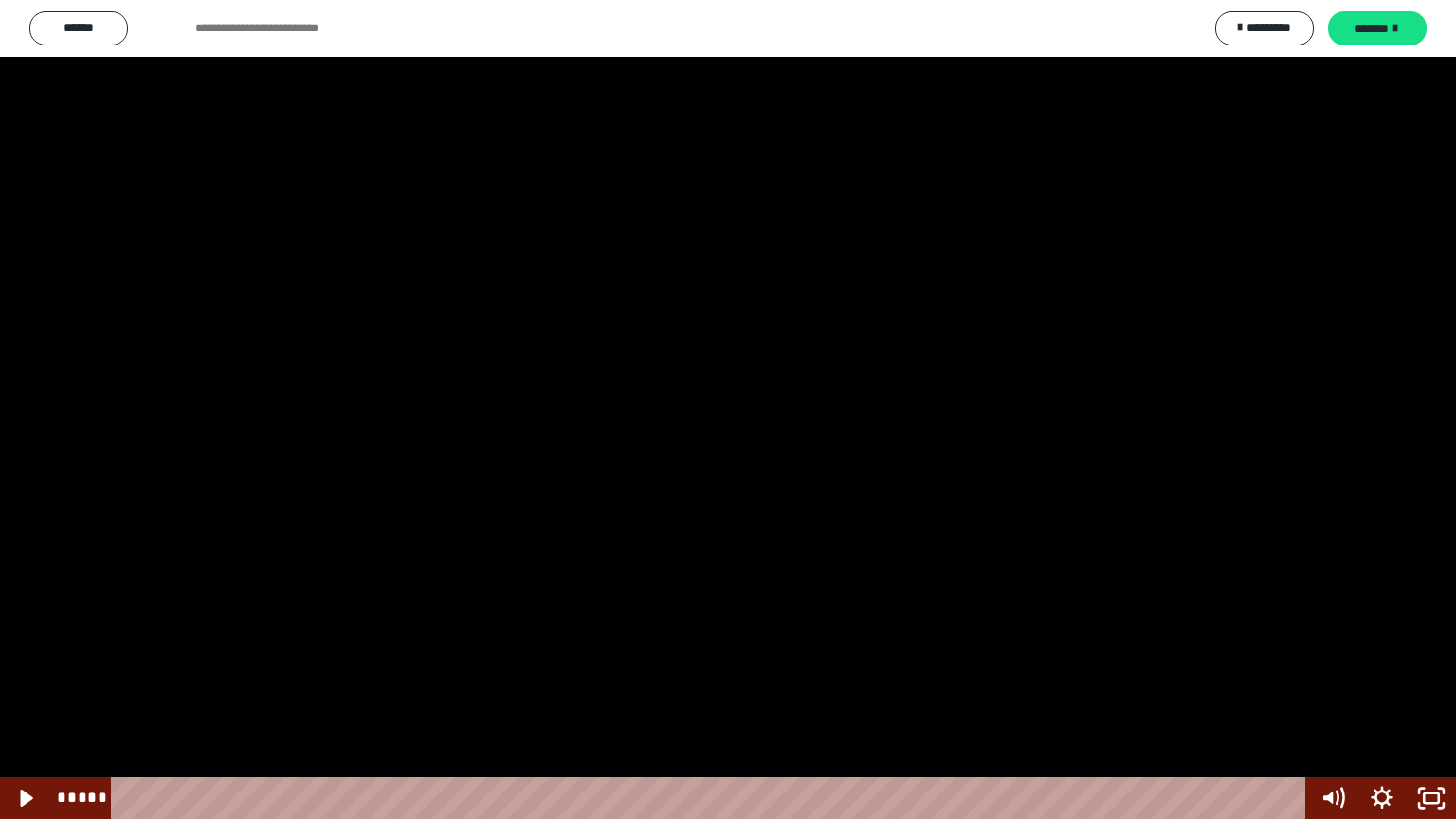click at bounding box center (728, 410) 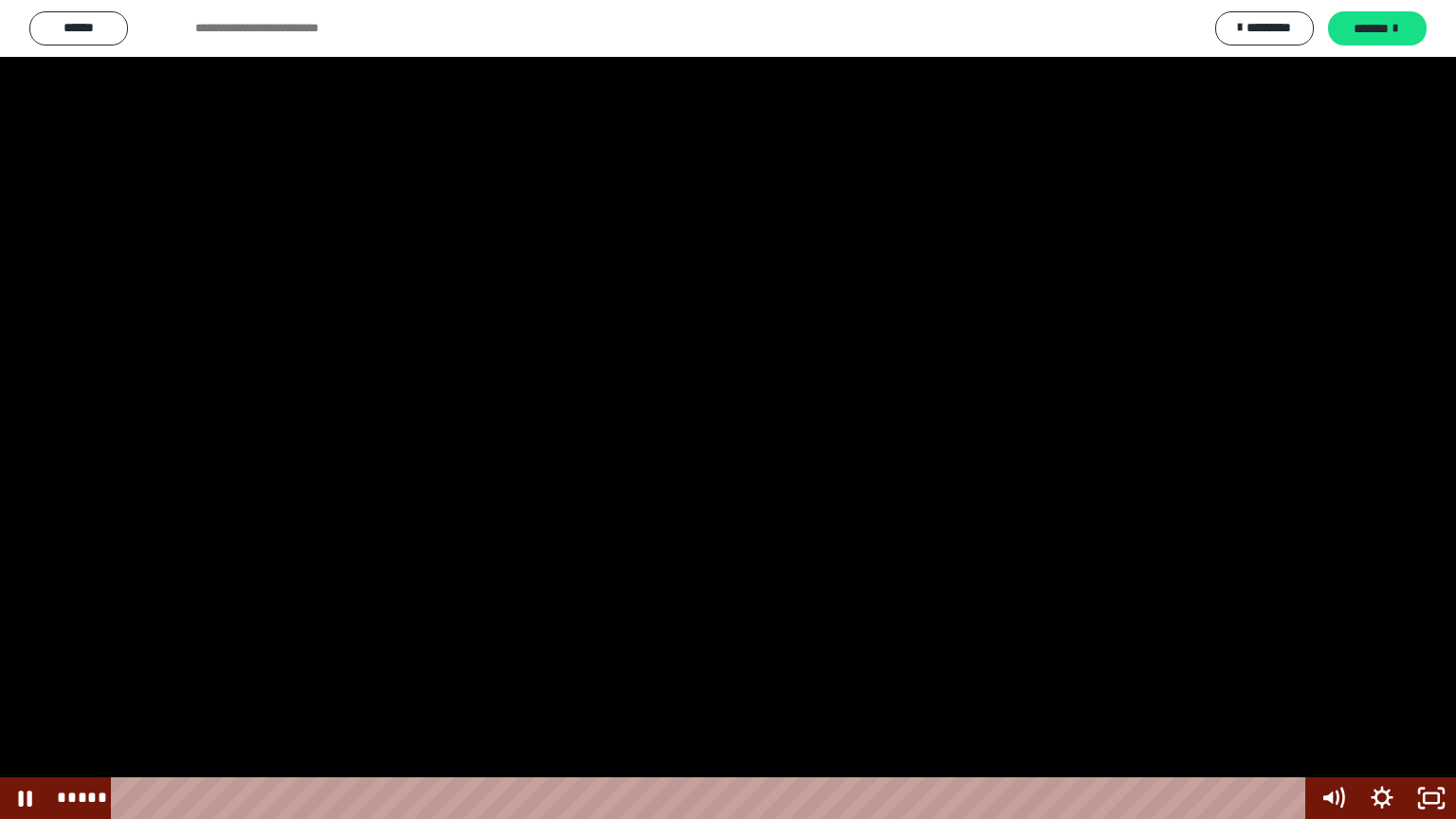 click at bounding box center [728, 410] 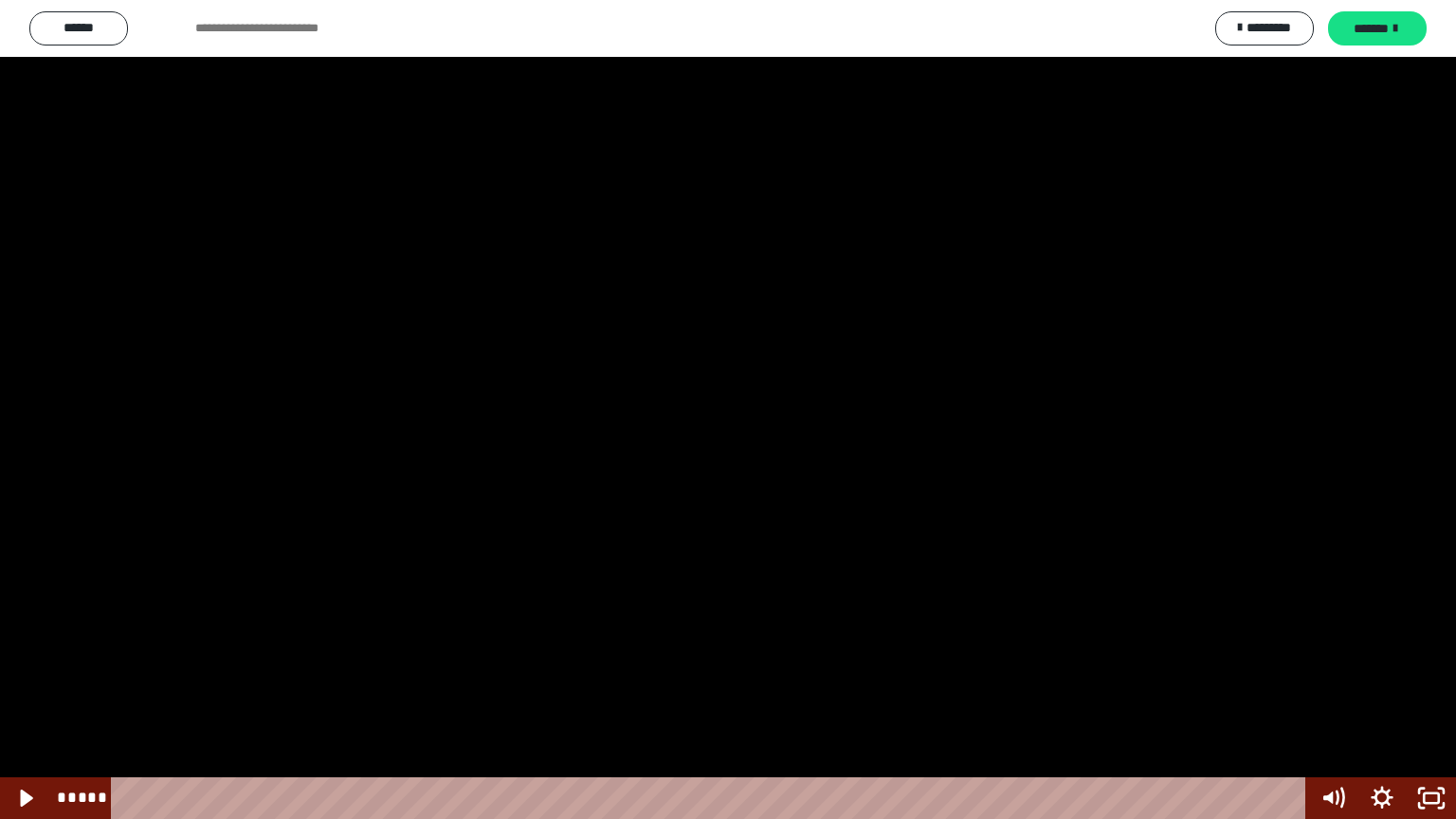 click at bounding box center (728, 410) 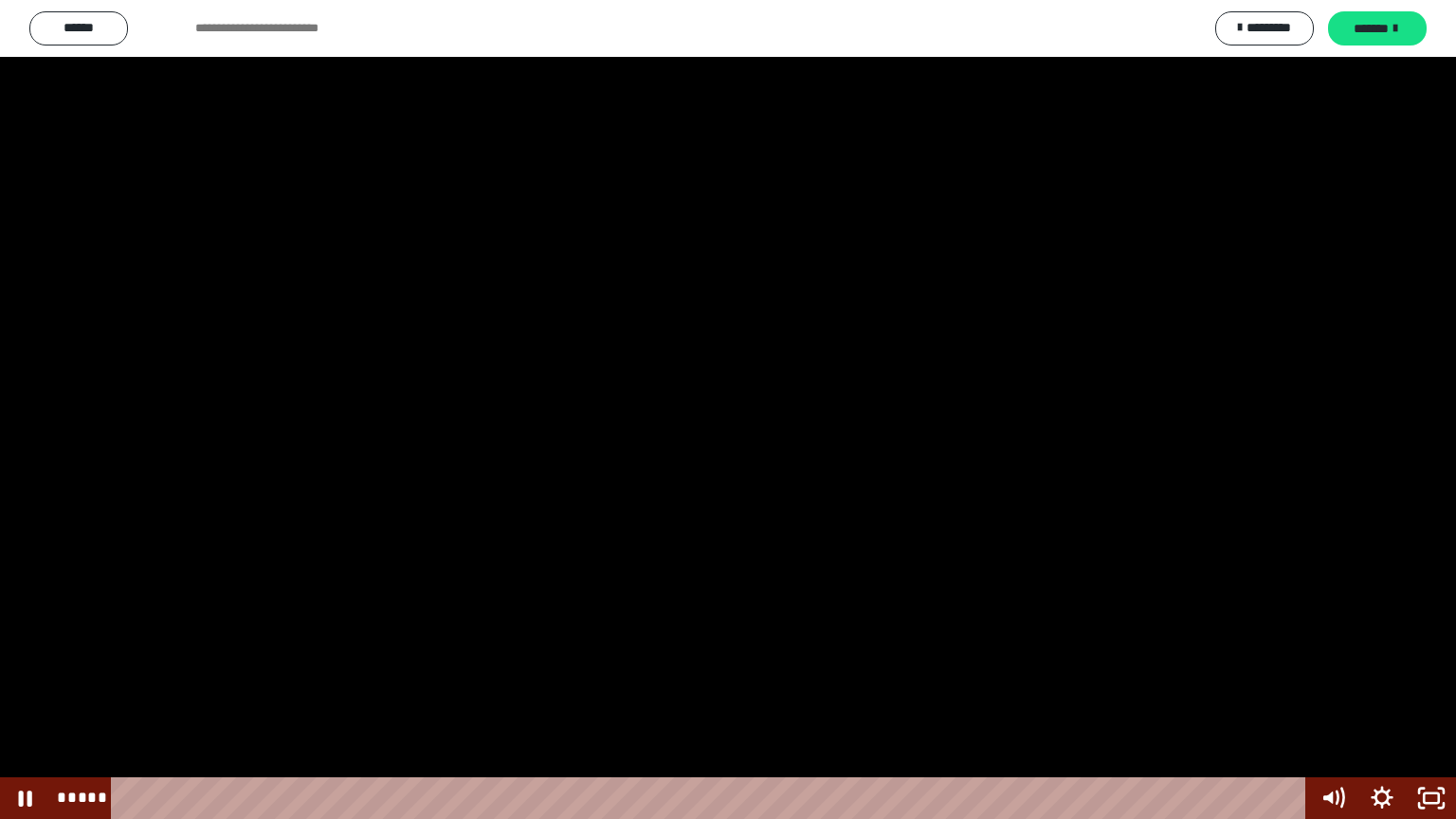 click at bounding box center [728, 410] 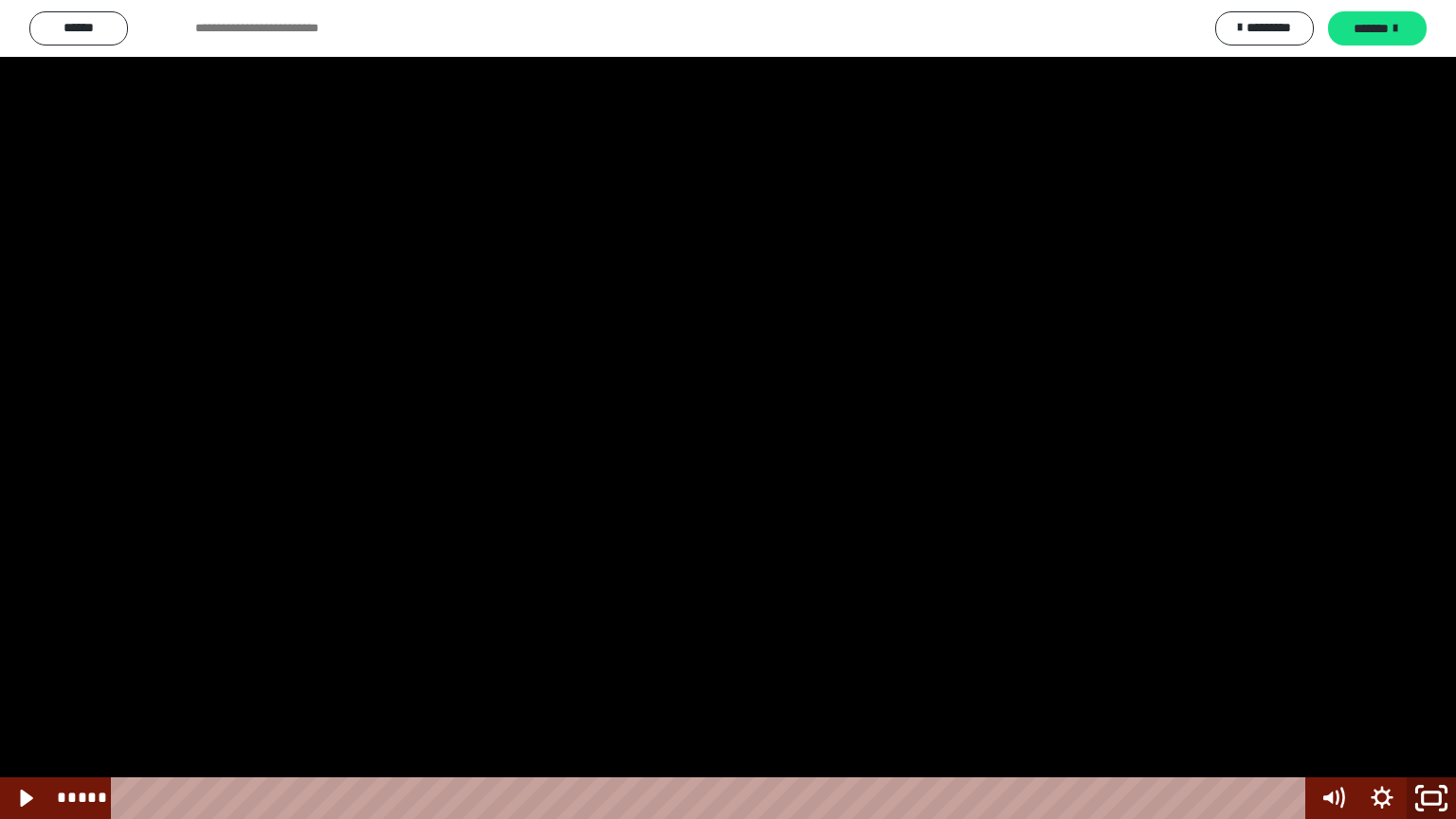 click 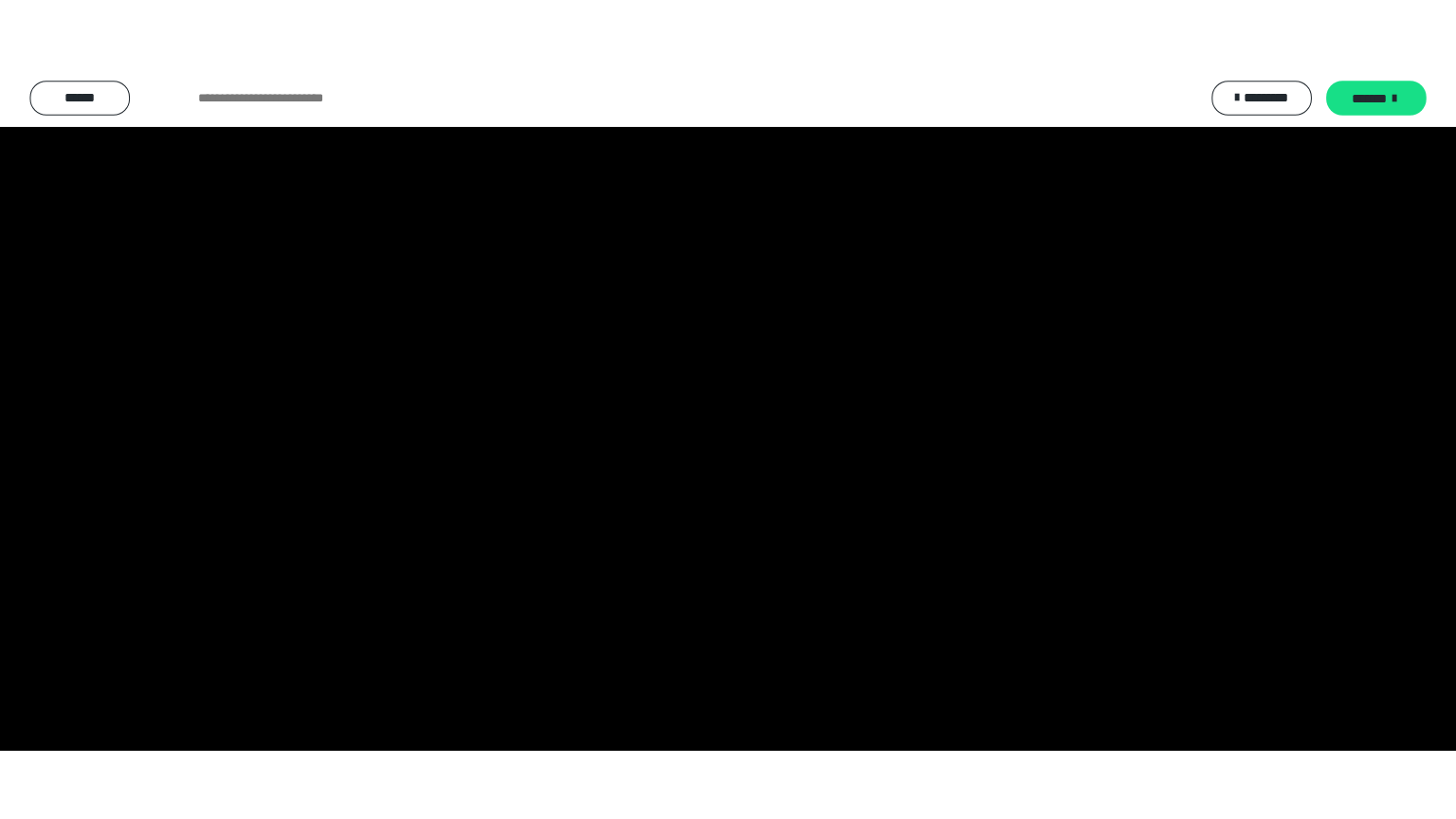 scroll, scrollTop: 2347, scrollLeft: 0, axis: vertical 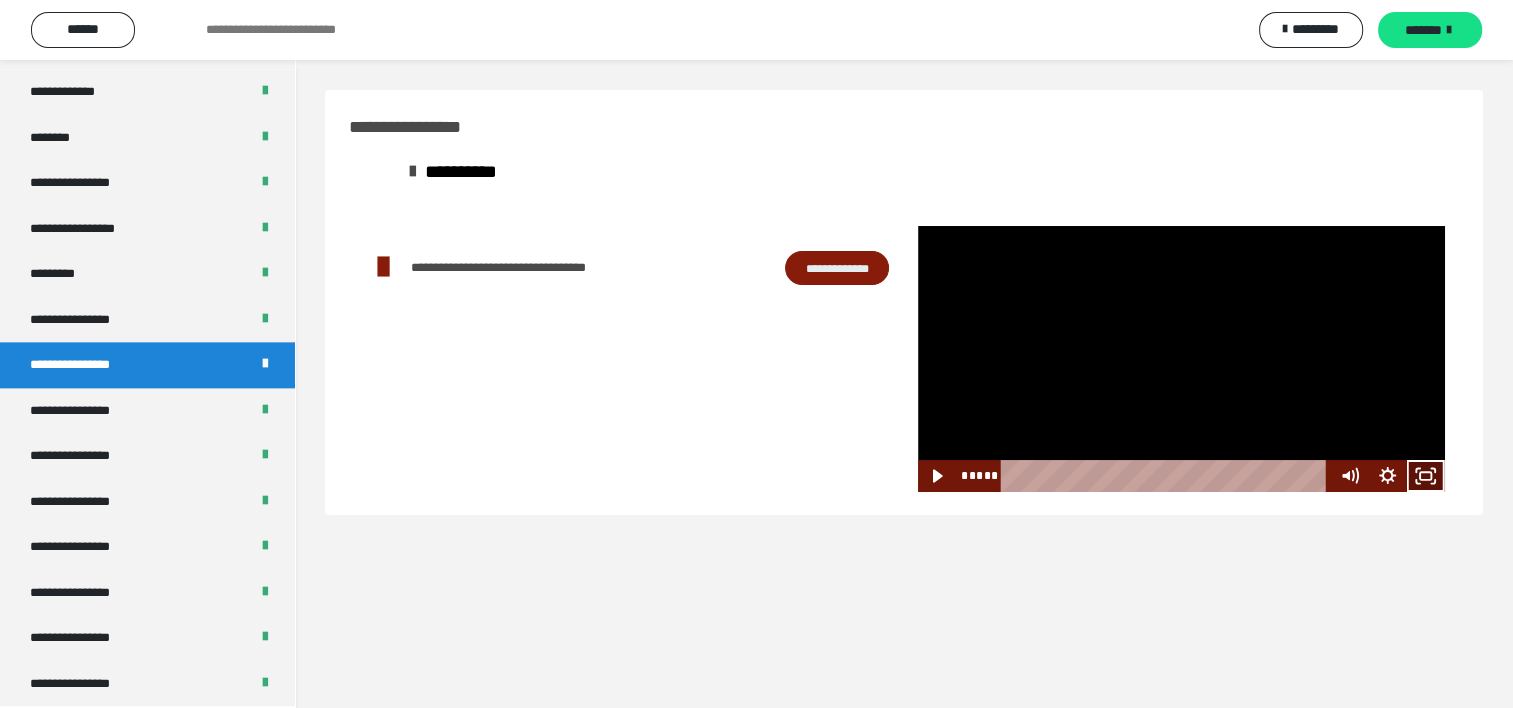 click 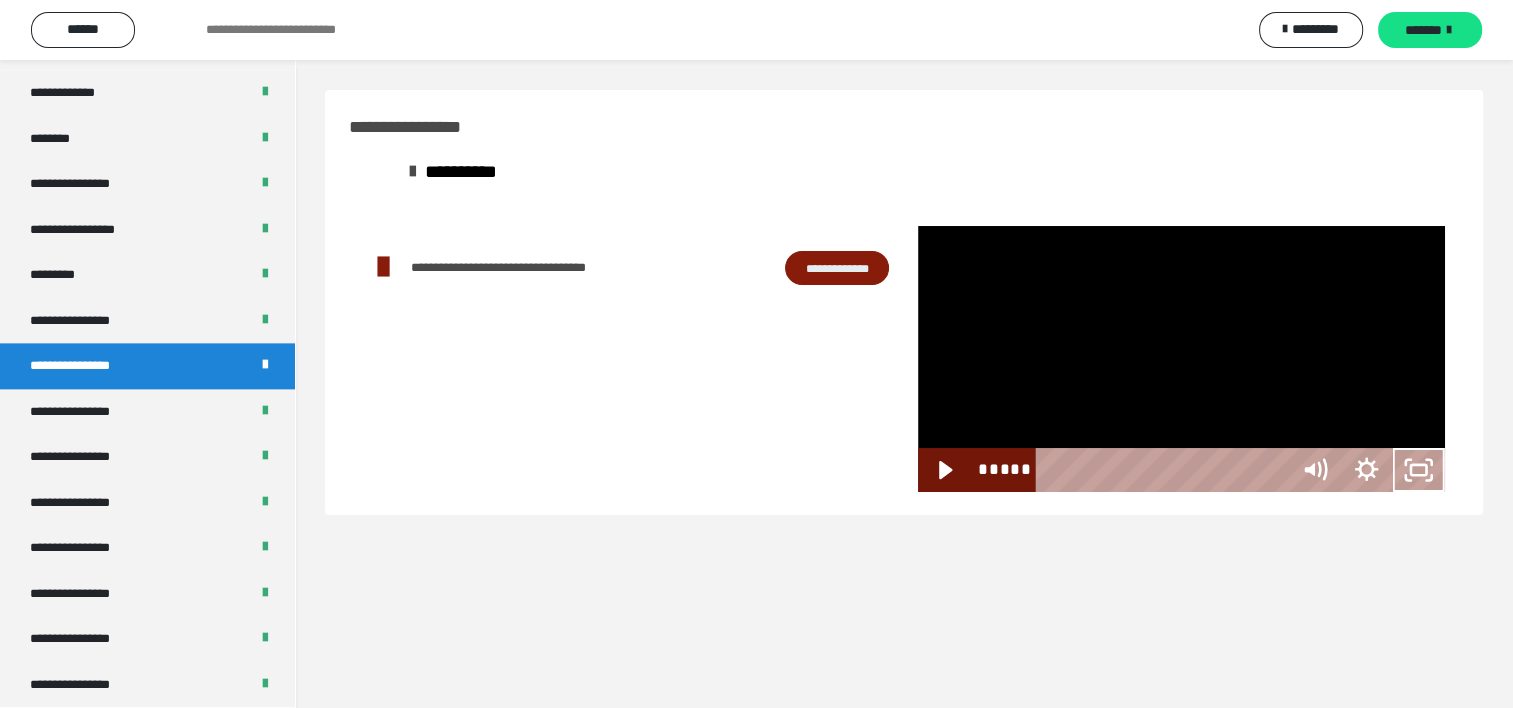 scroll, scrollTop: 2321, scrollLeft: 0, axis: vertical 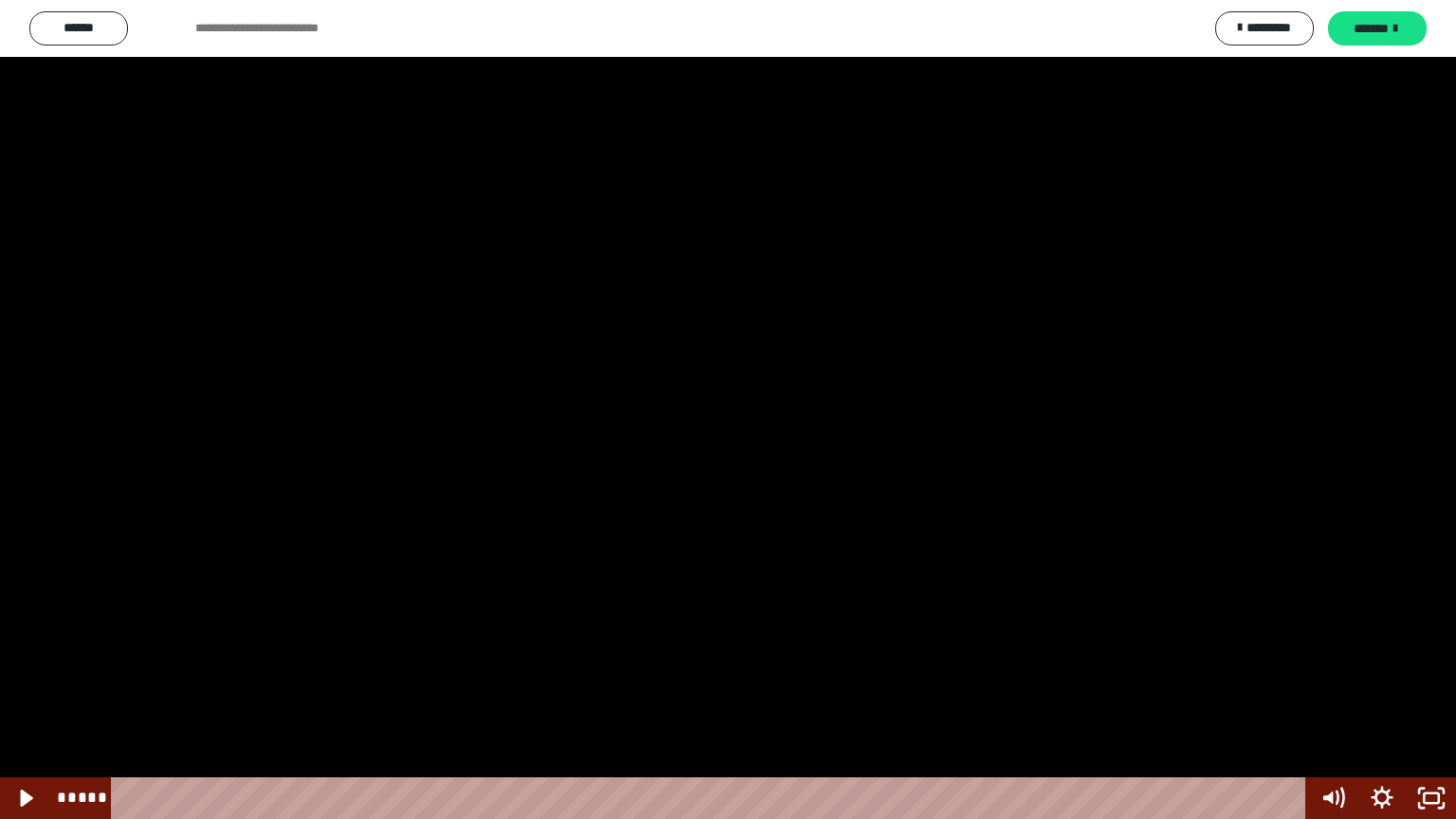 click at bounding box center (728, 410) 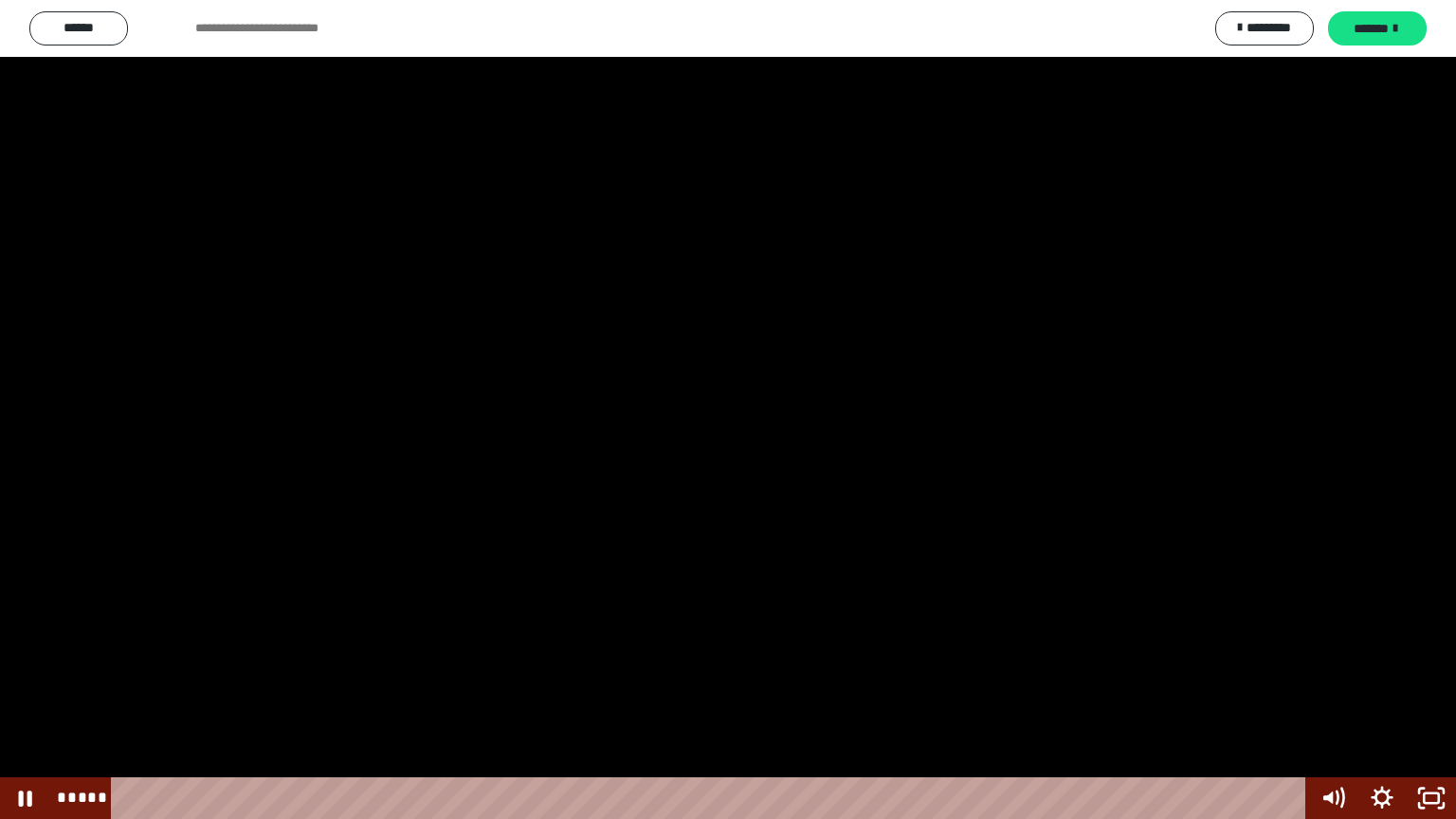 click at bounding box center (728, 410) 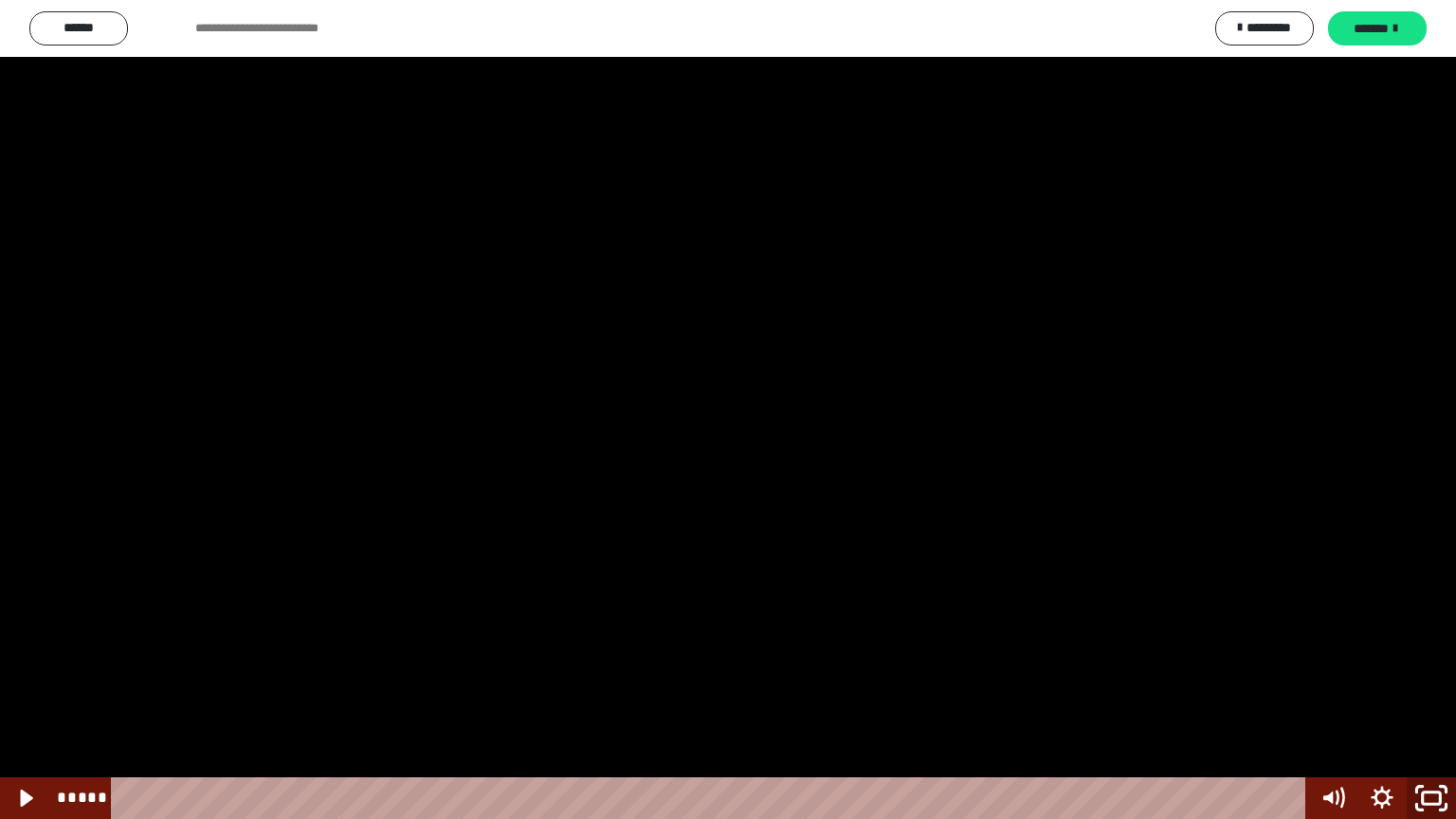 click 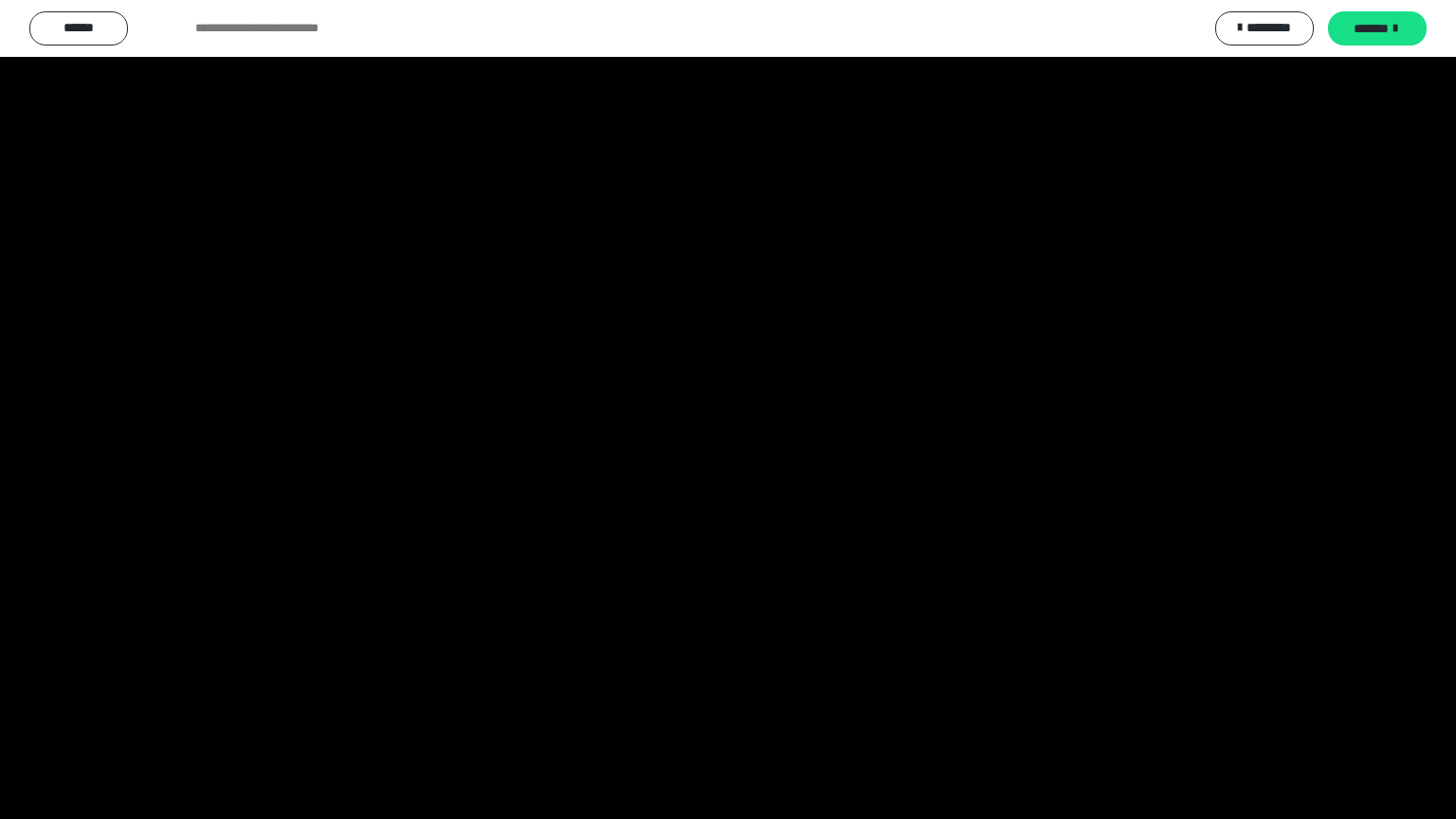 scroll, scrollTop: 2347, scrollLeft: 0, axis: vertical 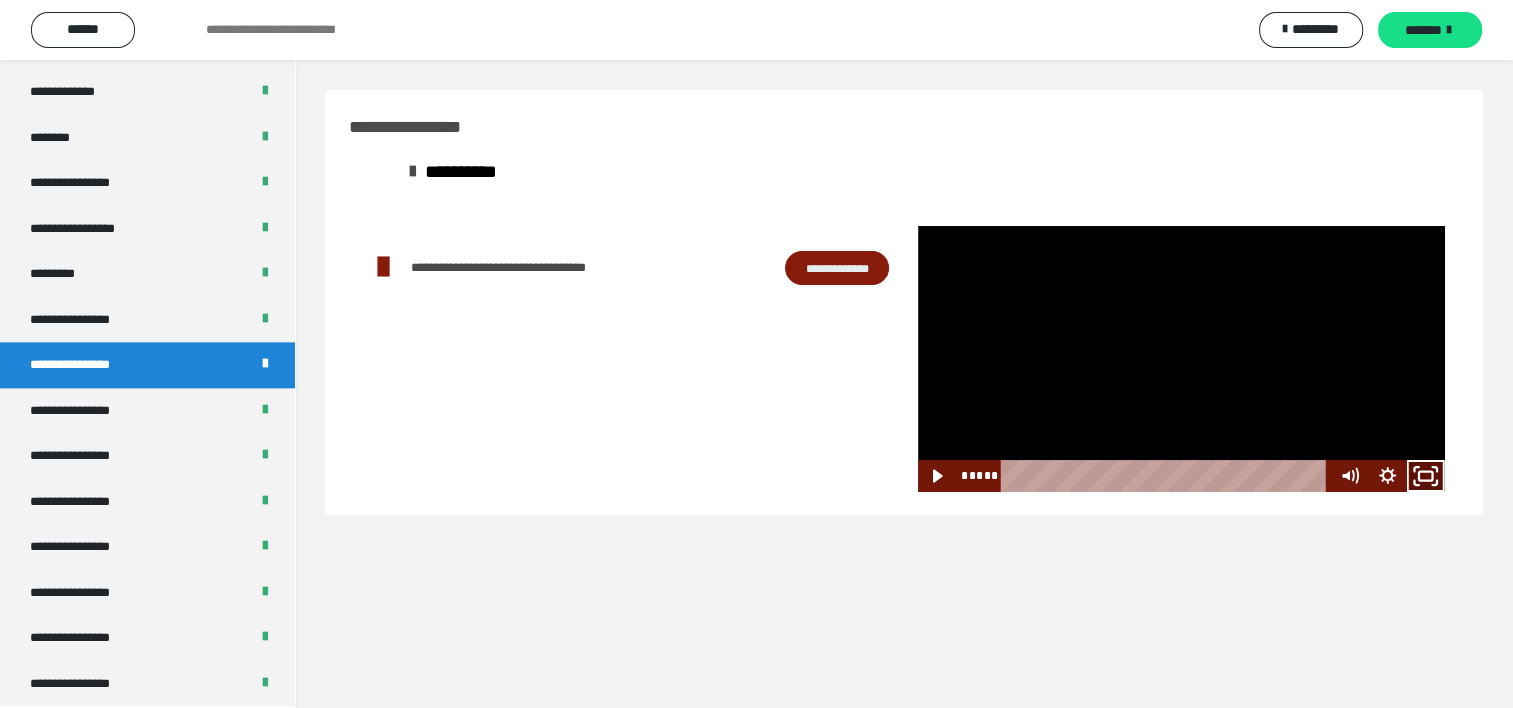 click 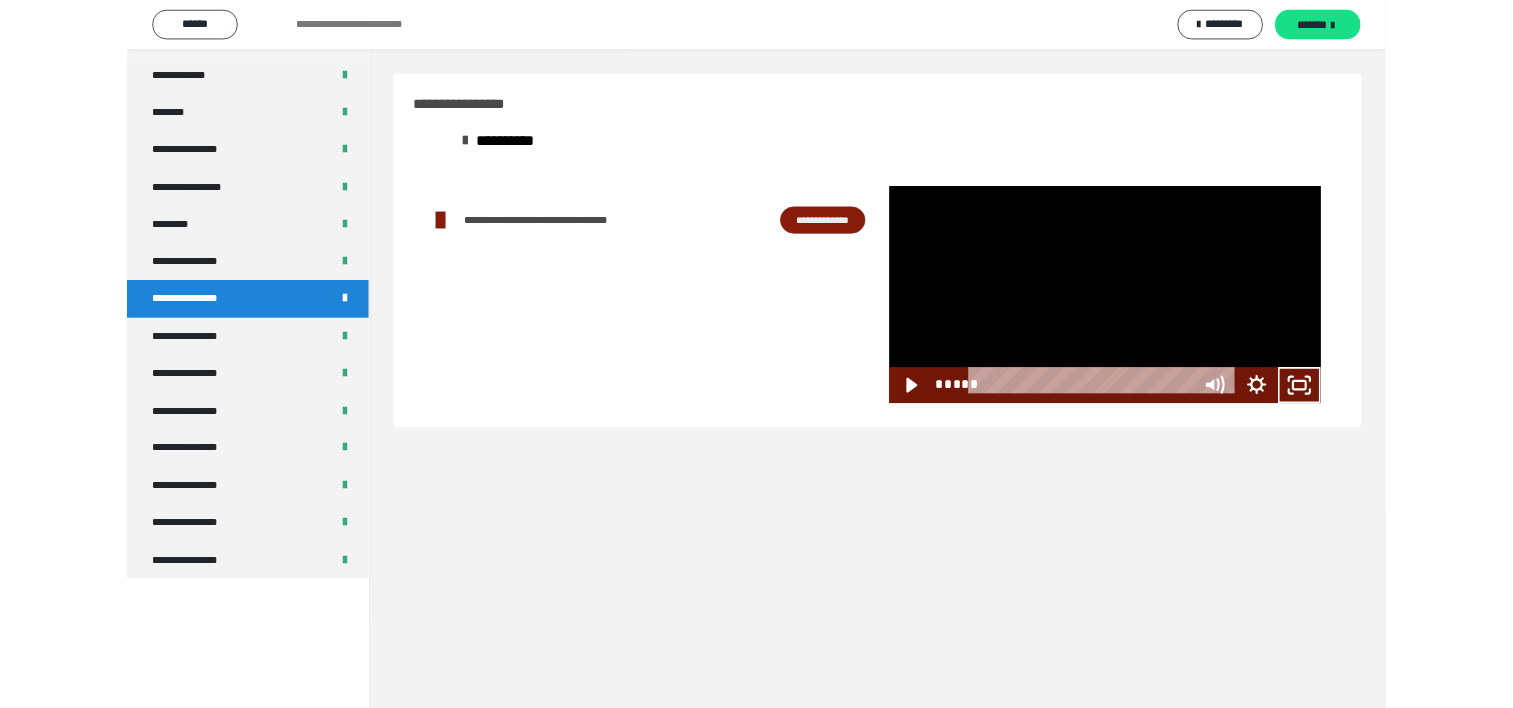 scroll, scrollTop: 2321, scrollLeft: 0, axis: vertical 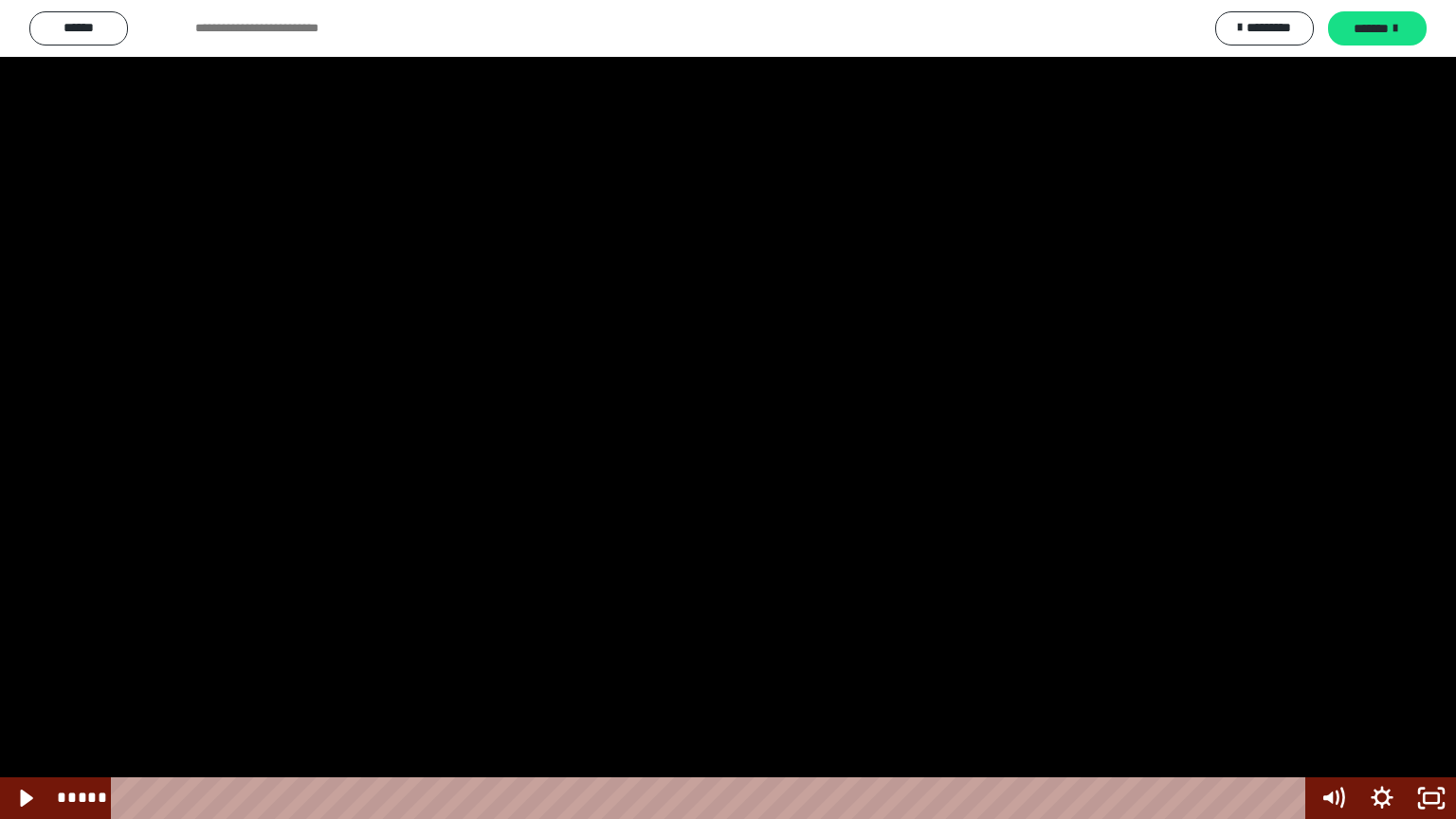 click at bounding box center (728, 410) 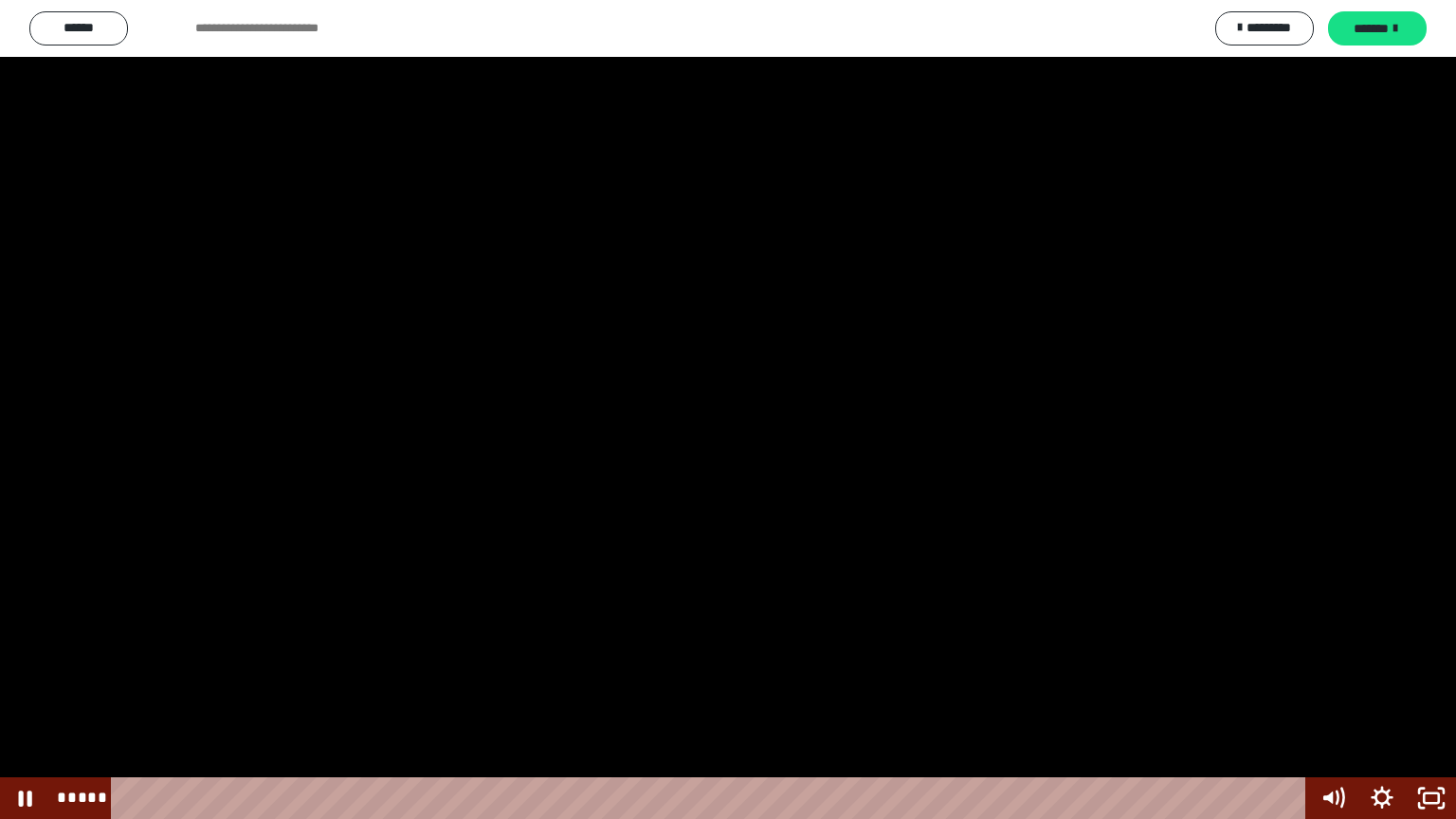 click at bounding box center (728, 410) 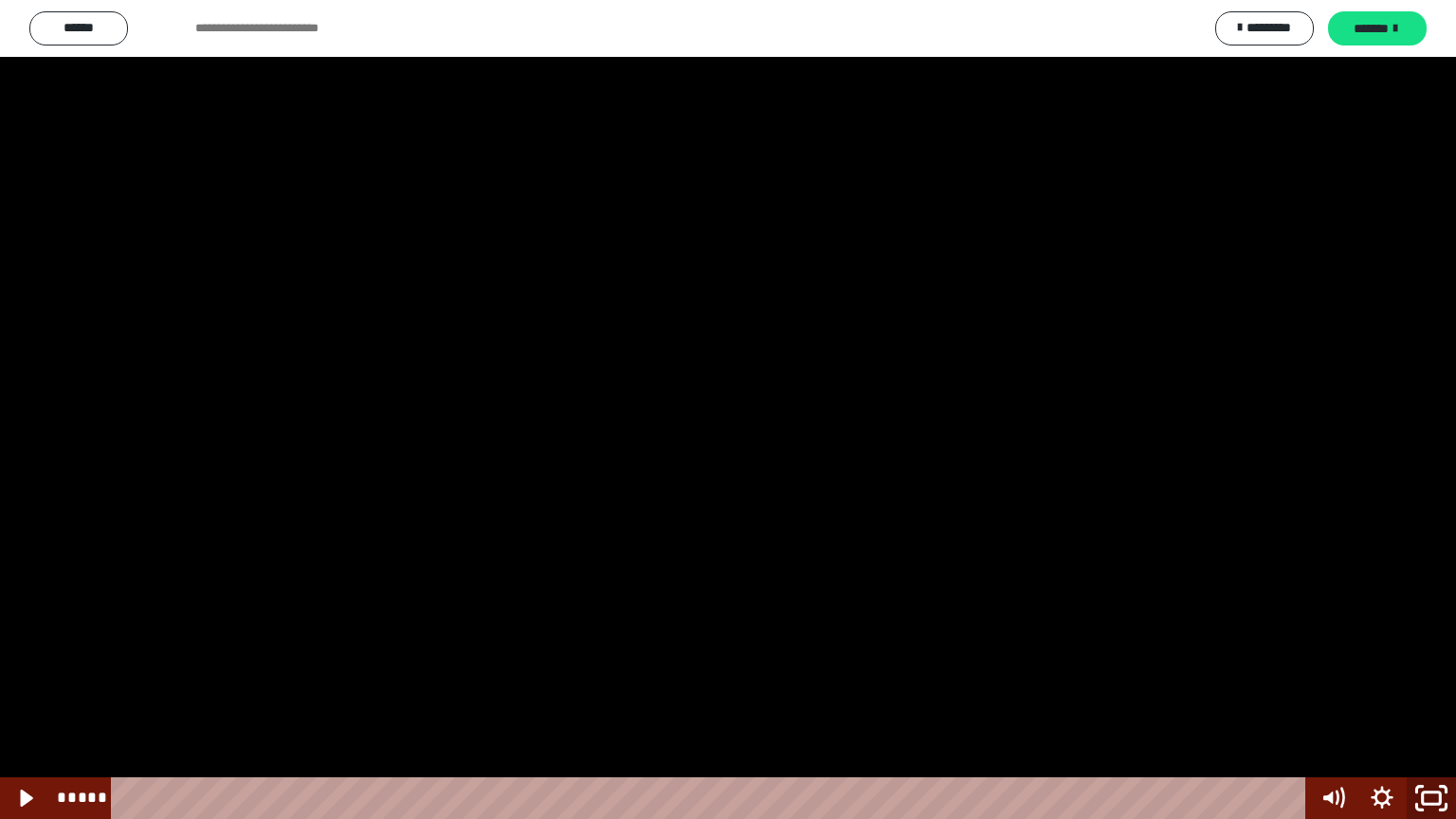 click 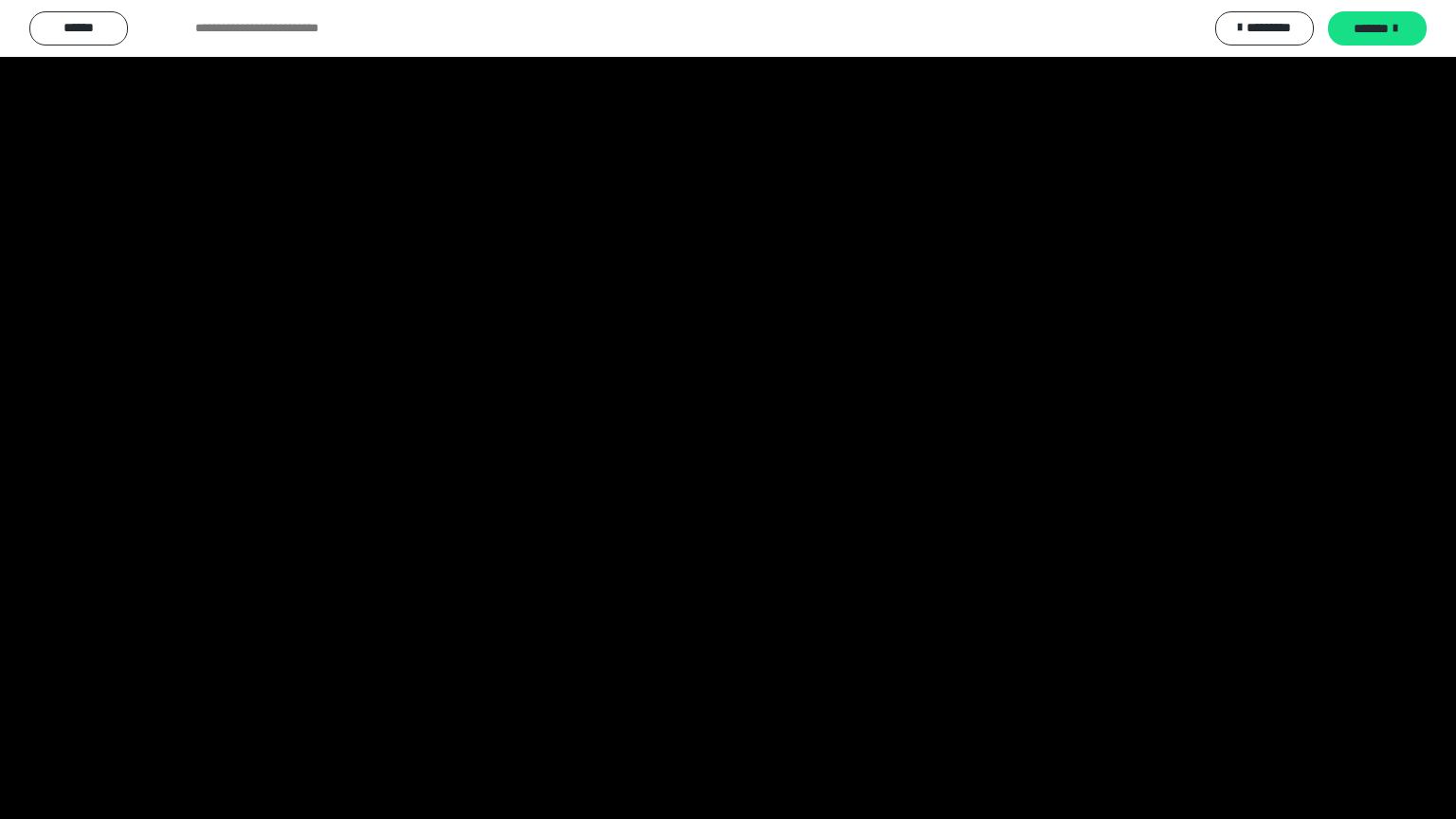 scroll, scrollTop: 2347, scrollLeft: 0, axis: vertical 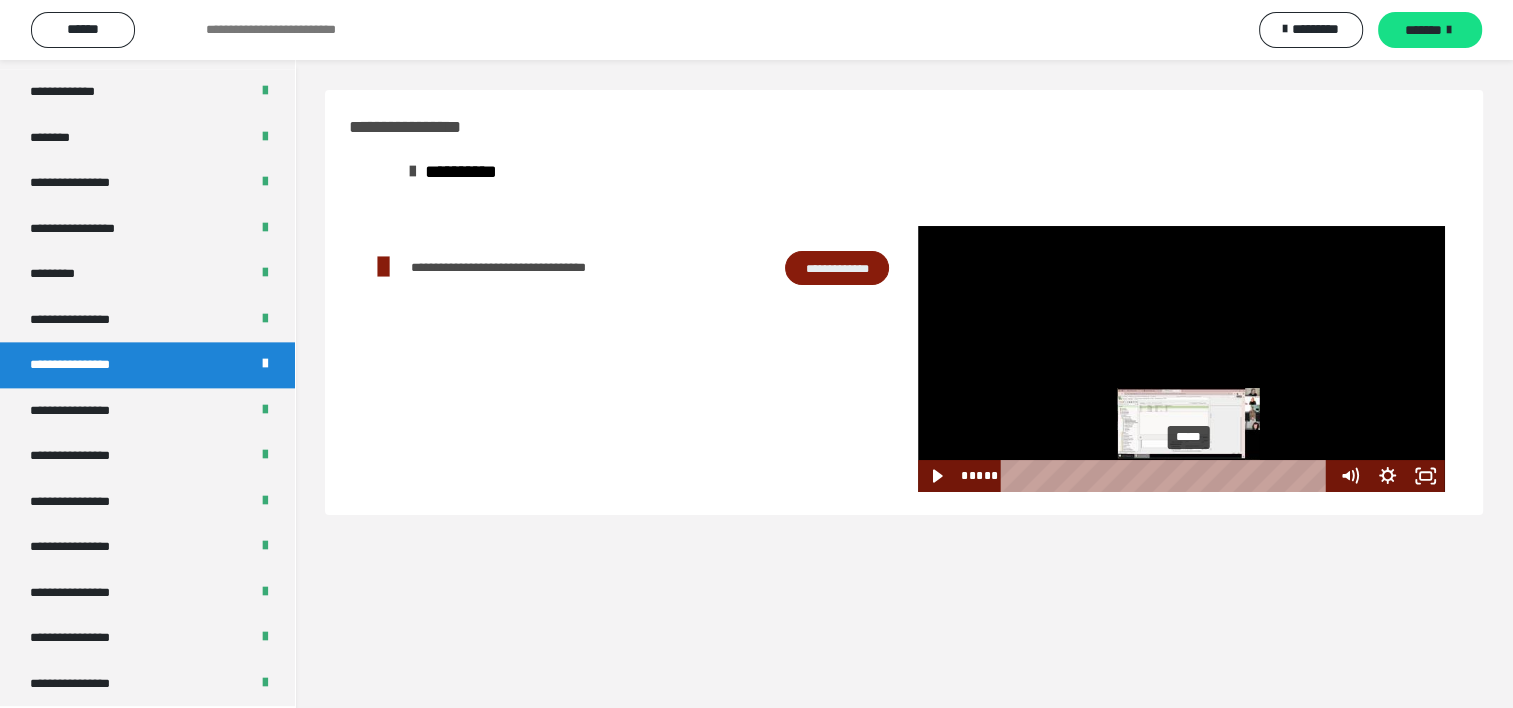 click at bounding box center [1189, 475] 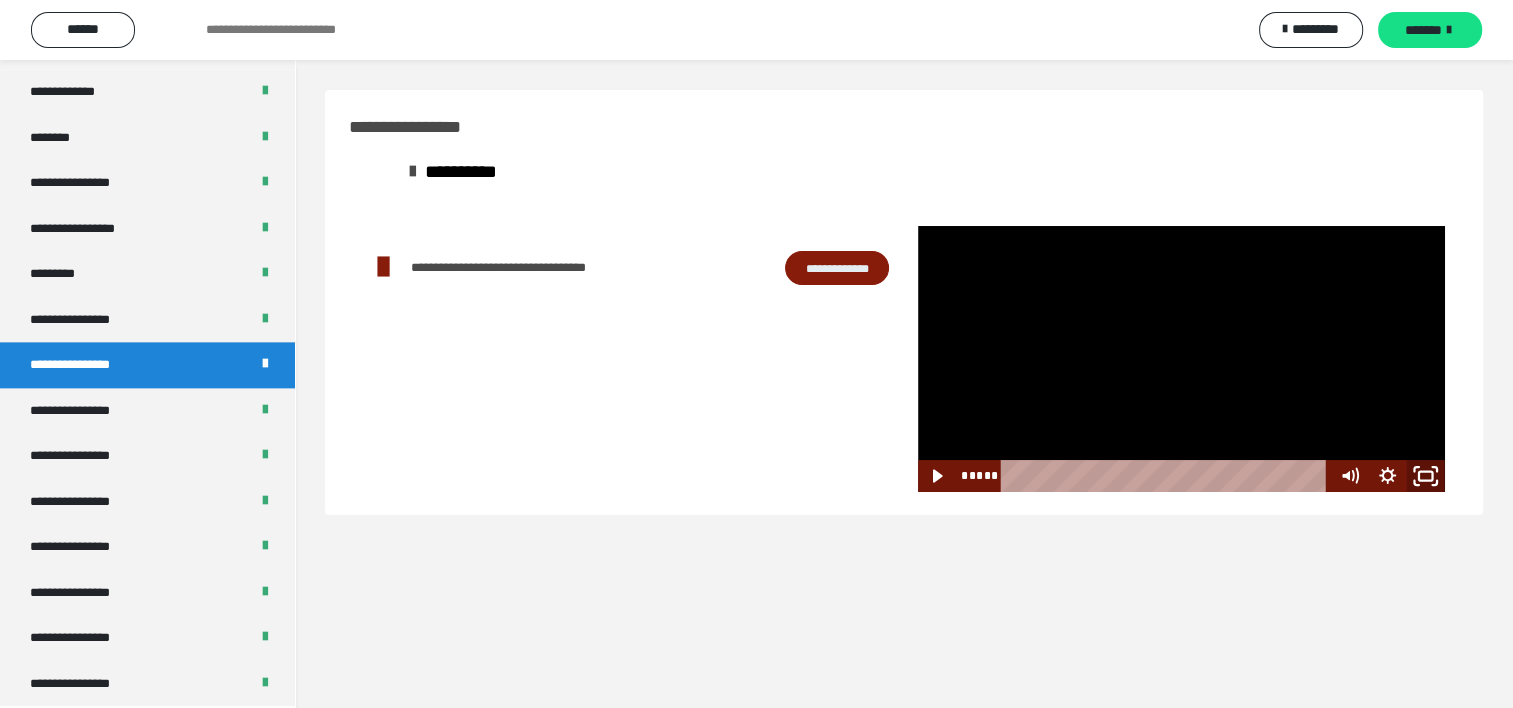 click 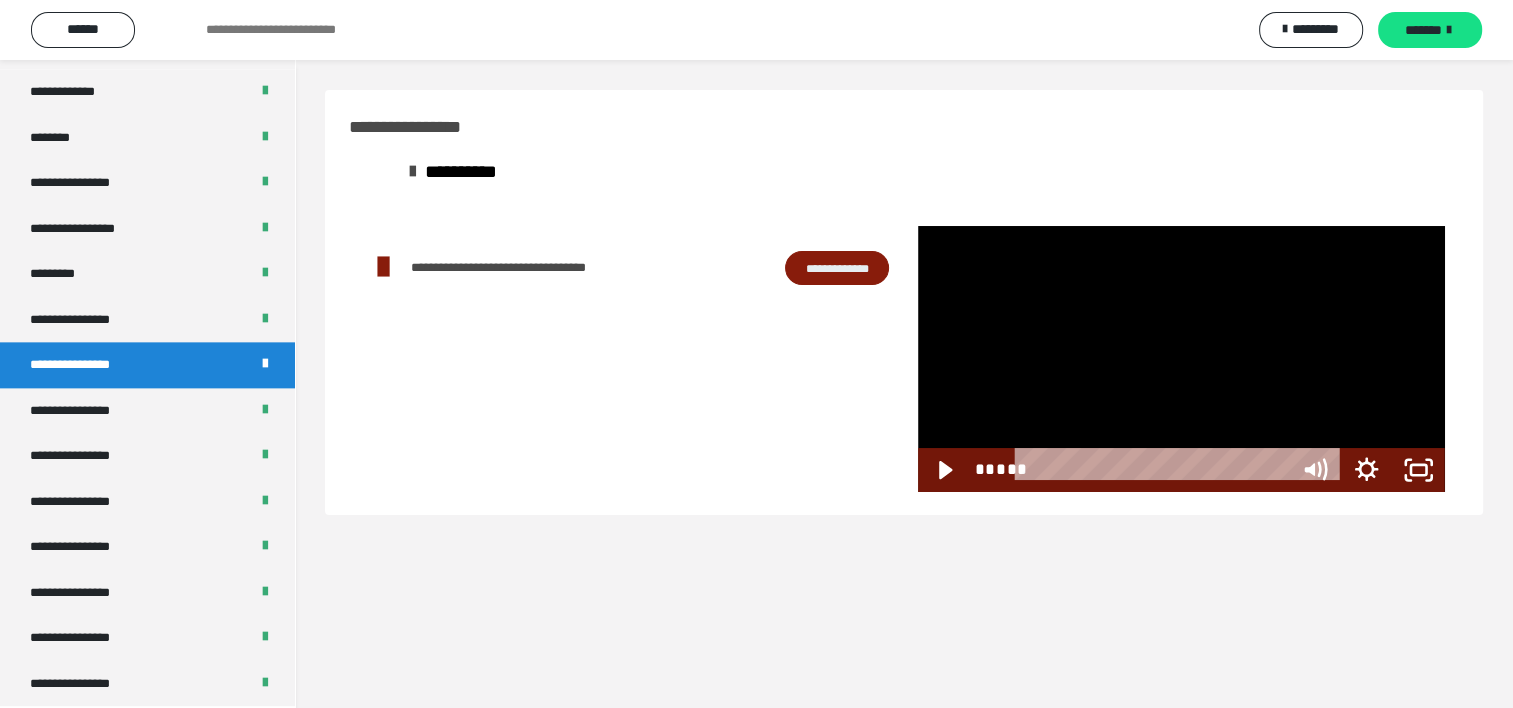 scroll, scrollTop: 2321, scrollLeft: 0, axis: vertical 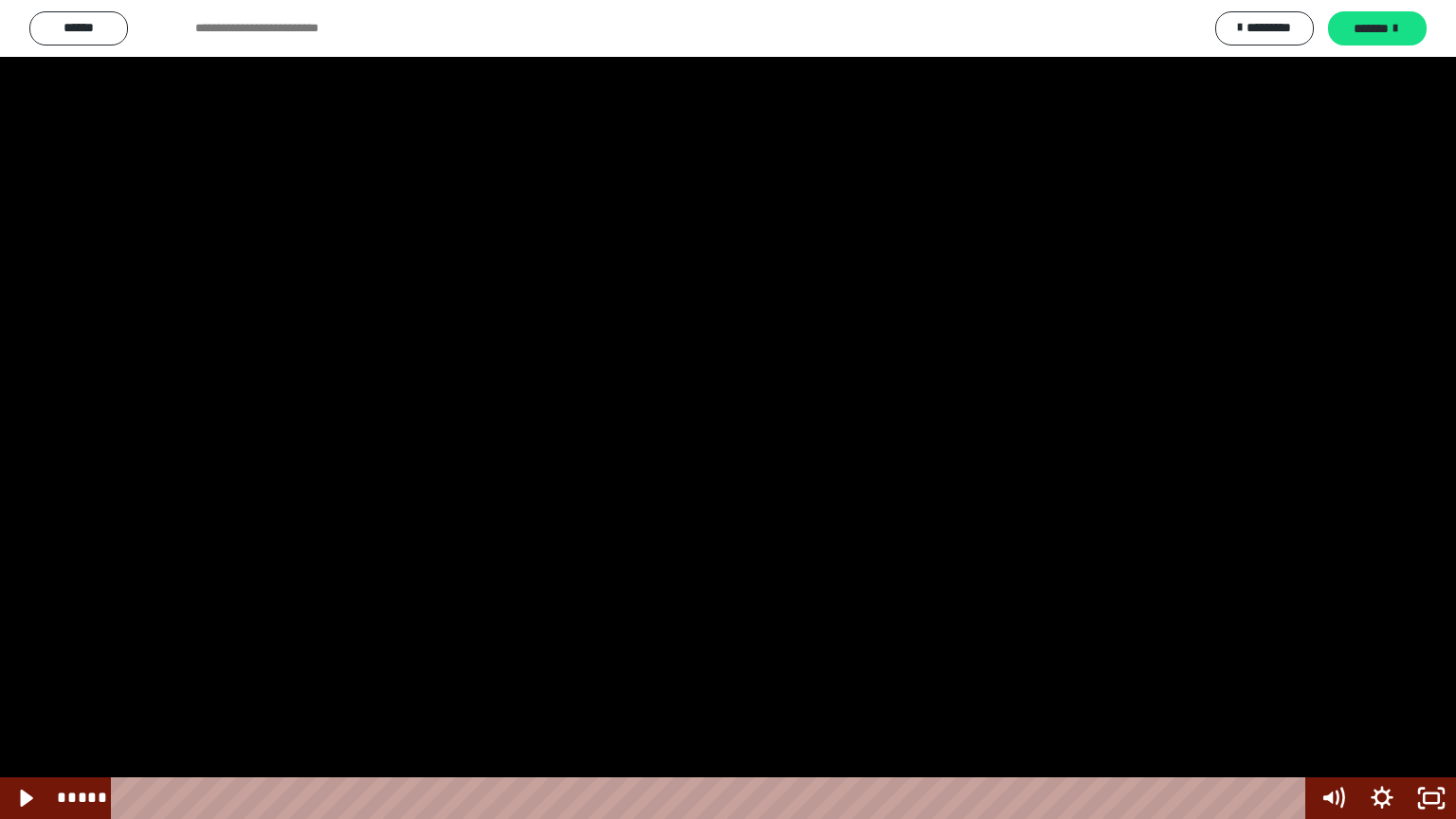click at bounding box center (728, 410) 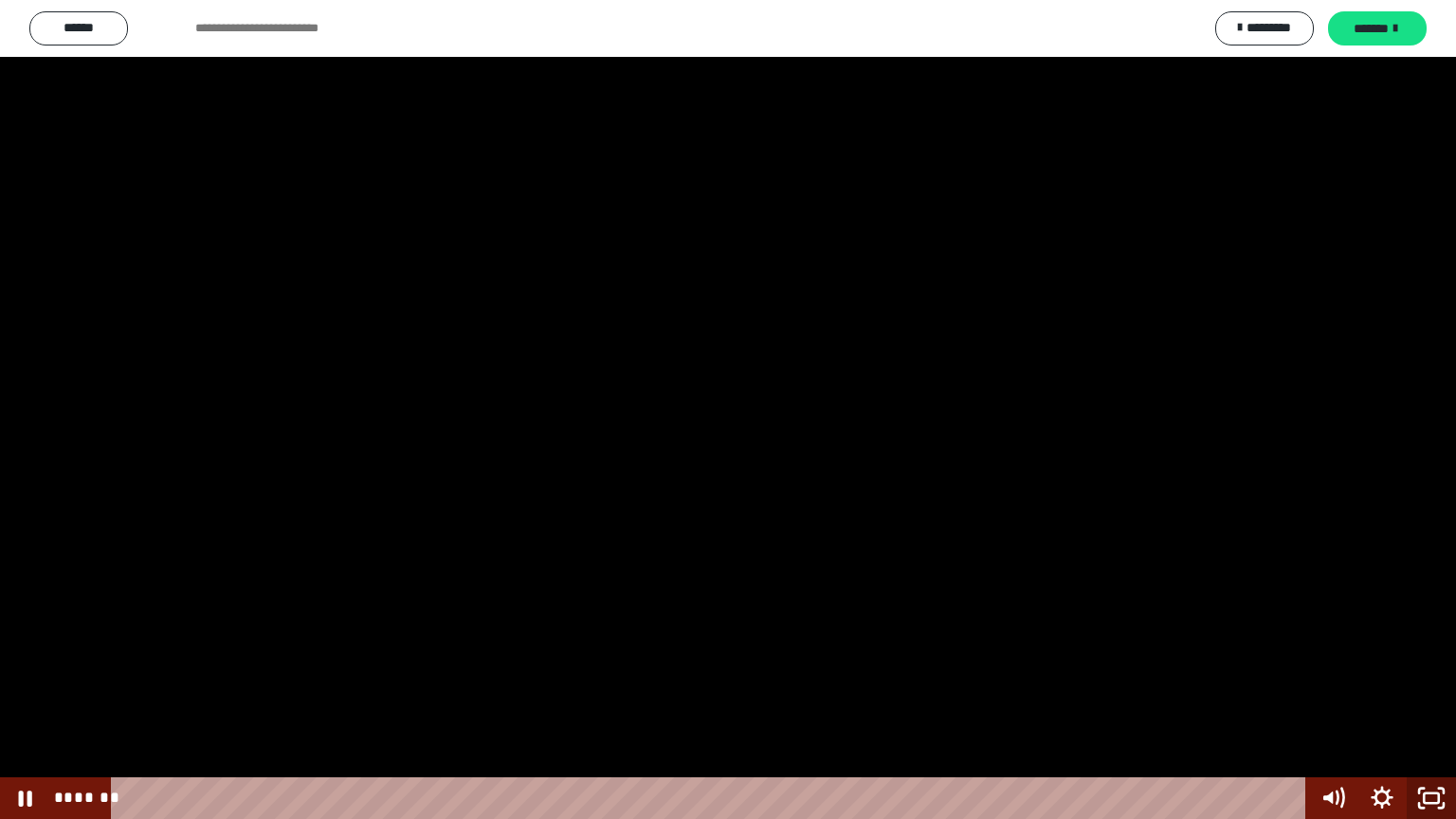 click 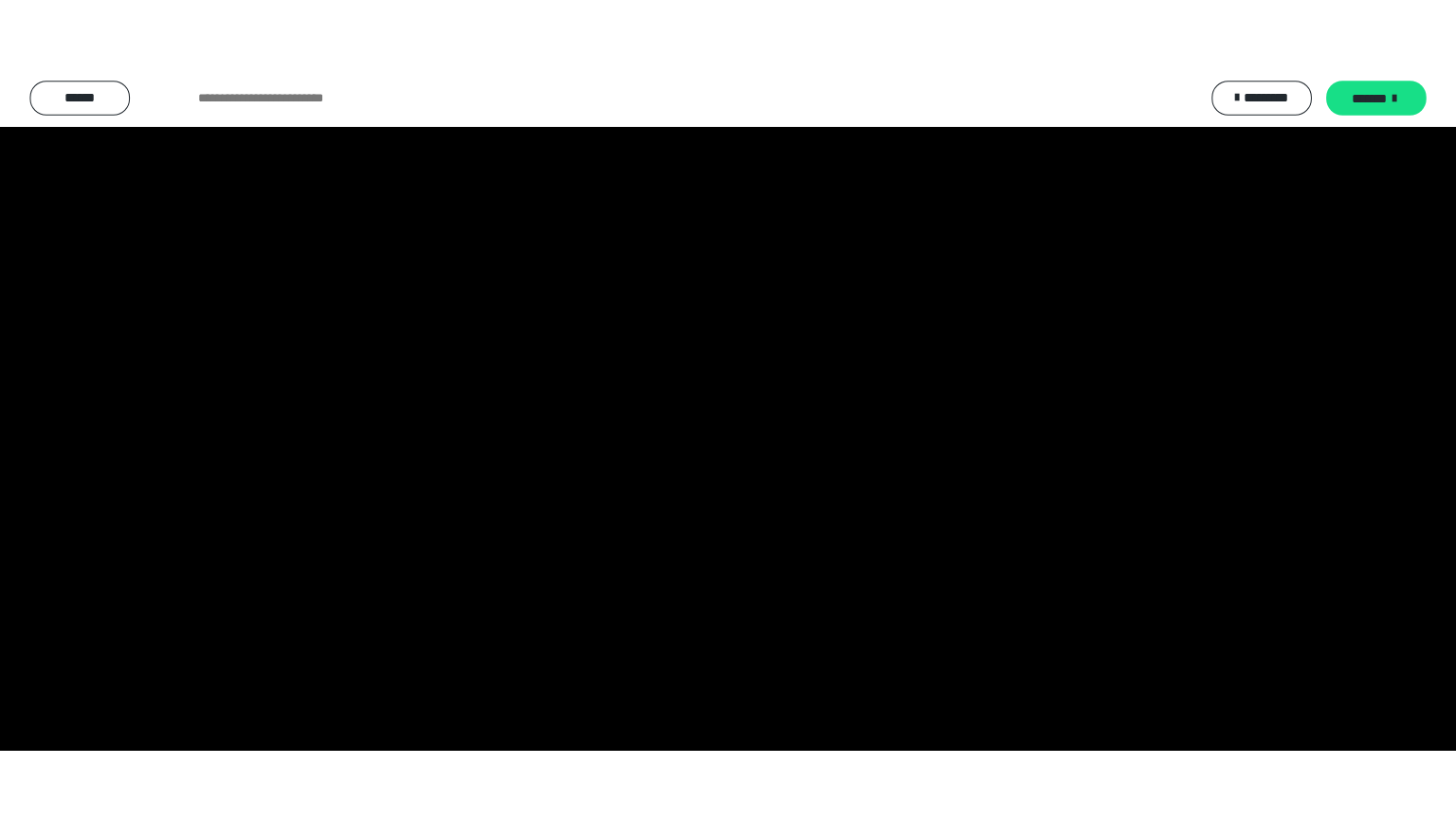 scroll, scrollTop: 2347, scrollLeft: 0, axis: vertical 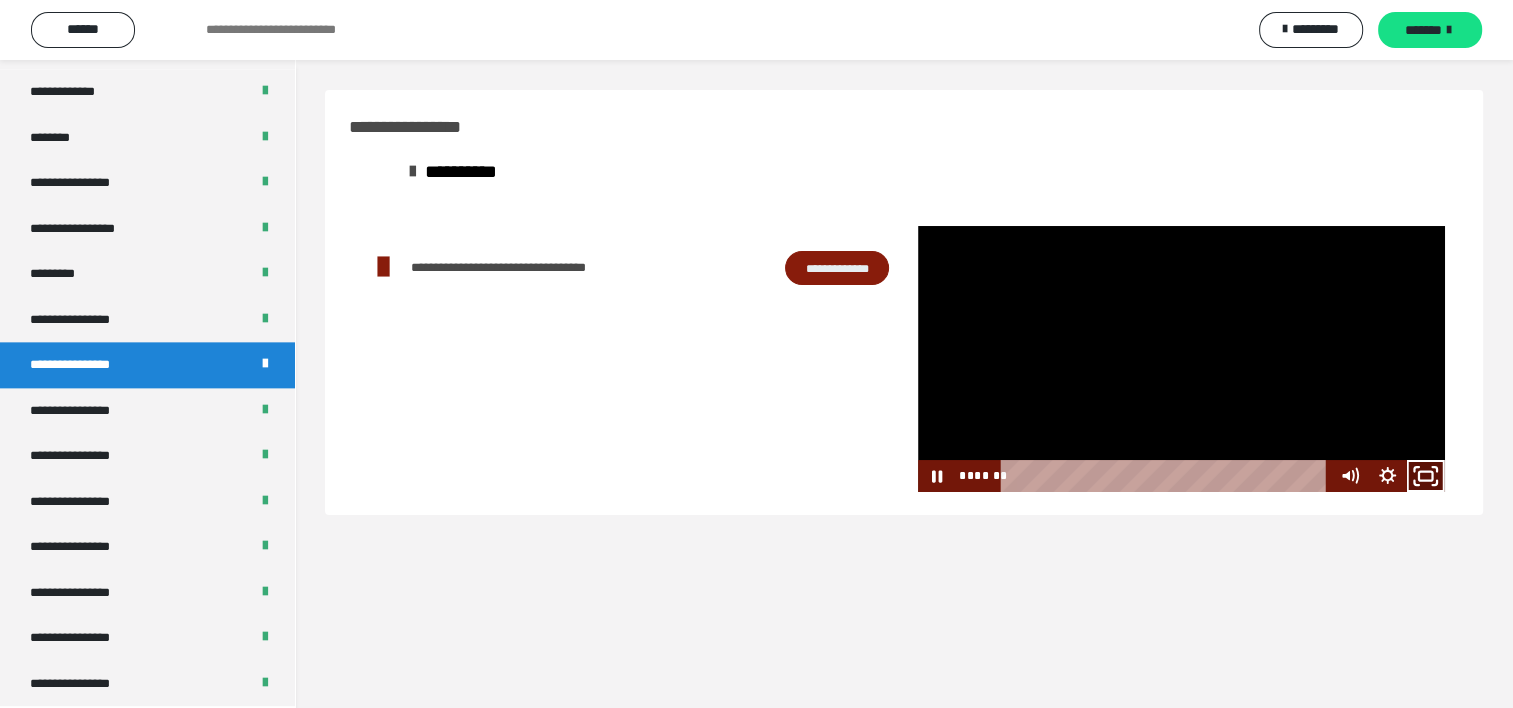 click 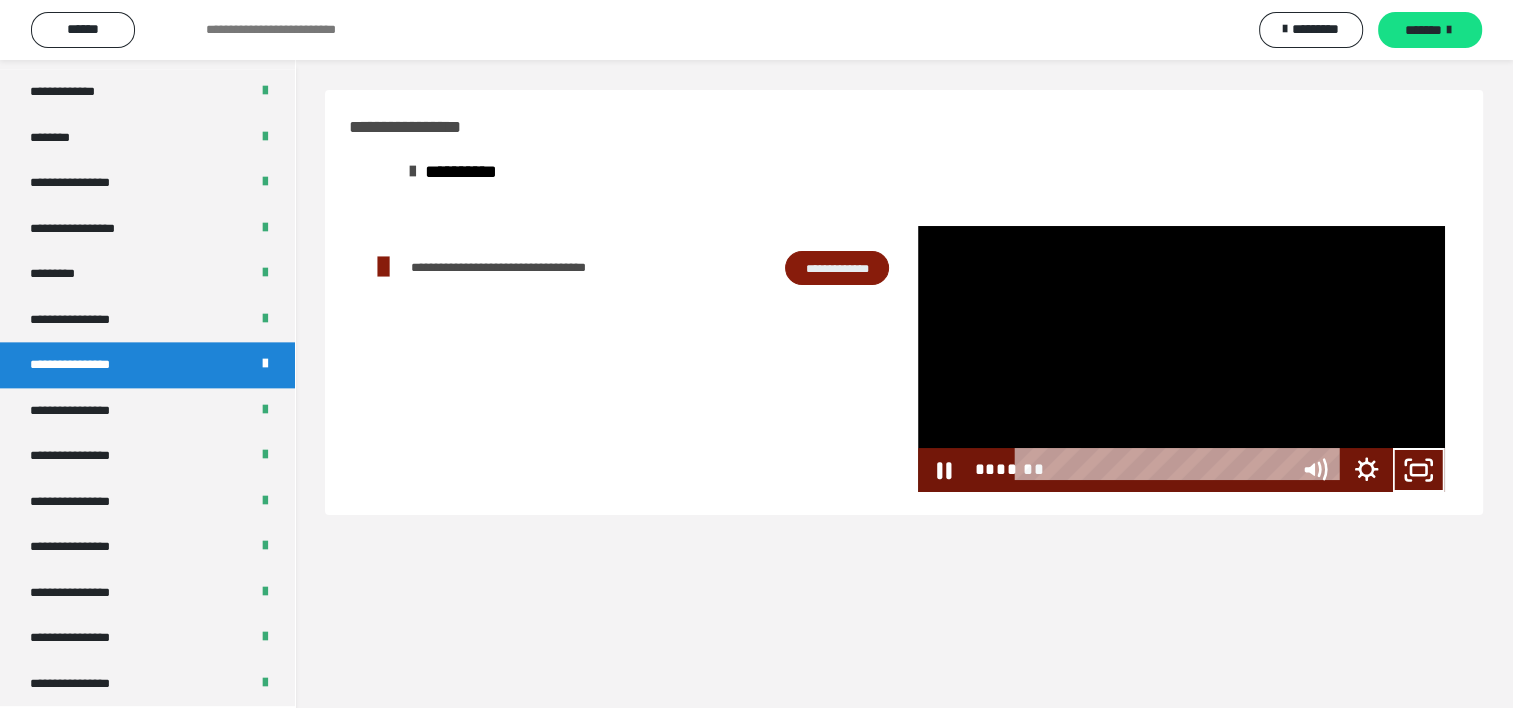 scroll, scrollTop: 2321, scrollLeft: 0, axis: vertical 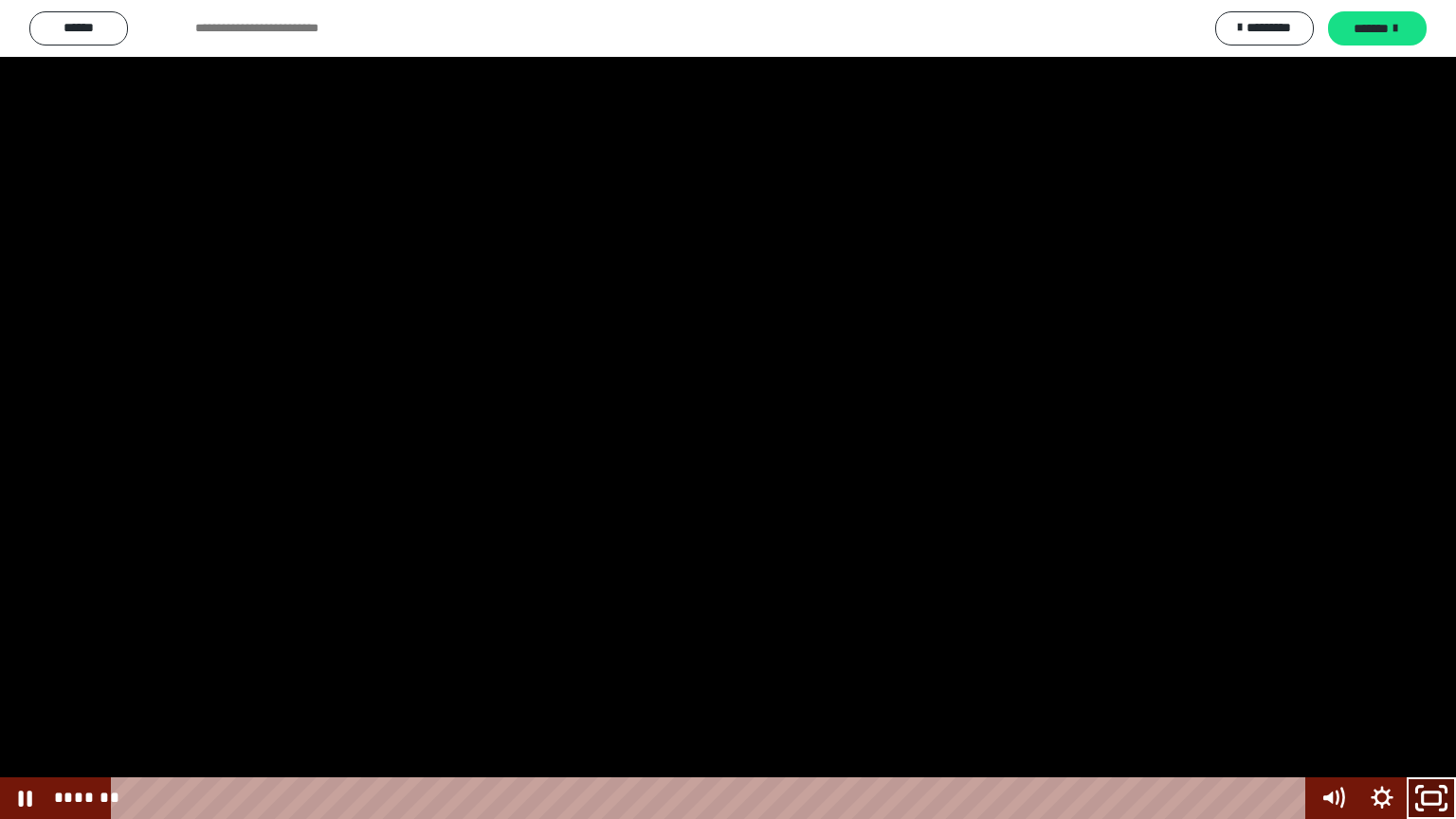 click 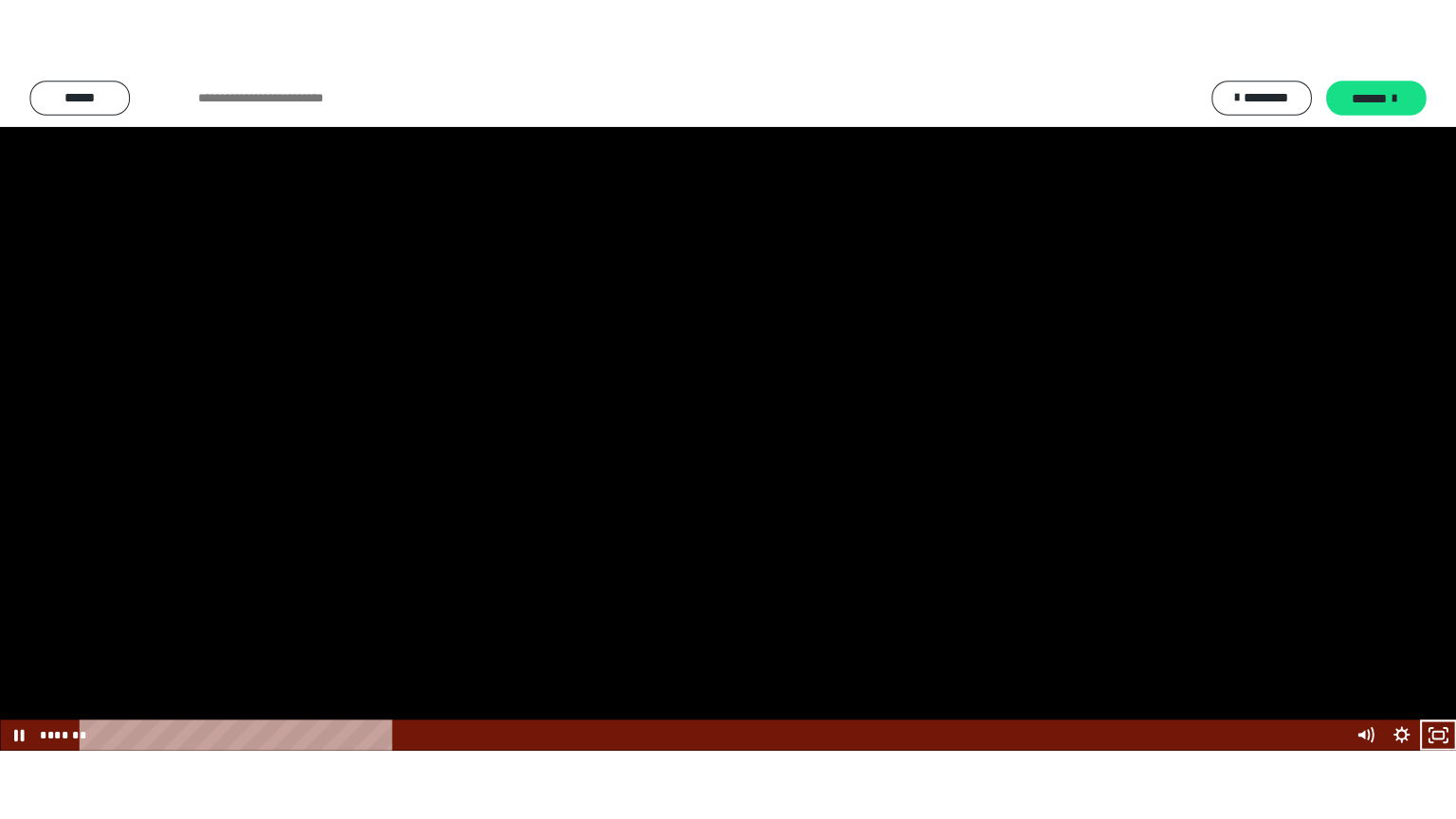scroll, scrollTop: 2347, scrollLeft: 0, axis: vertical 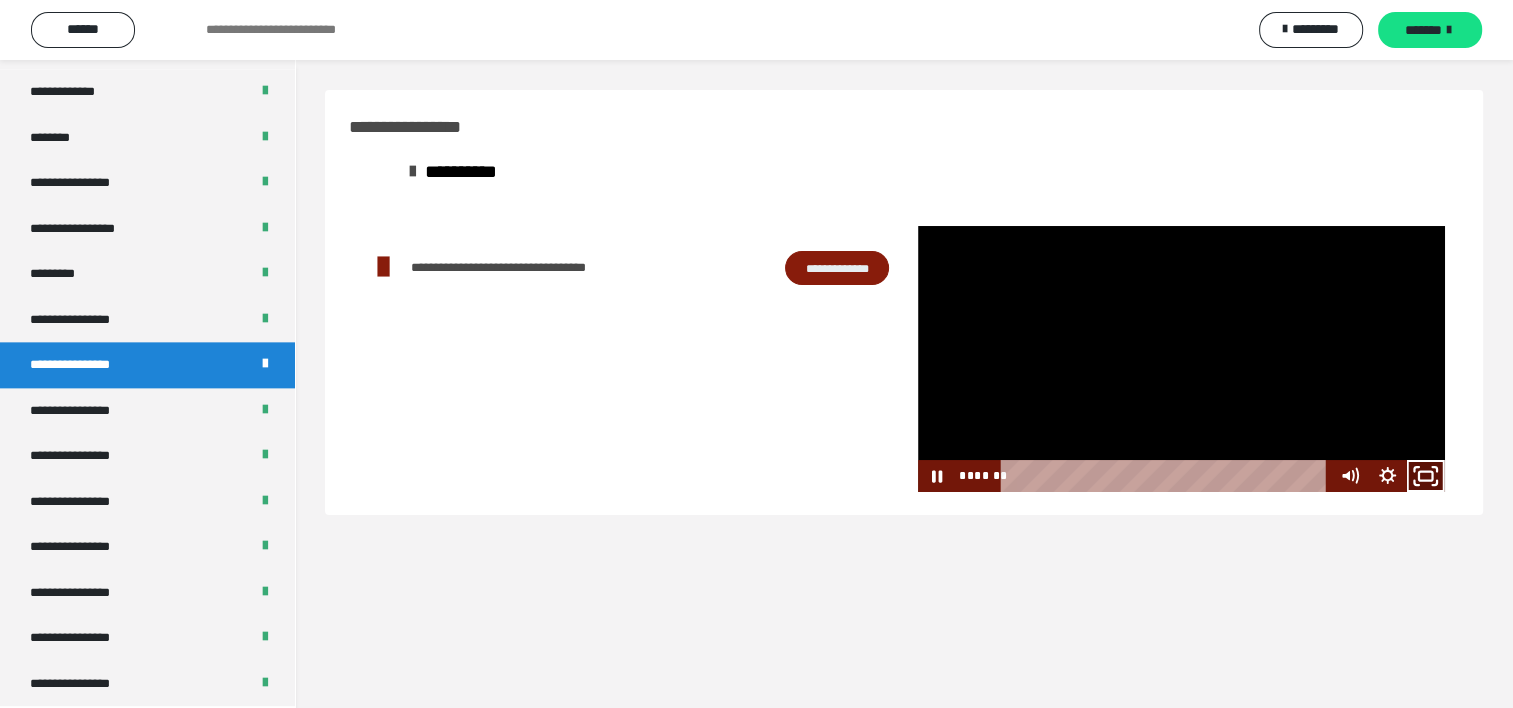 click 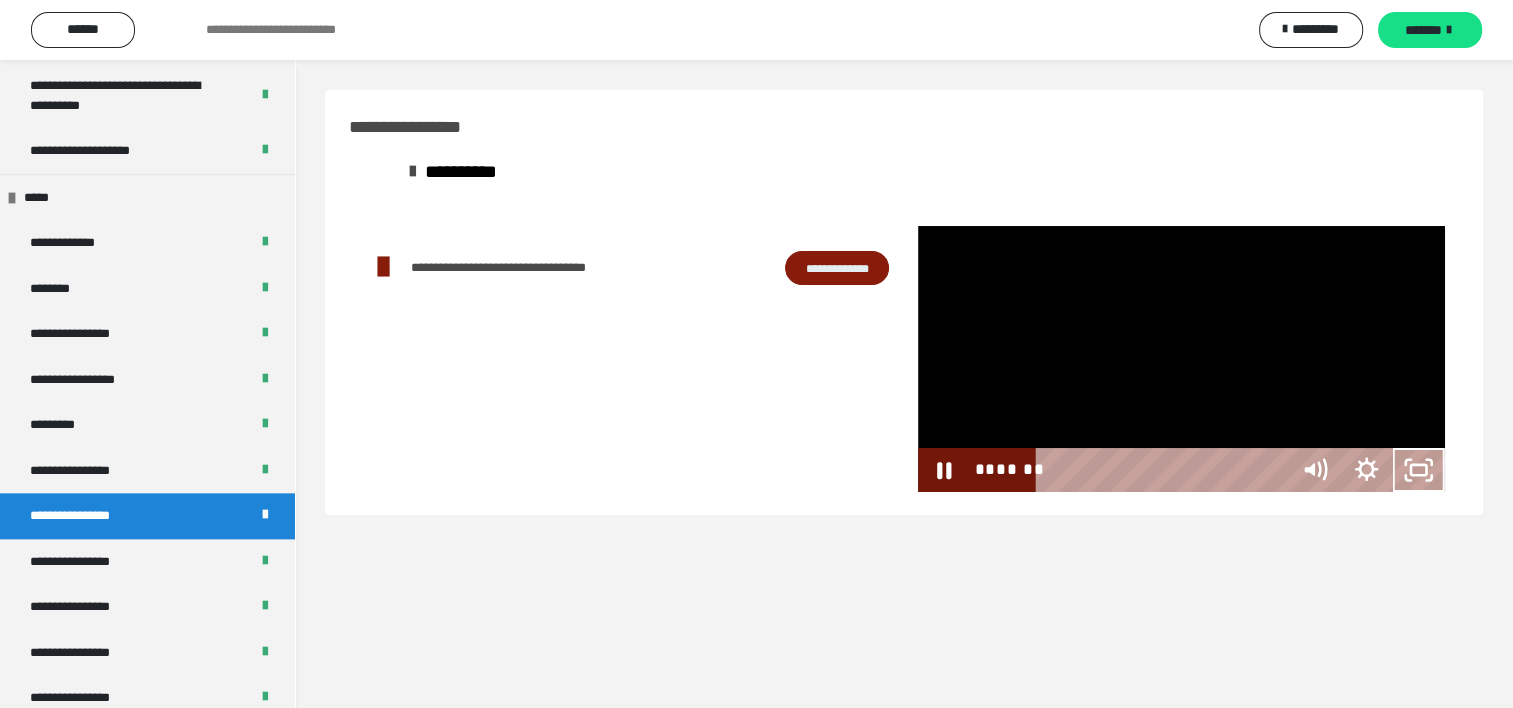 scroll, scrollTop: 2321, scrollLeft: 0, axis: vertical 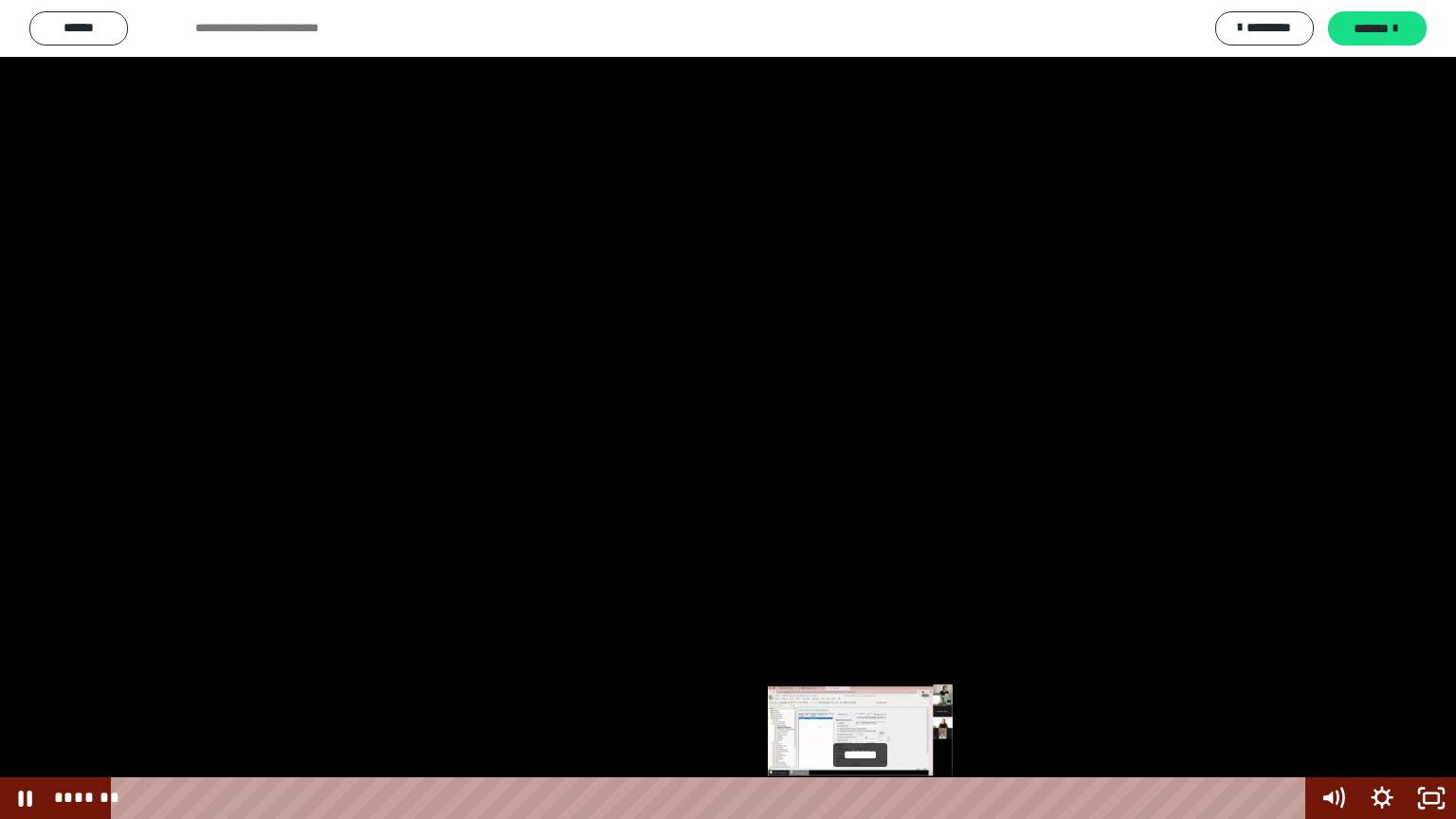 click on "*******" at bounding box center (712, 798) 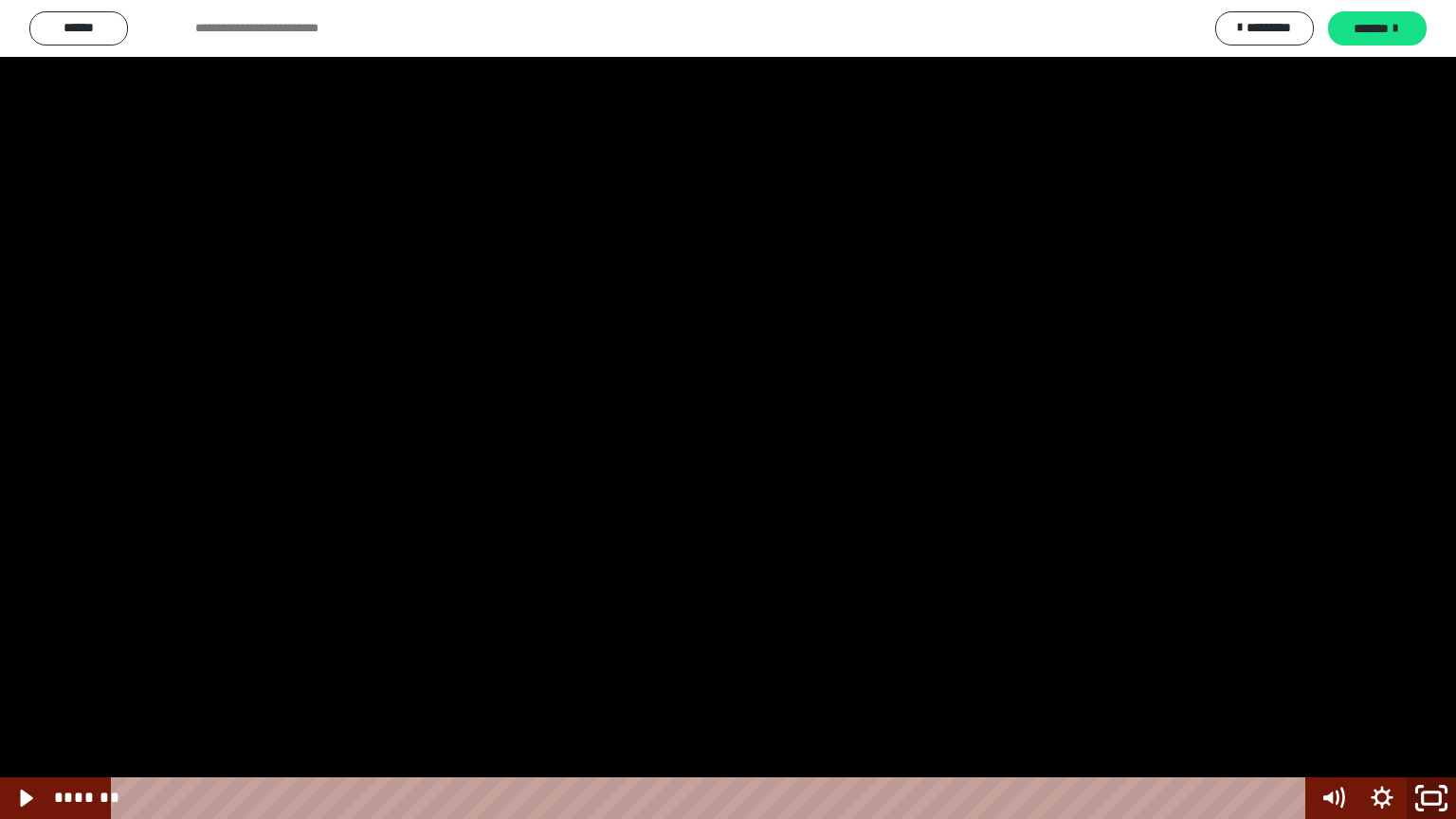 click 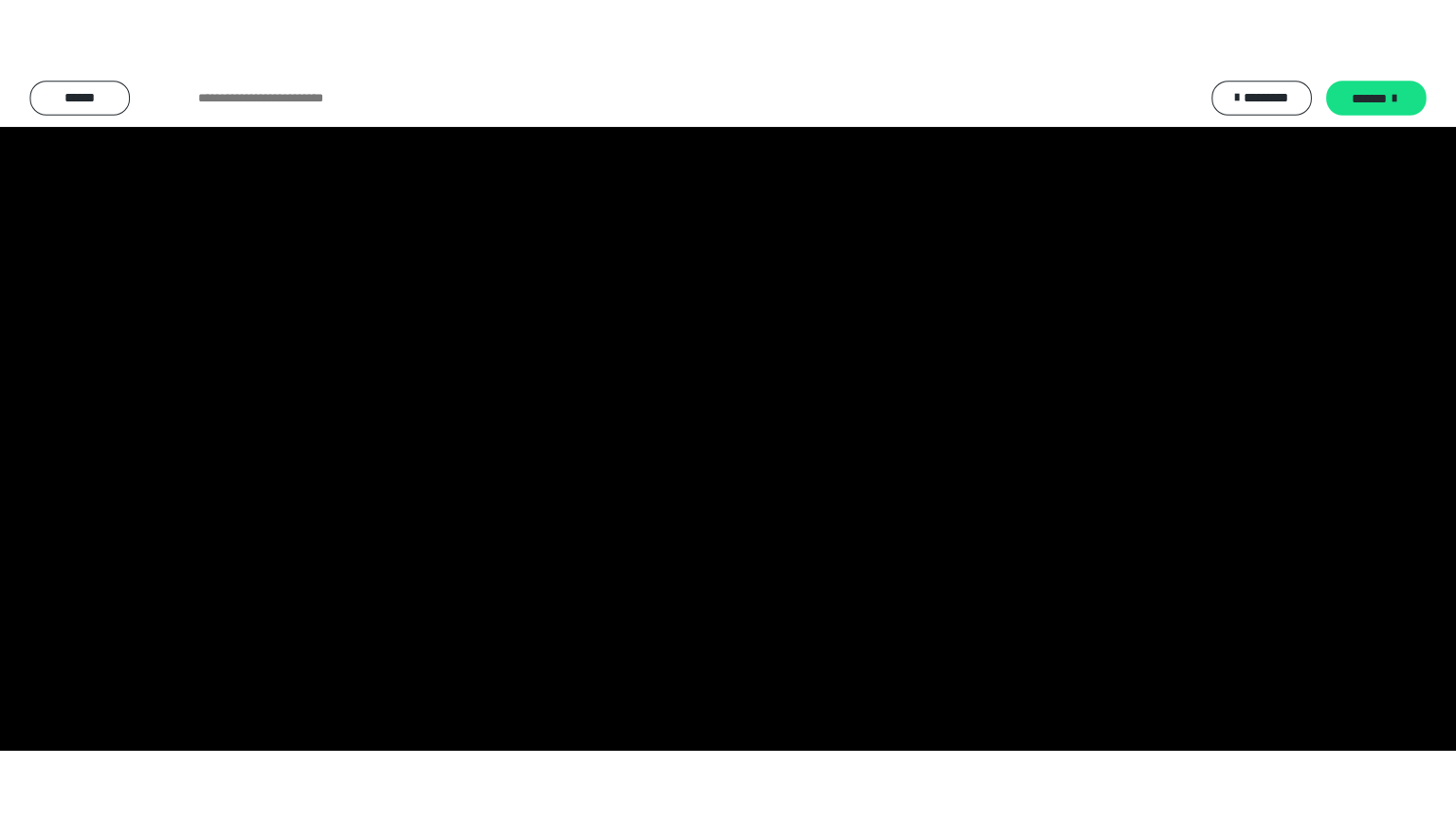 scroll, scrollTop: 2347, scrollLeft: 0, axis: vertical 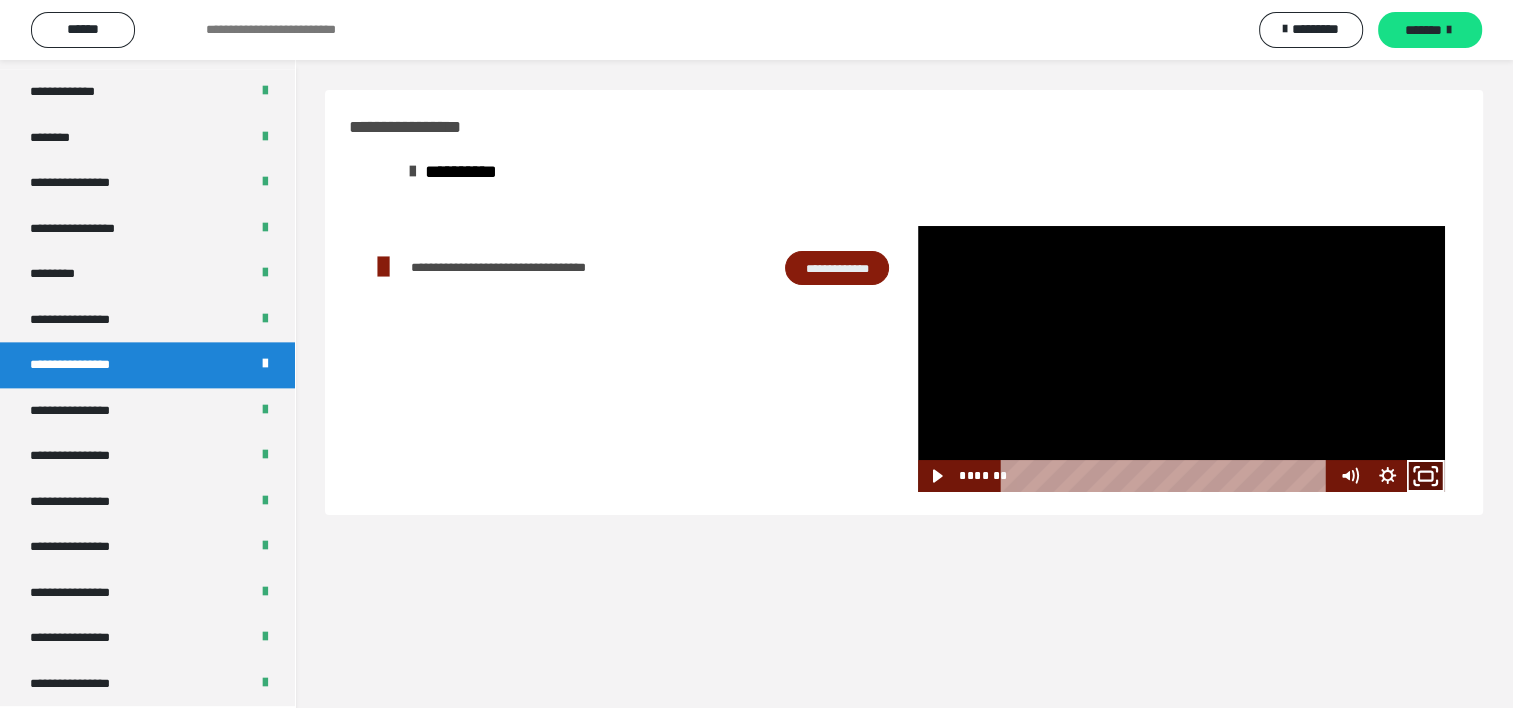 click 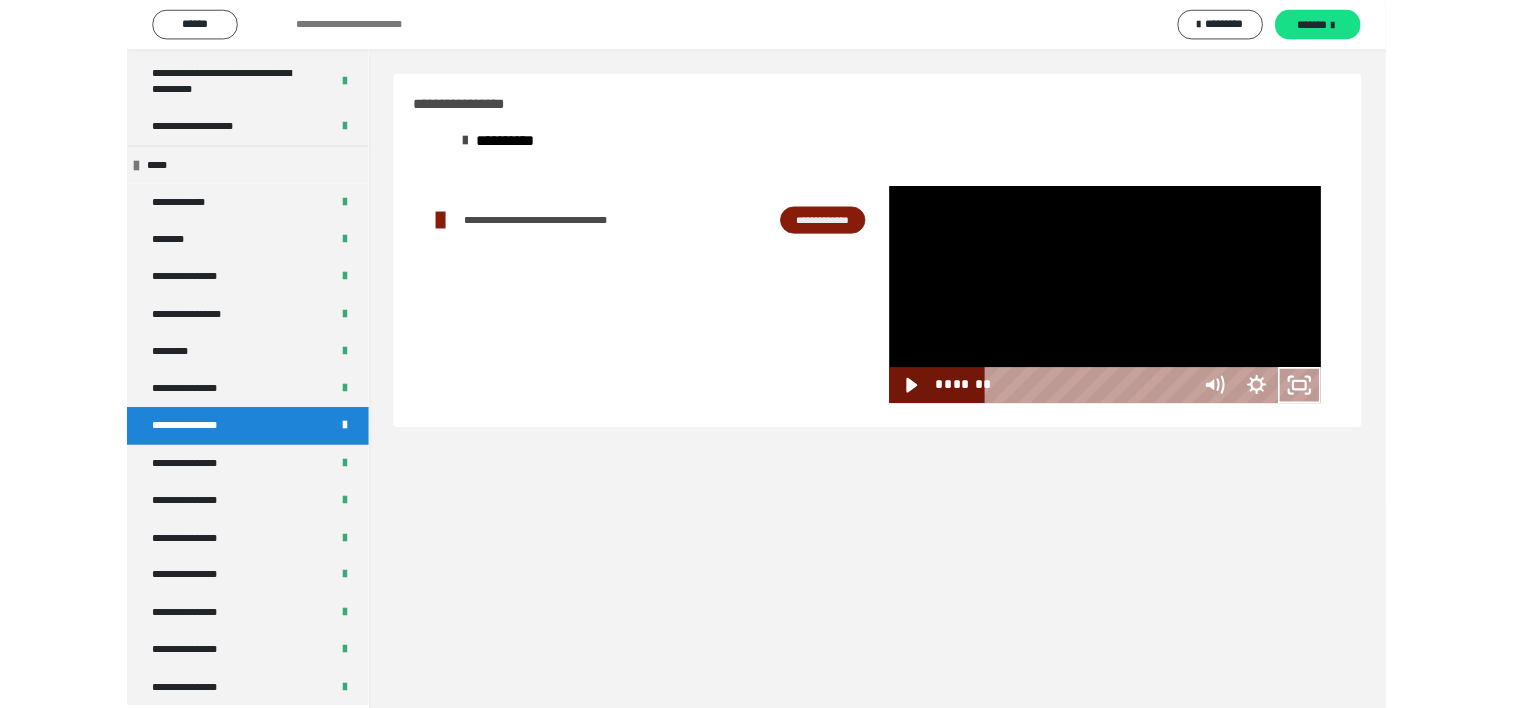 scroll, scrollTop: 2321, scrollLeft: 0, axis: vertical 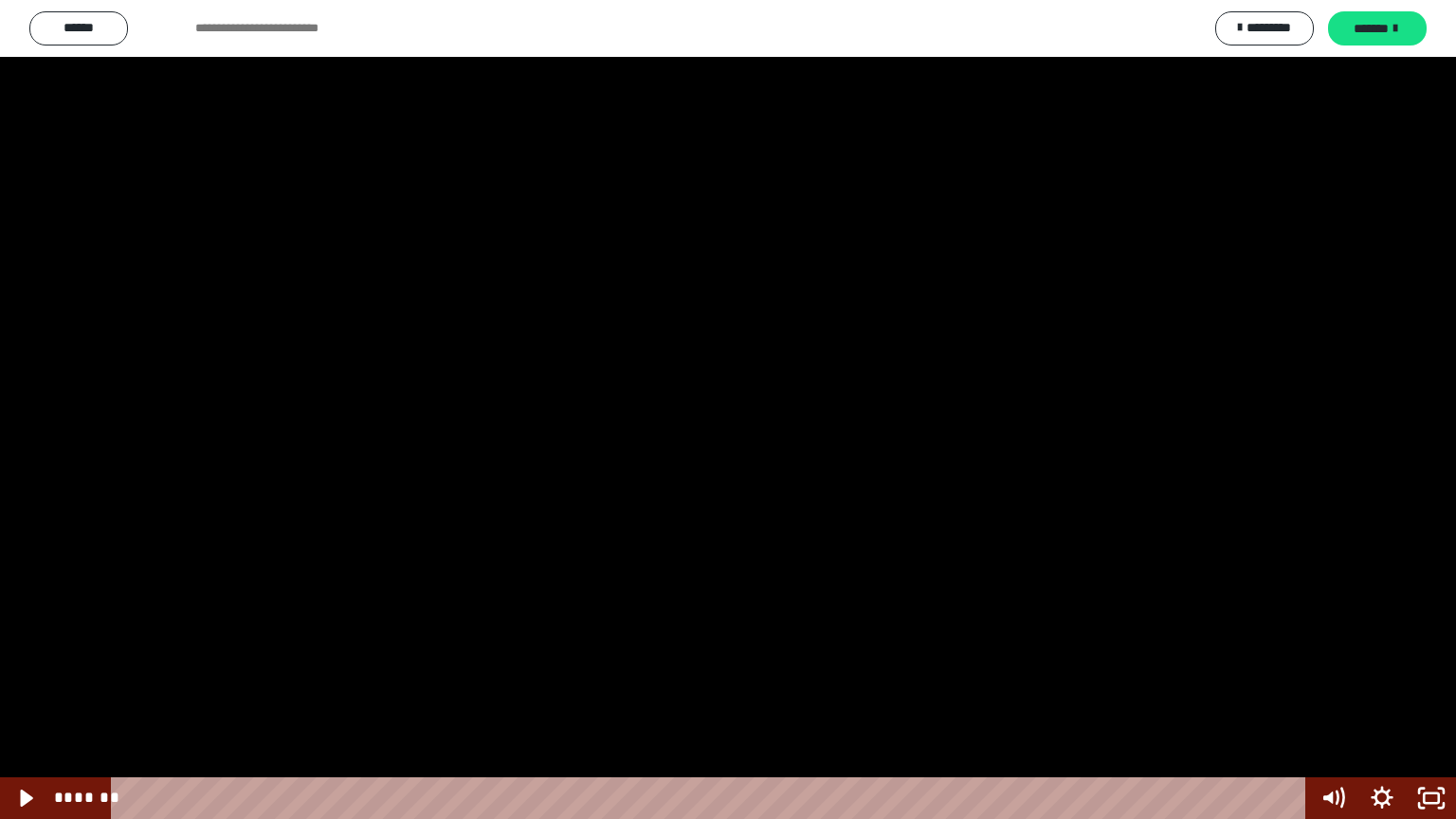 click at bounding box center (728, 410) 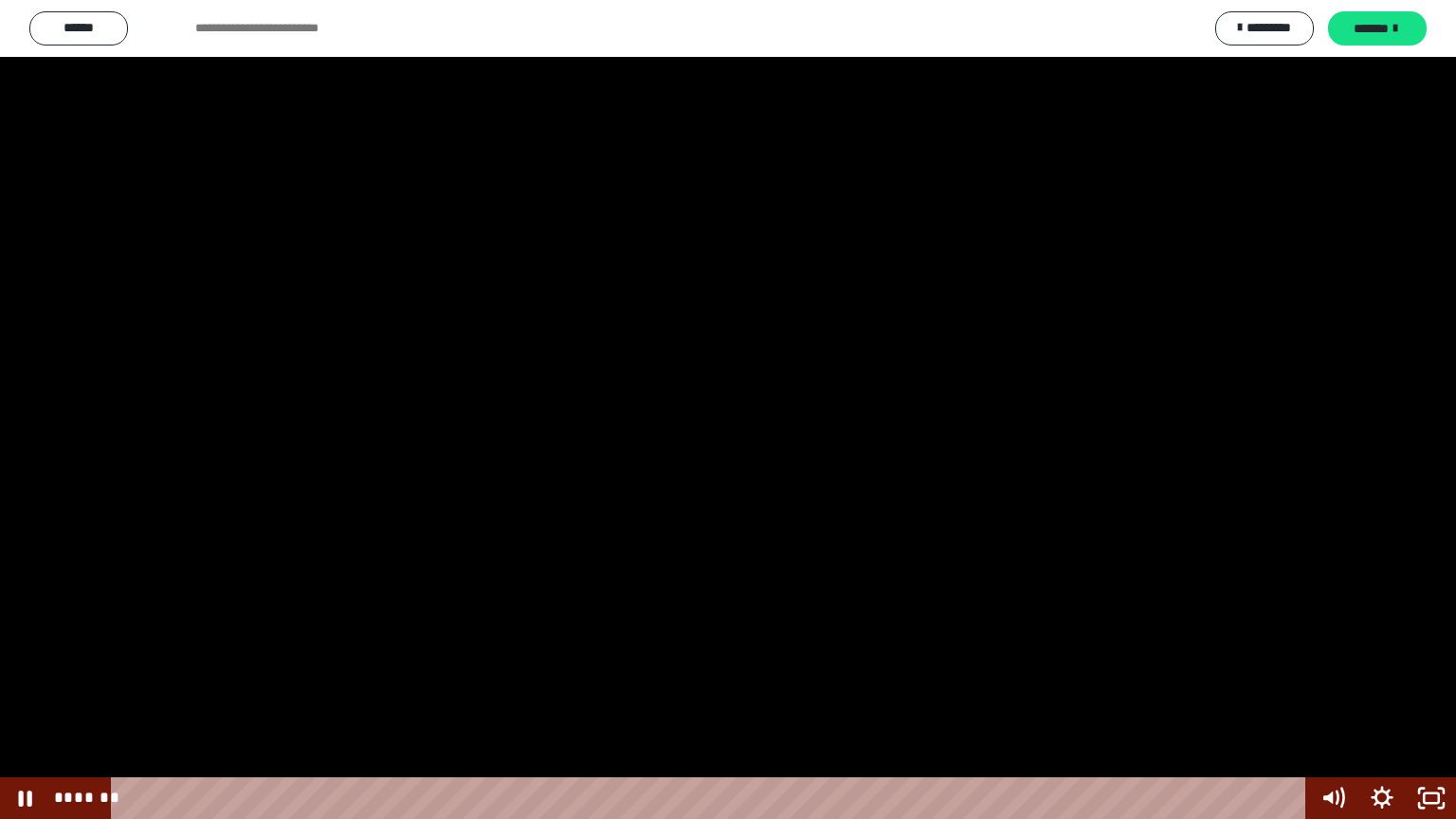 click at bounding box center [728, 410] 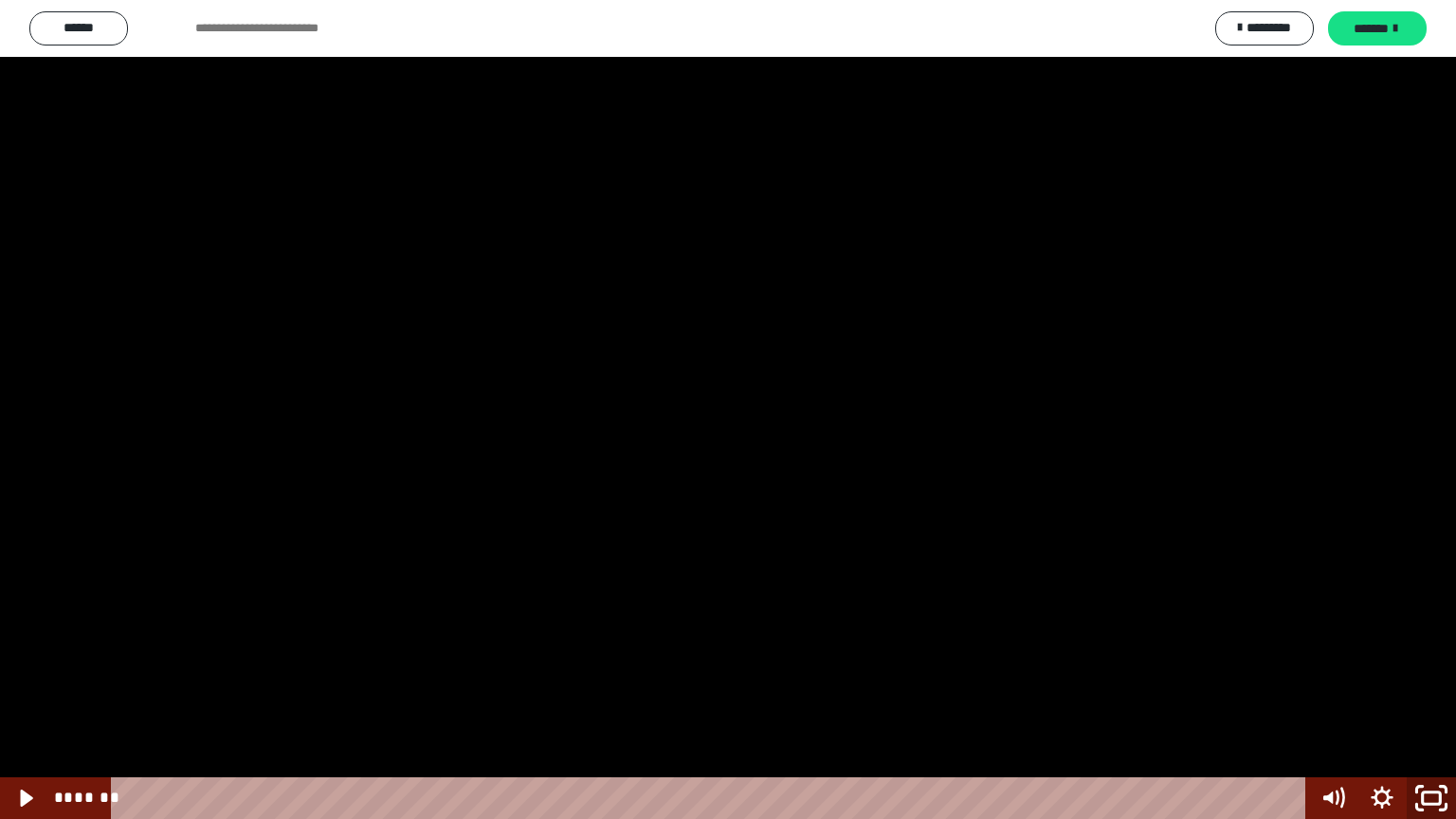 click 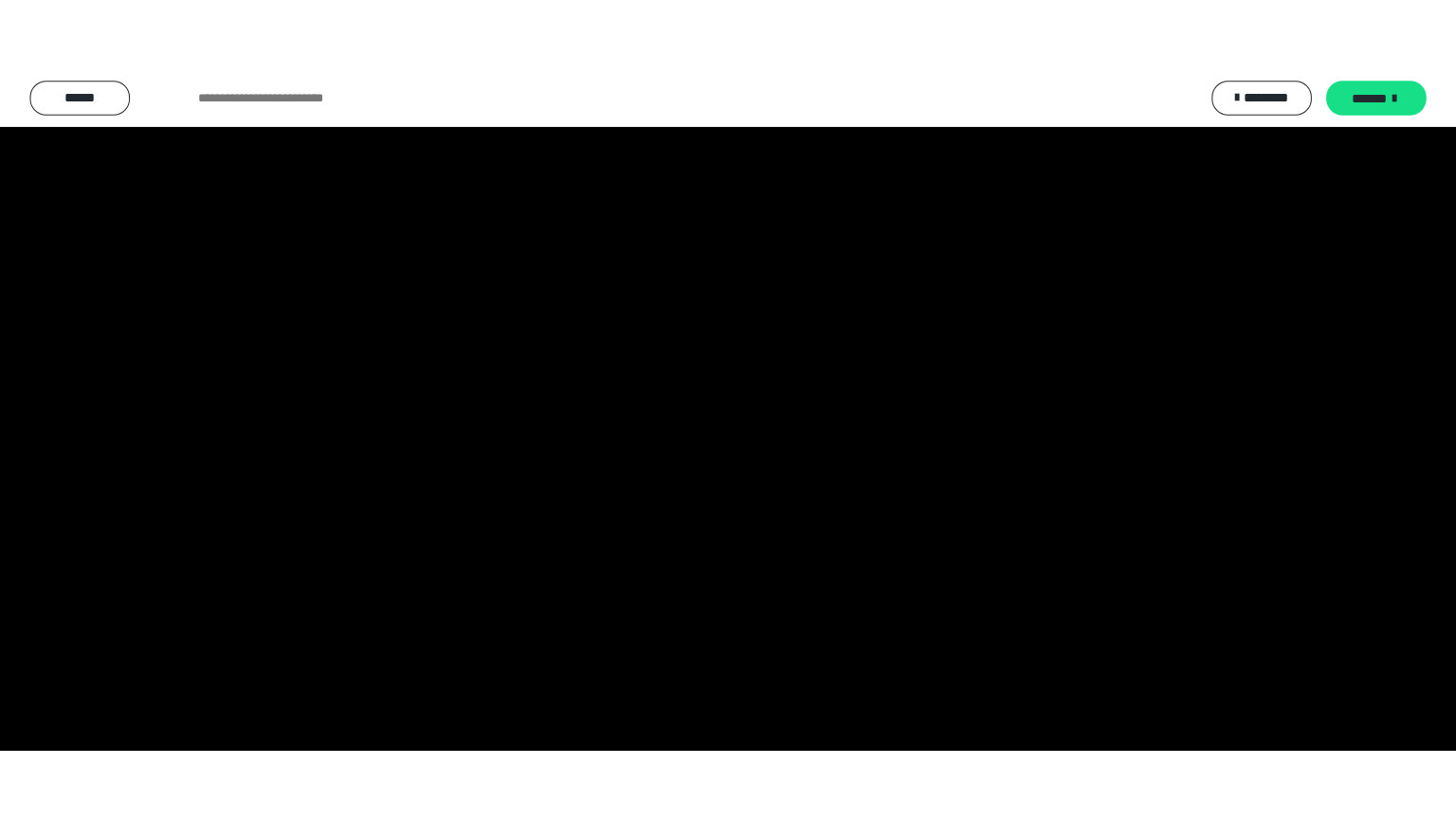 scroll, scrollTop: 2347, scrollLeft: 0, axis: vertical 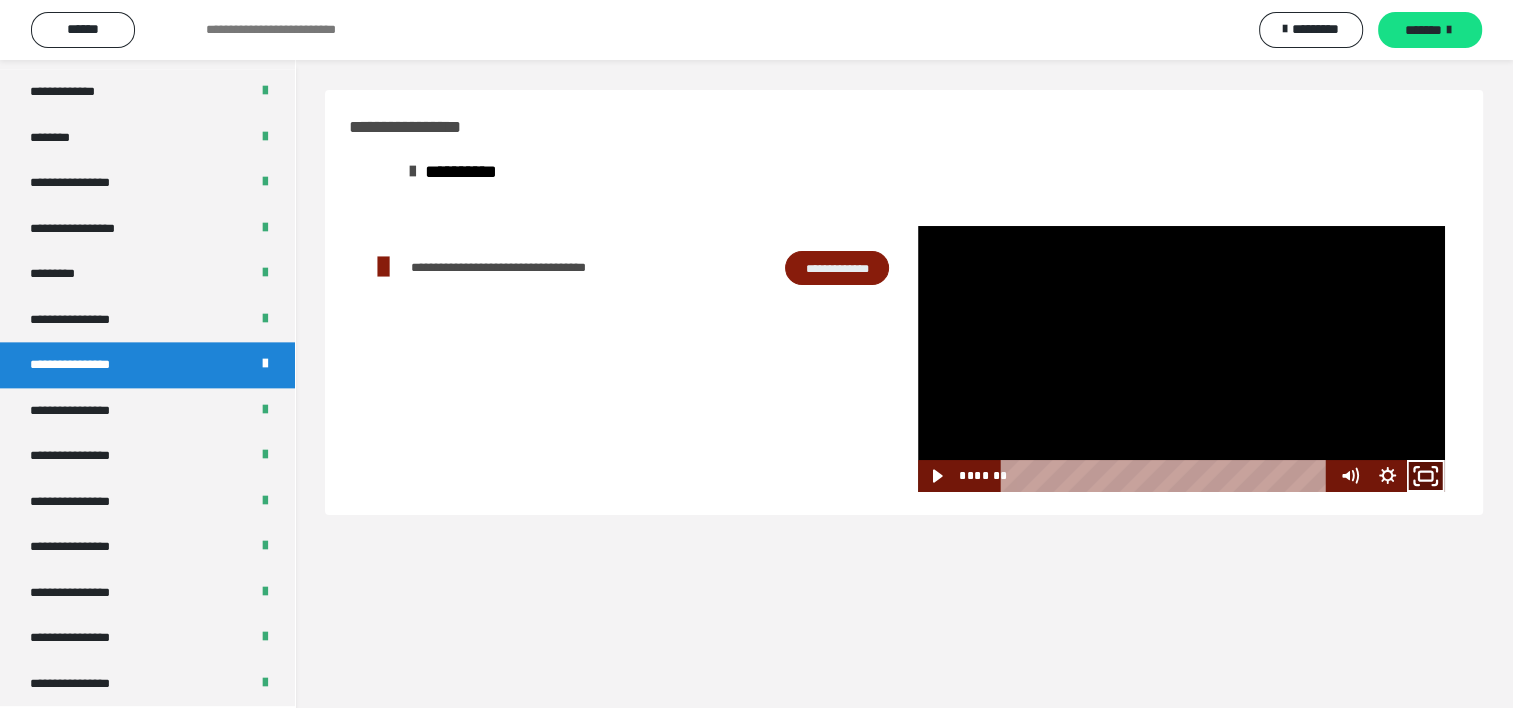 click 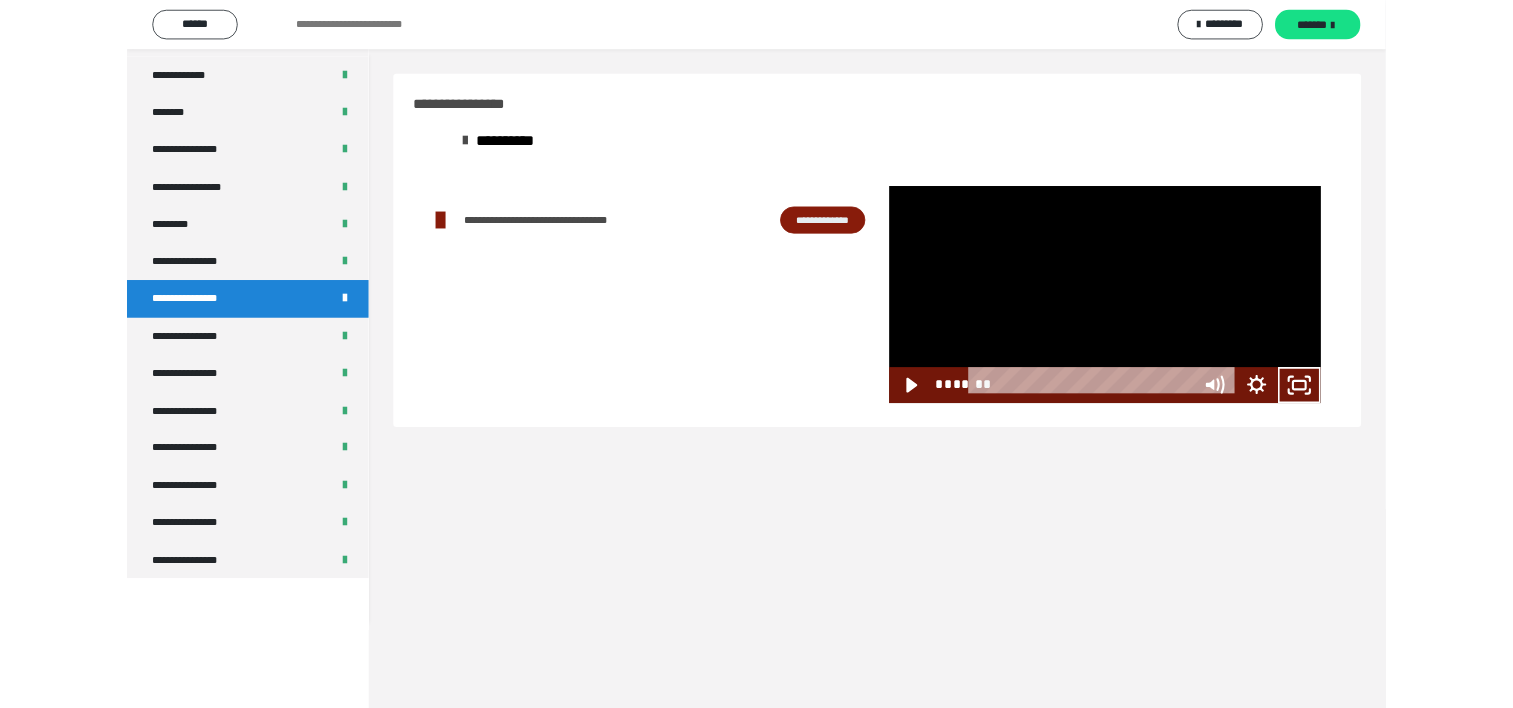 scroll, scrollTop: 2321, scrollLeft: 0, axis: vertical 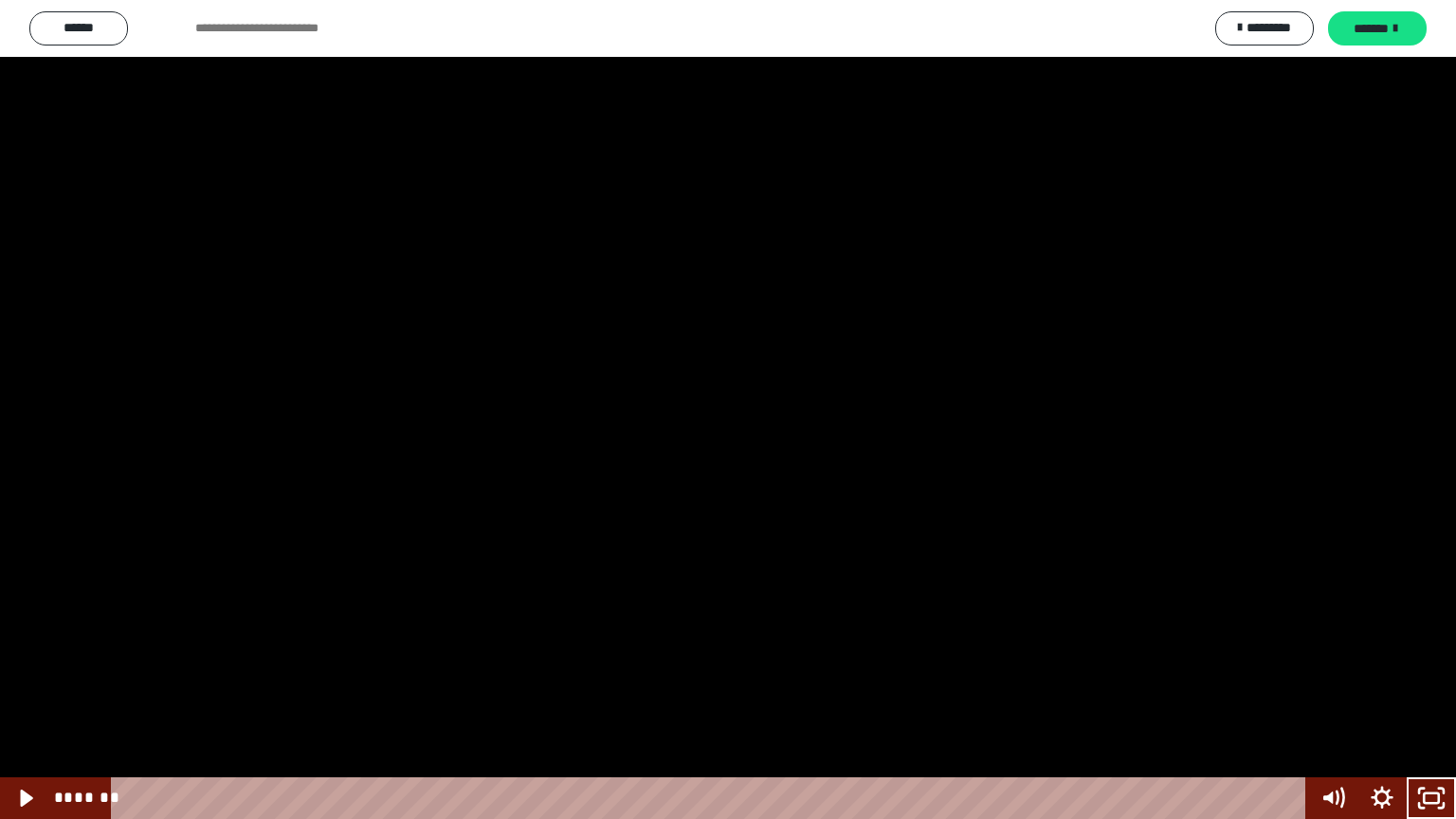 click at bounding box center [1431, 798] 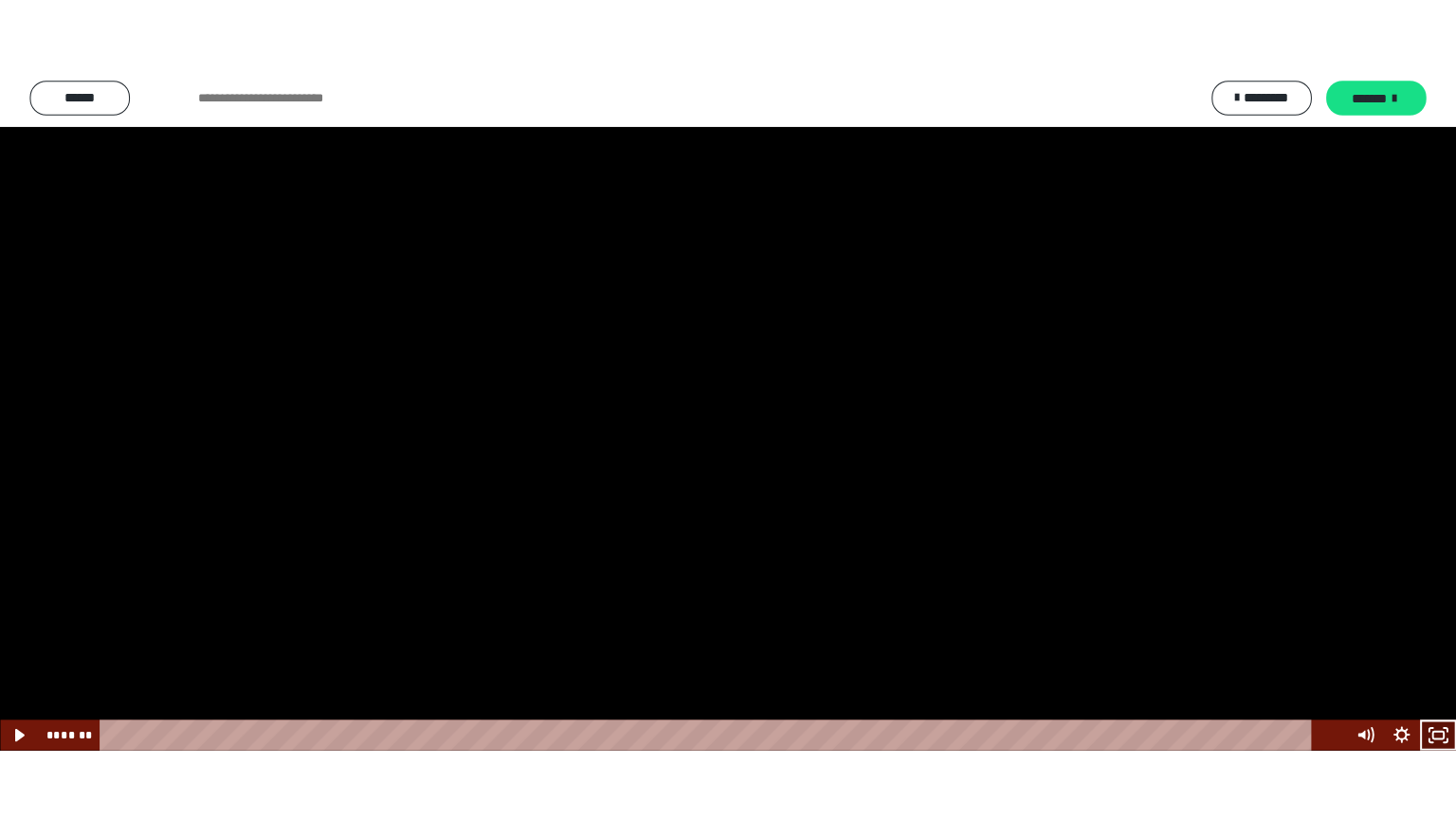scroll, scrollTop: 2347, scrollLeft: 0, axis: vertical 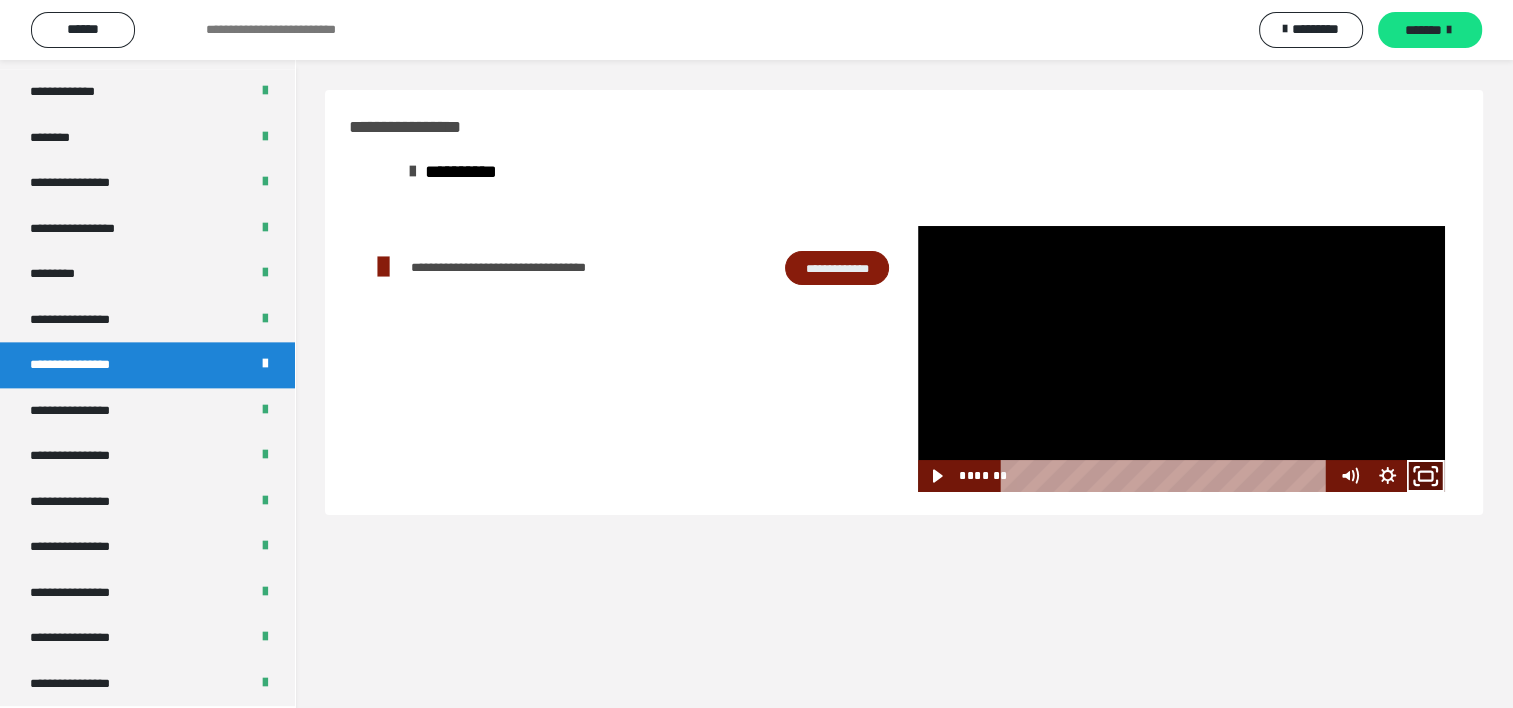 click 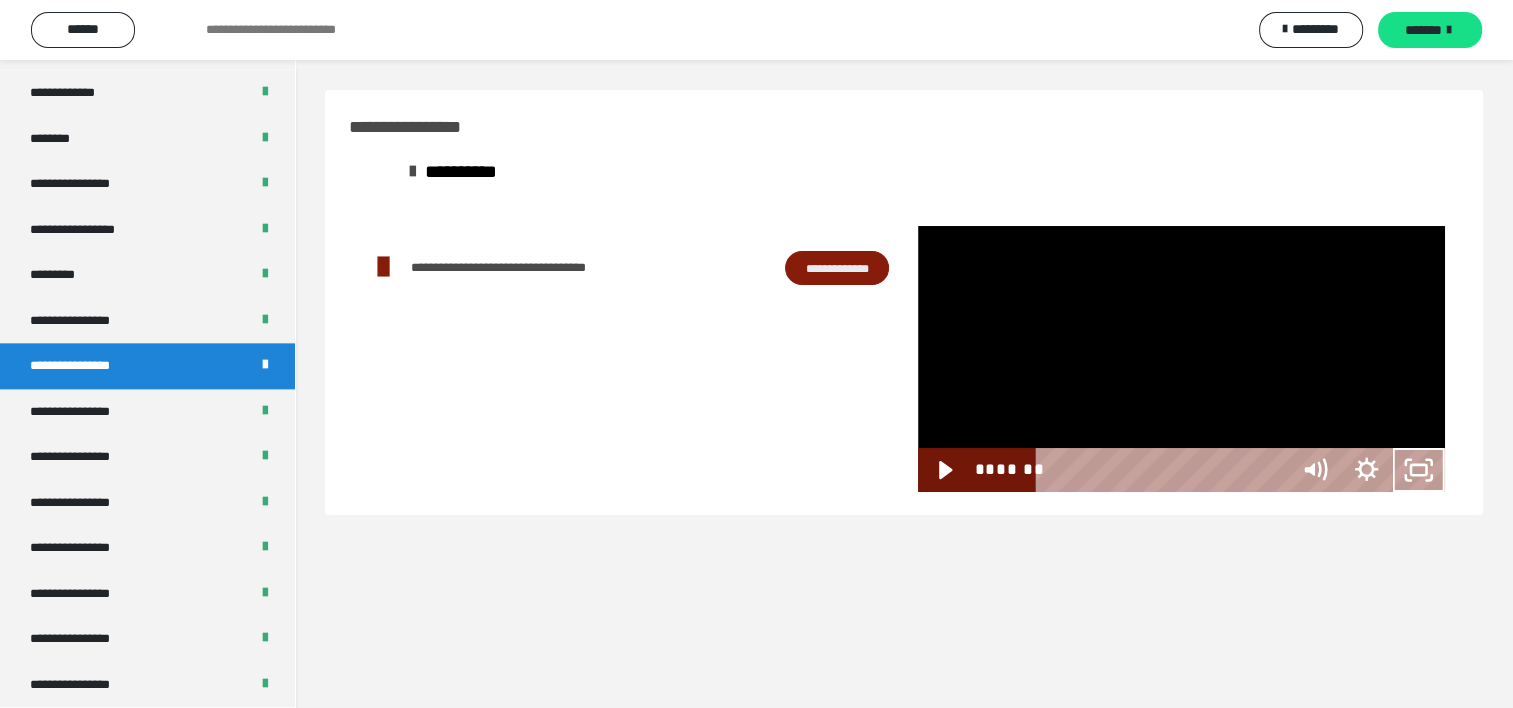 scroll, scrollTop: 2321, scrollLeft: 0, axis: vertical 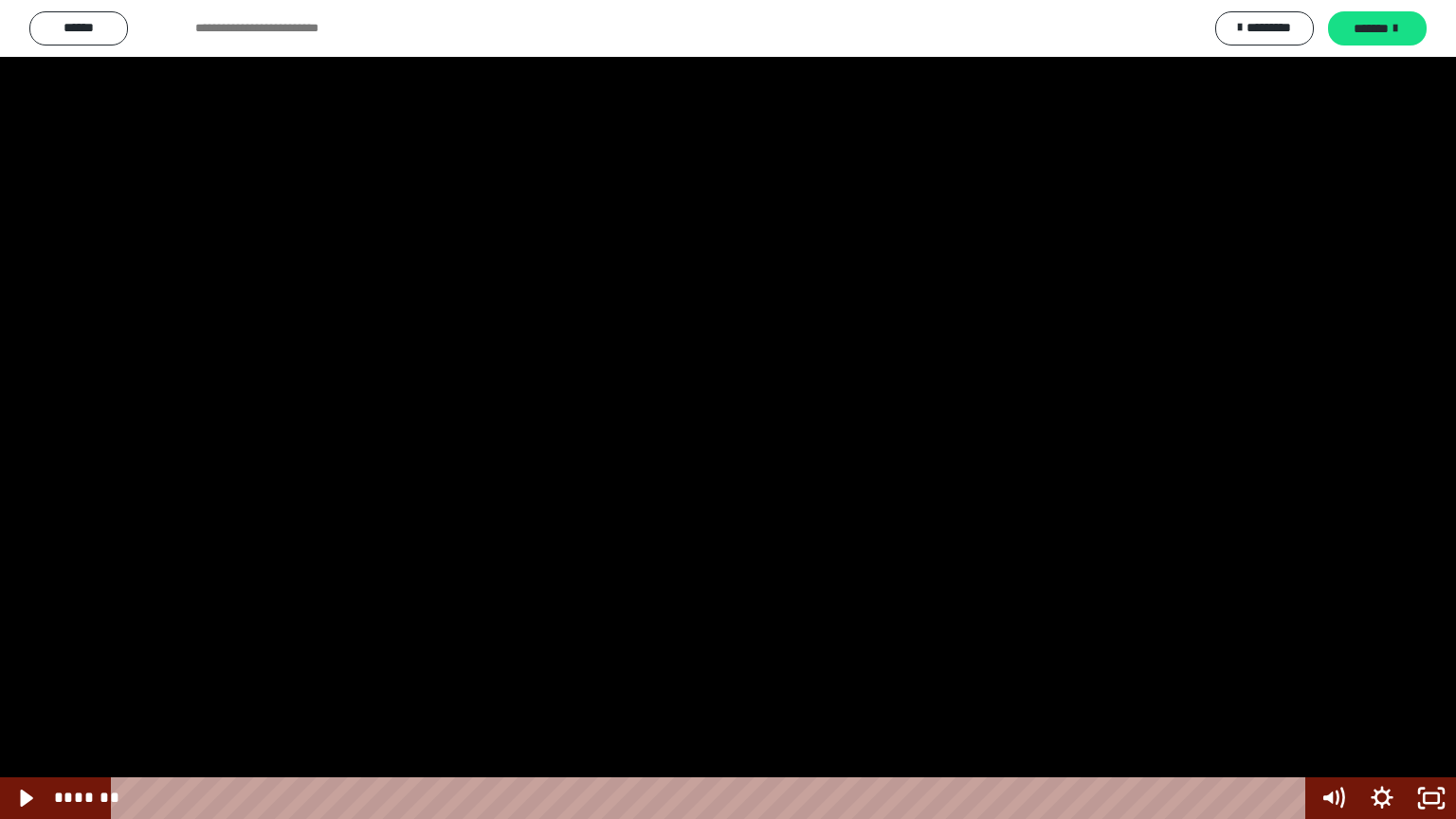 click at bounding box center [728, 410] 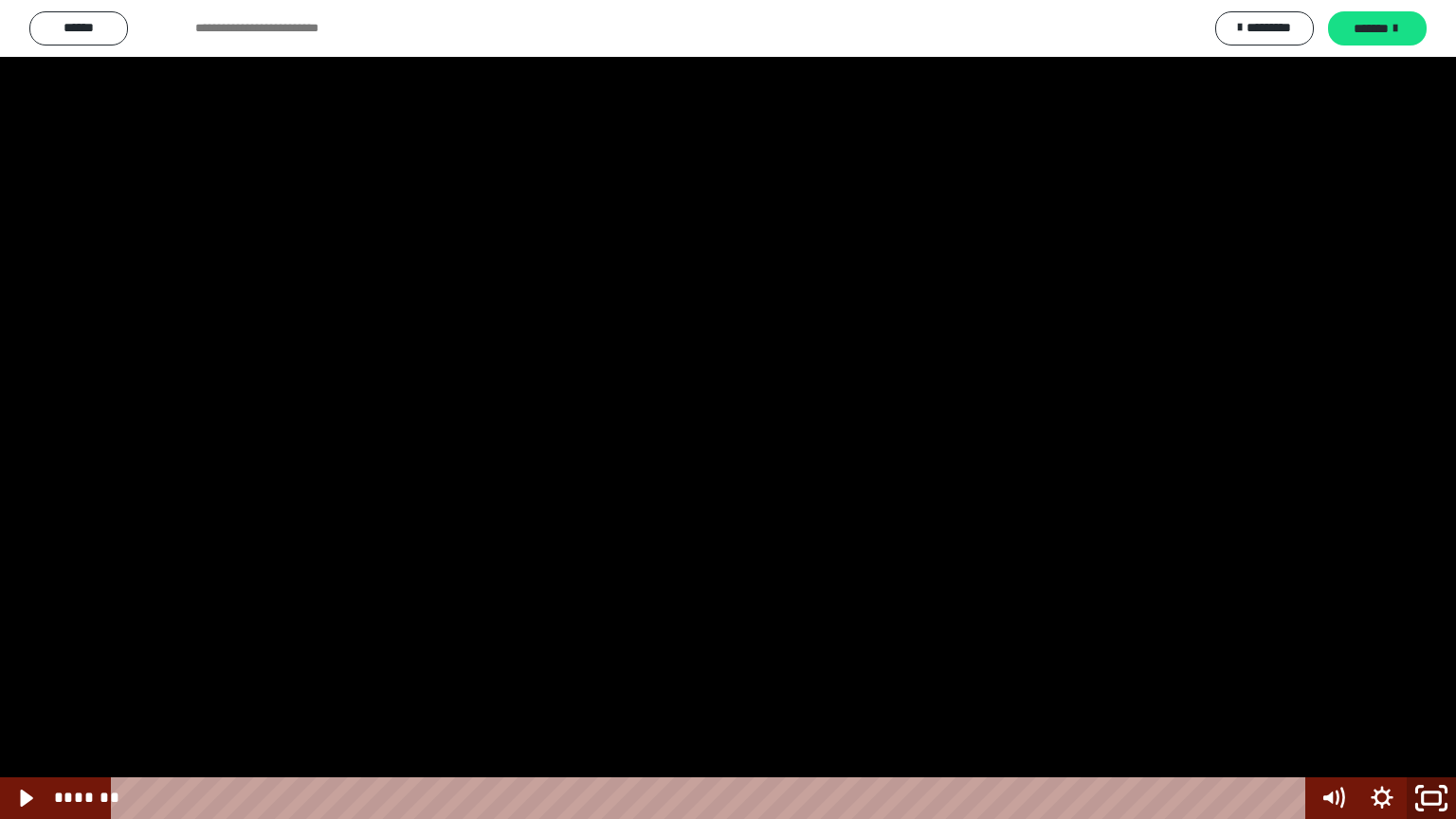 click 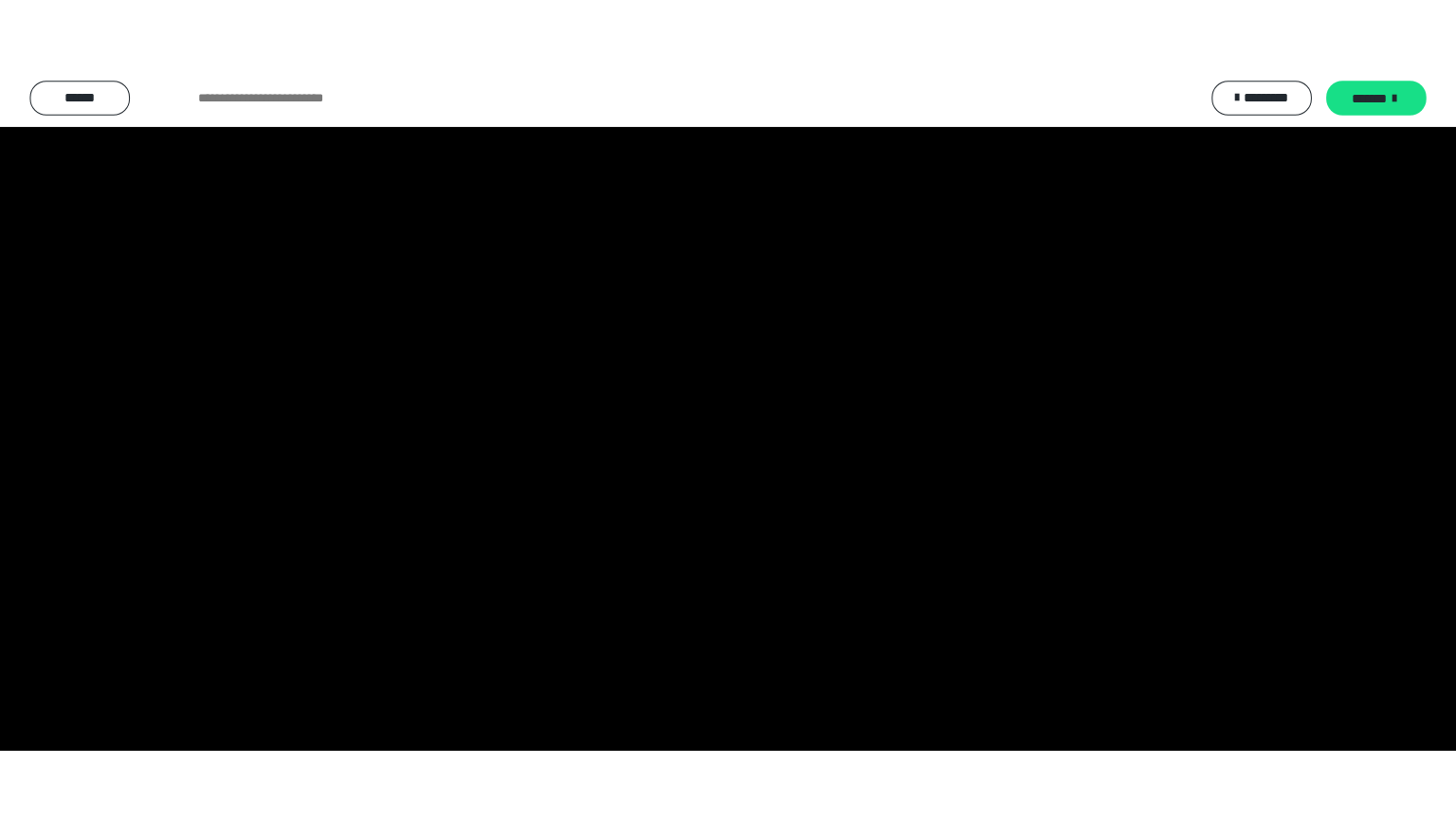 scroll, scrollTop: 2347, scrollLeft: 0, axis: vertical 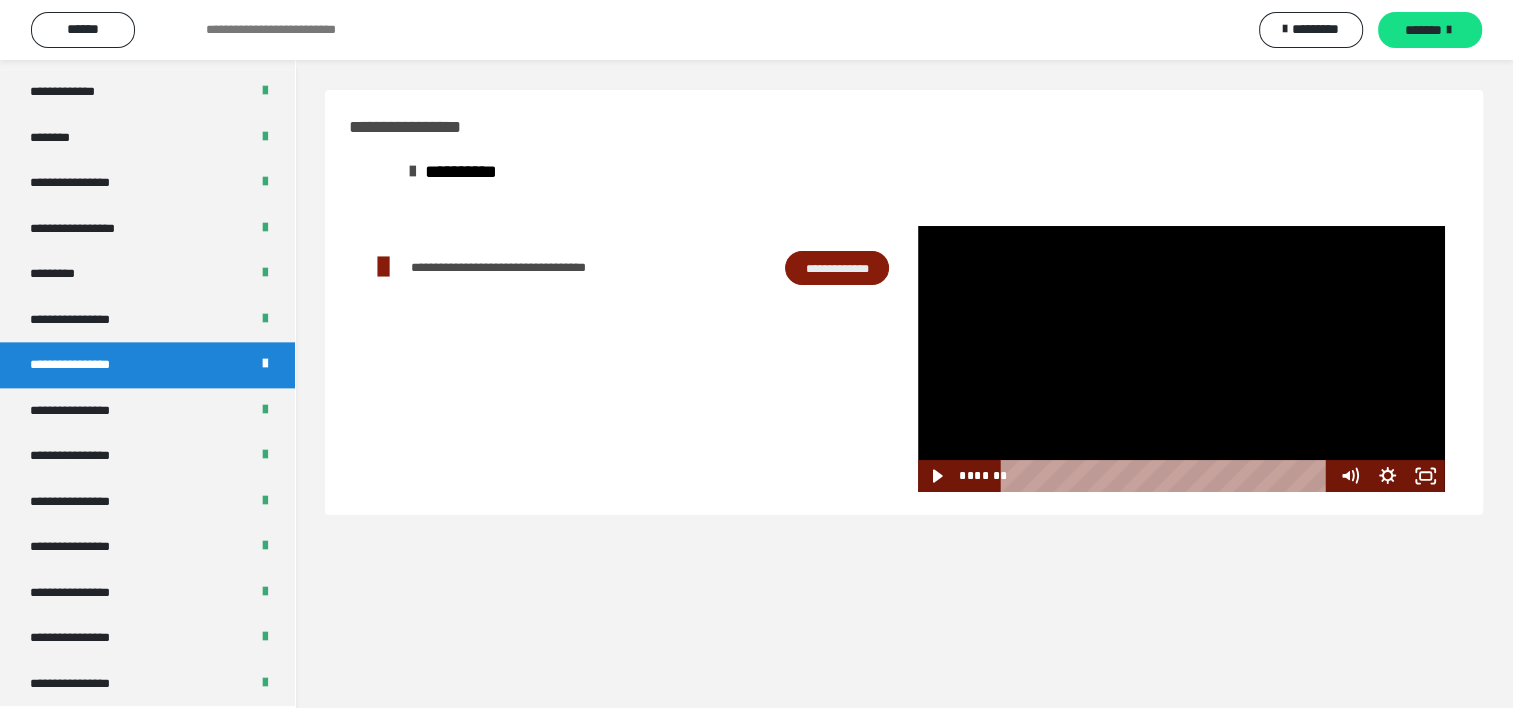click at bounding box center (1181, 358) 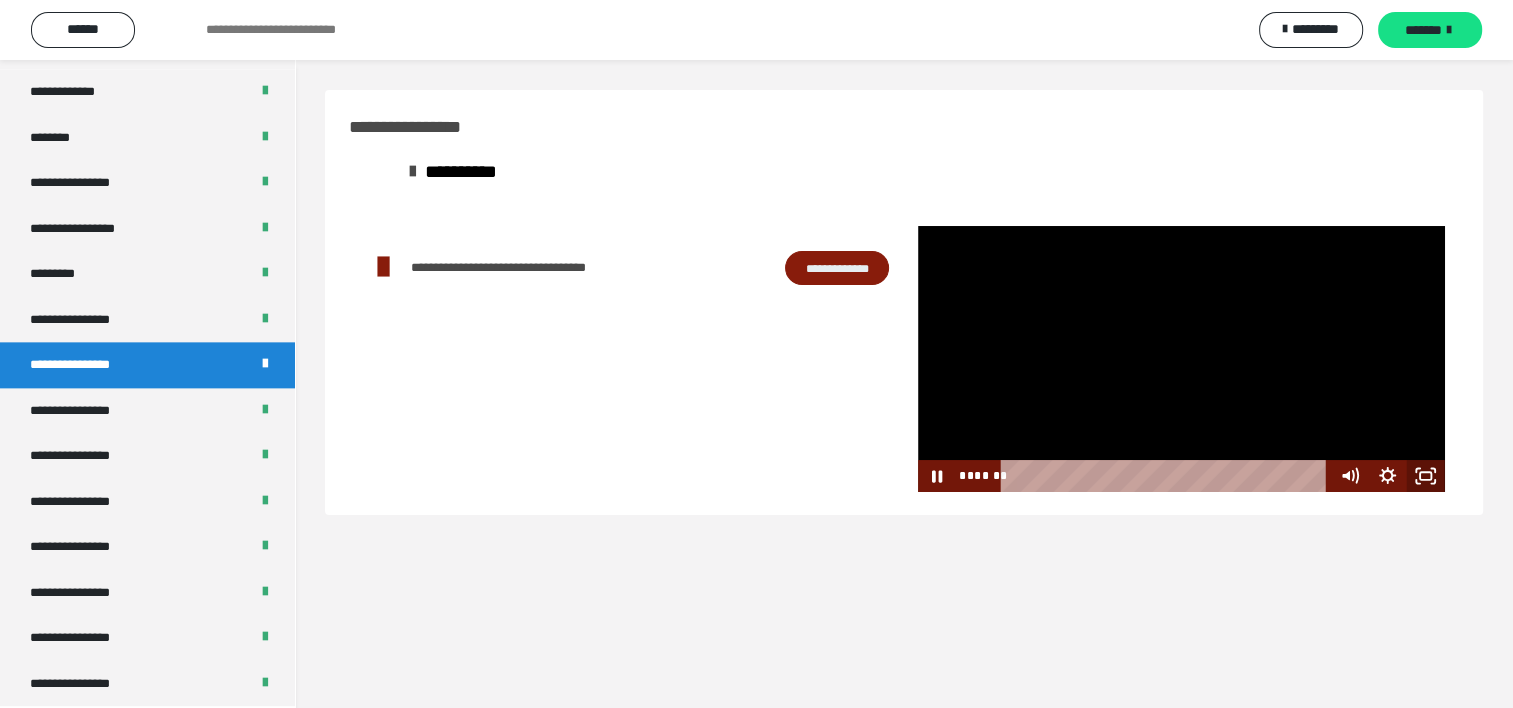 click 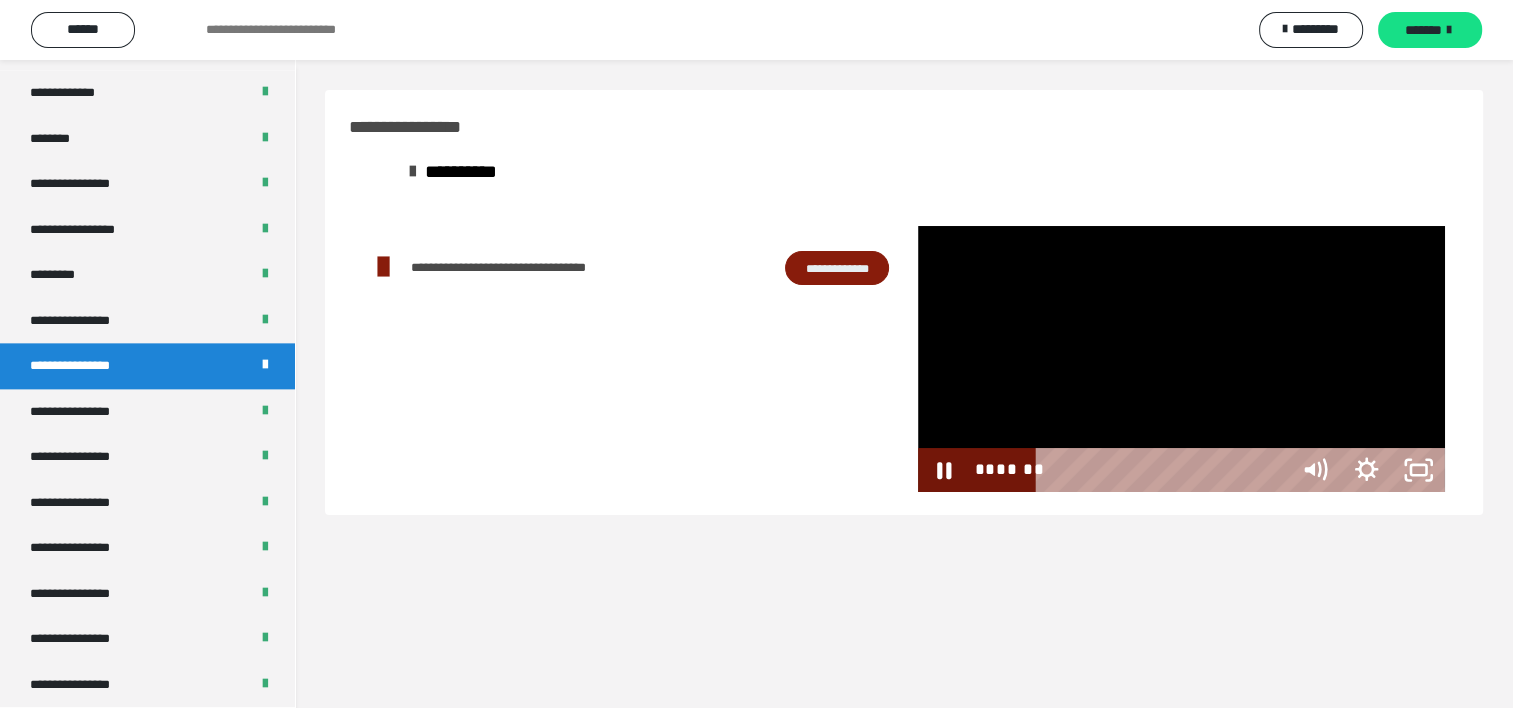 scroll, scrollTop: 2321, scrollLeft: 0, axis: vertical 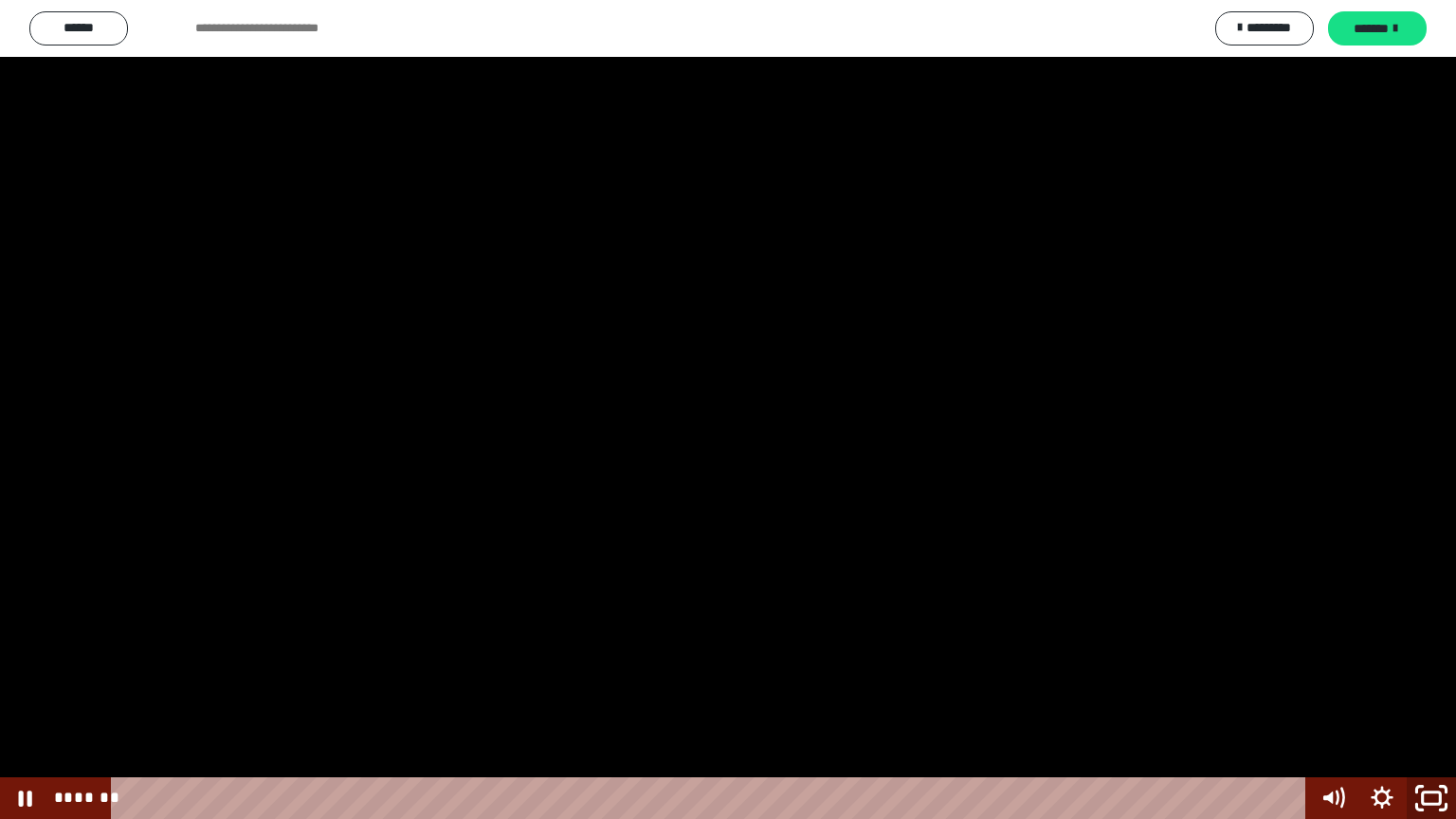 click 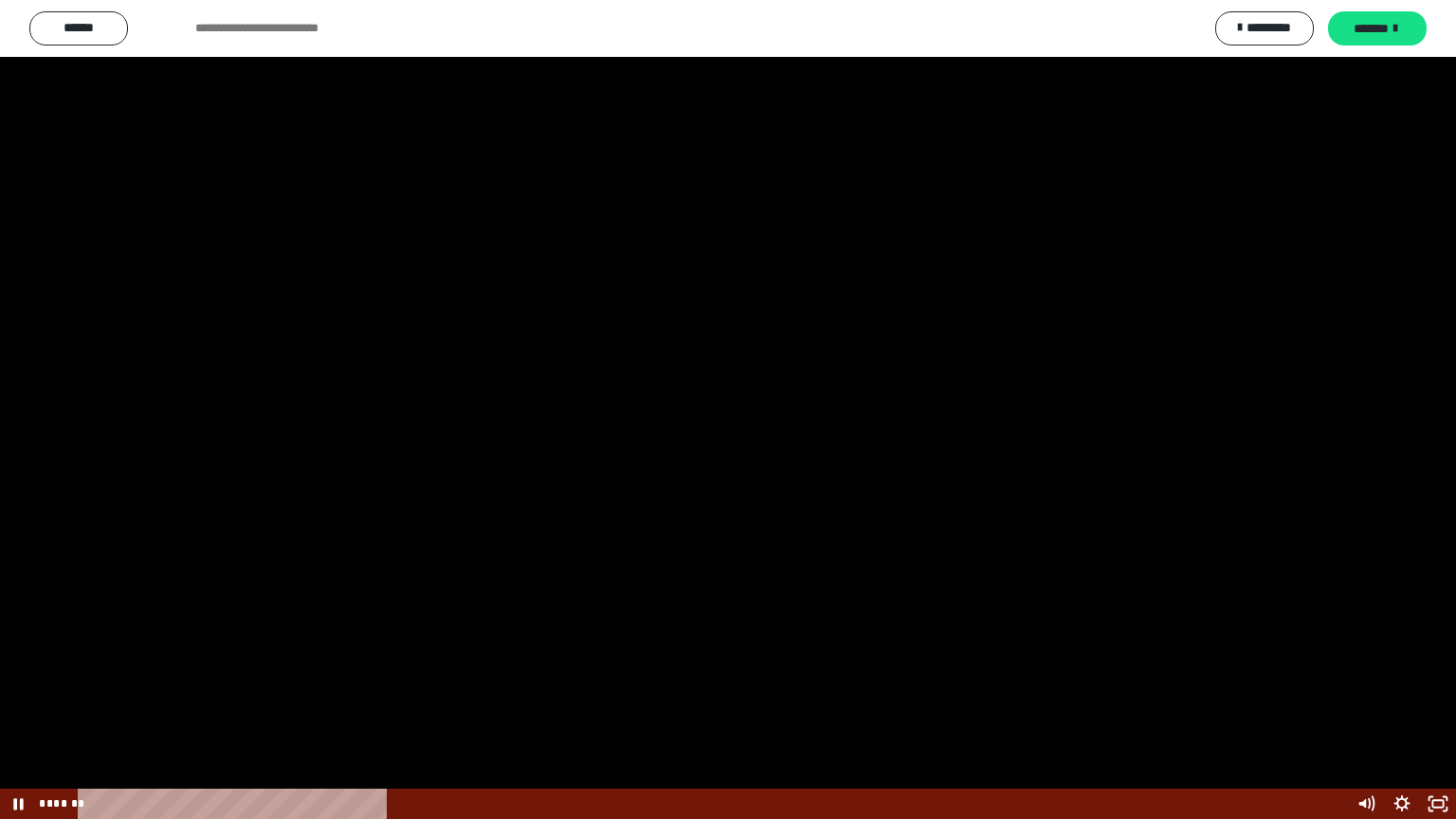 scroll, scrollTop: 2347, scrollLeft: 0, axis: vertical 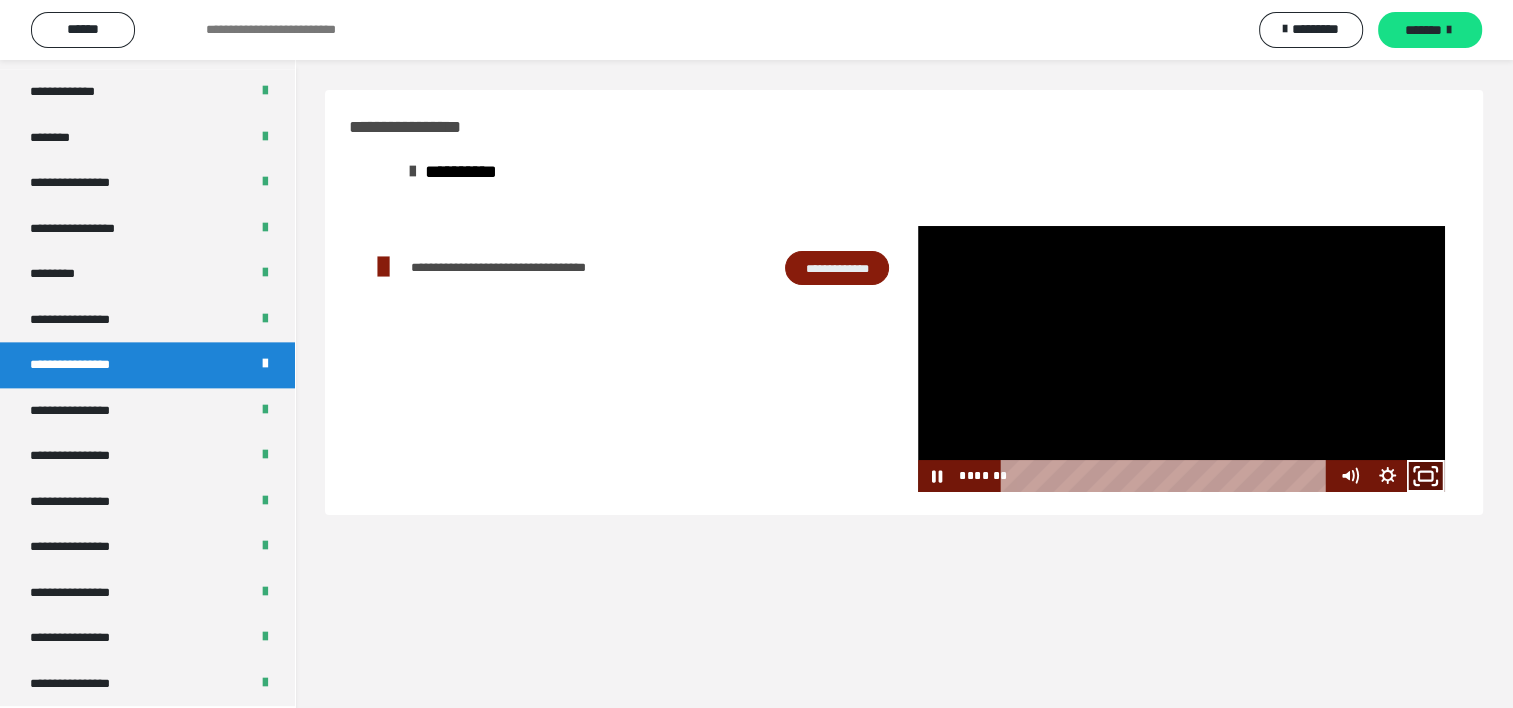 click 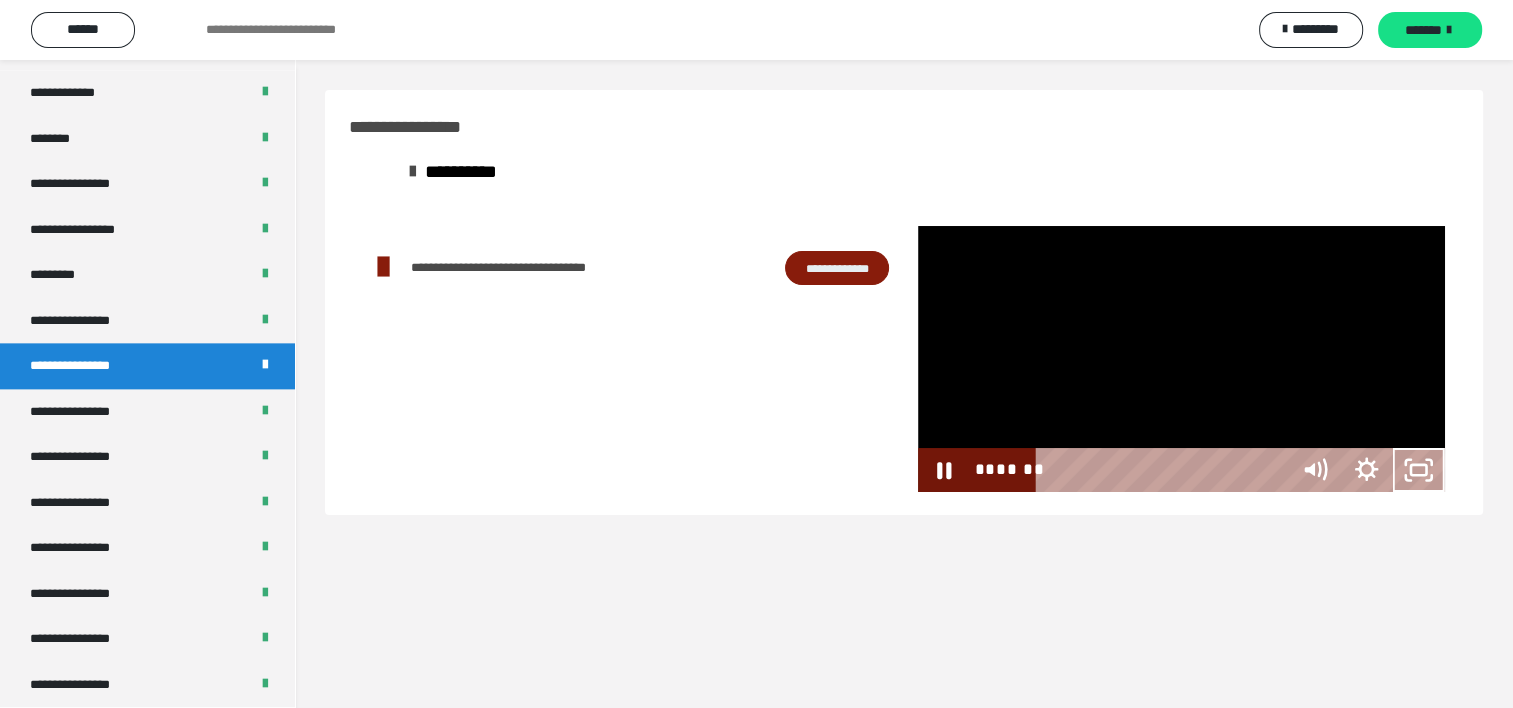 scroll, scrollTop: 2321, scrollLeft: 0, axis: vertical 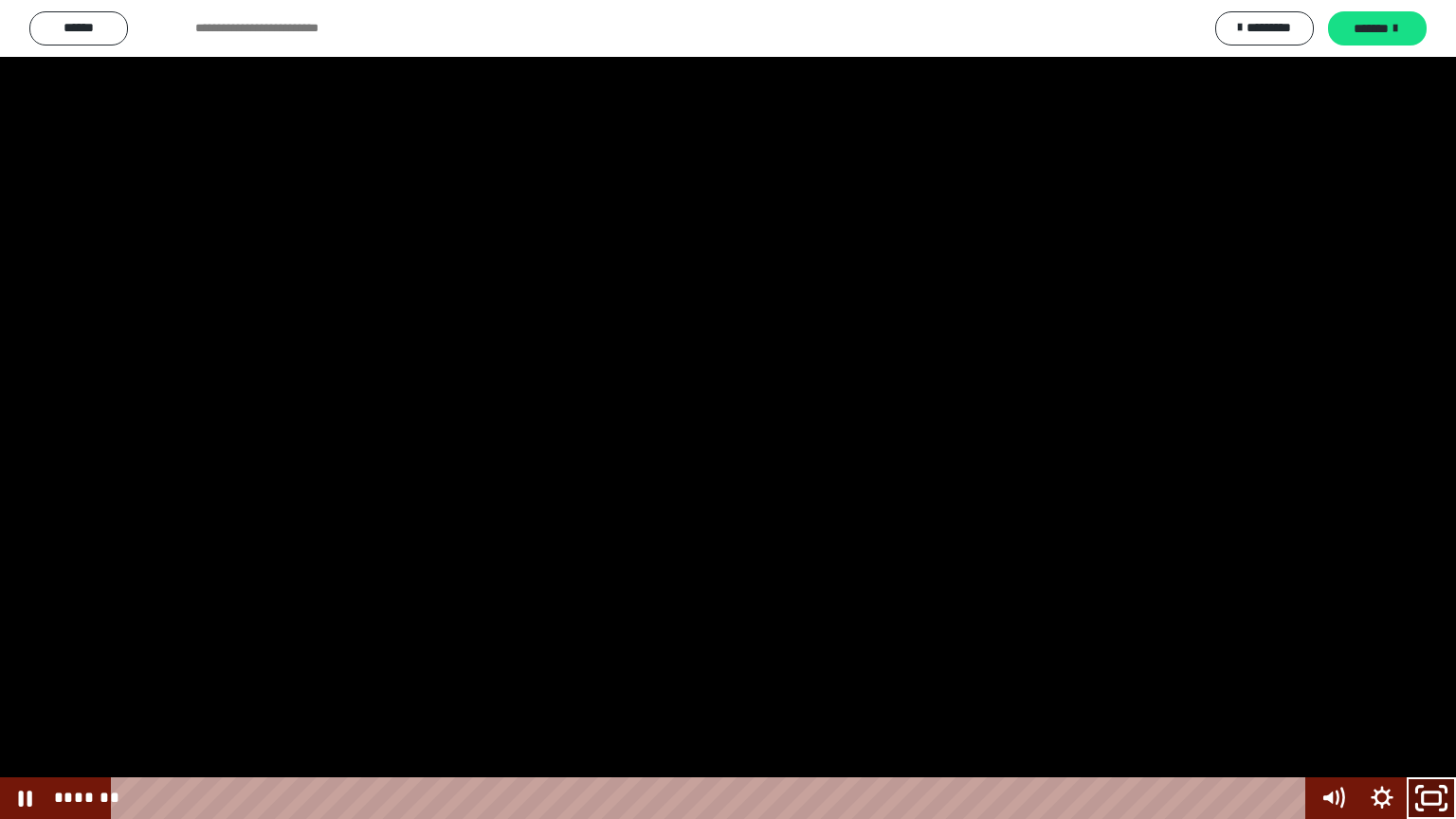 click 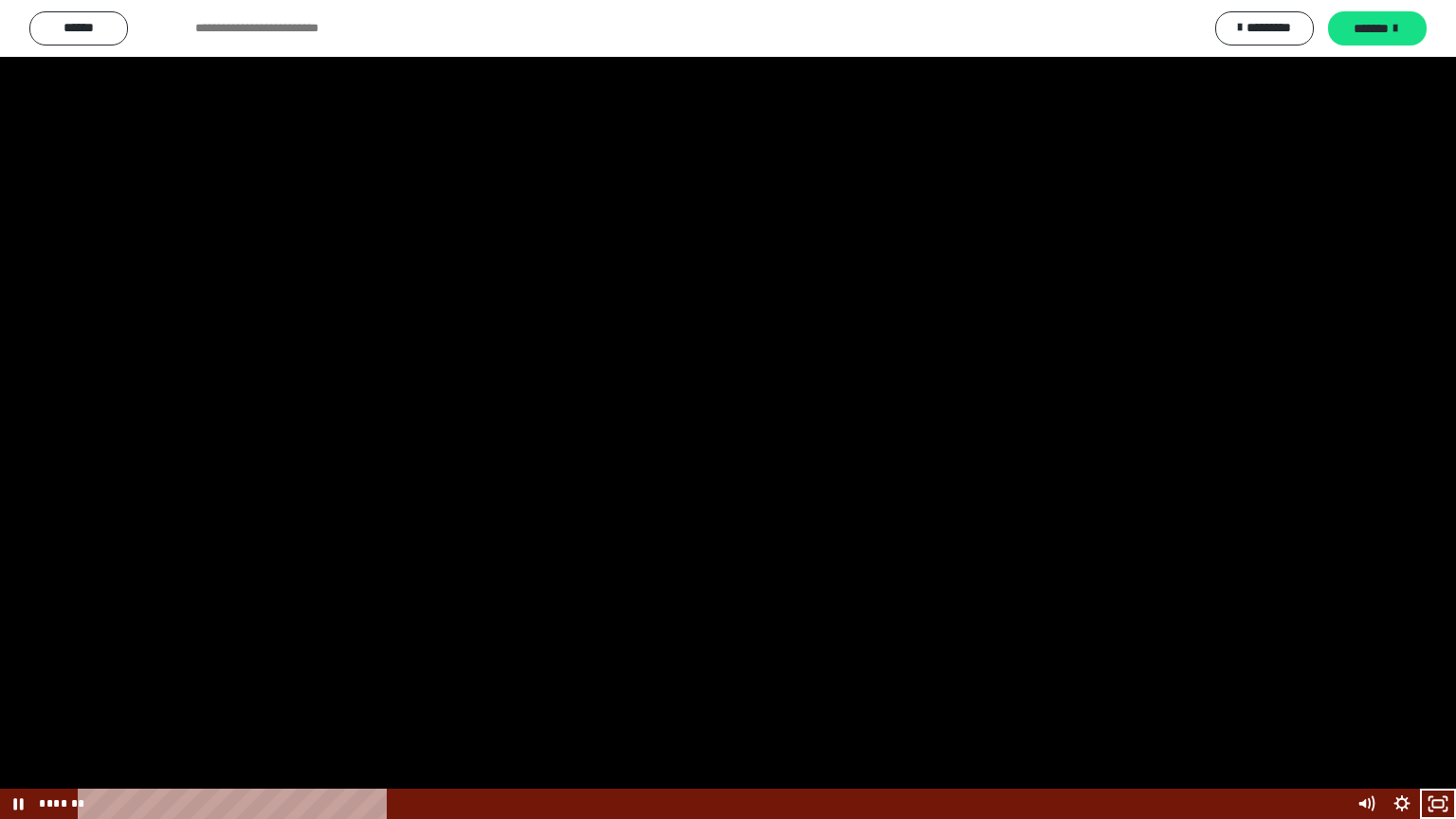 scroll, scrollTop: 2347, scrollLeft: 0, axis: vertical 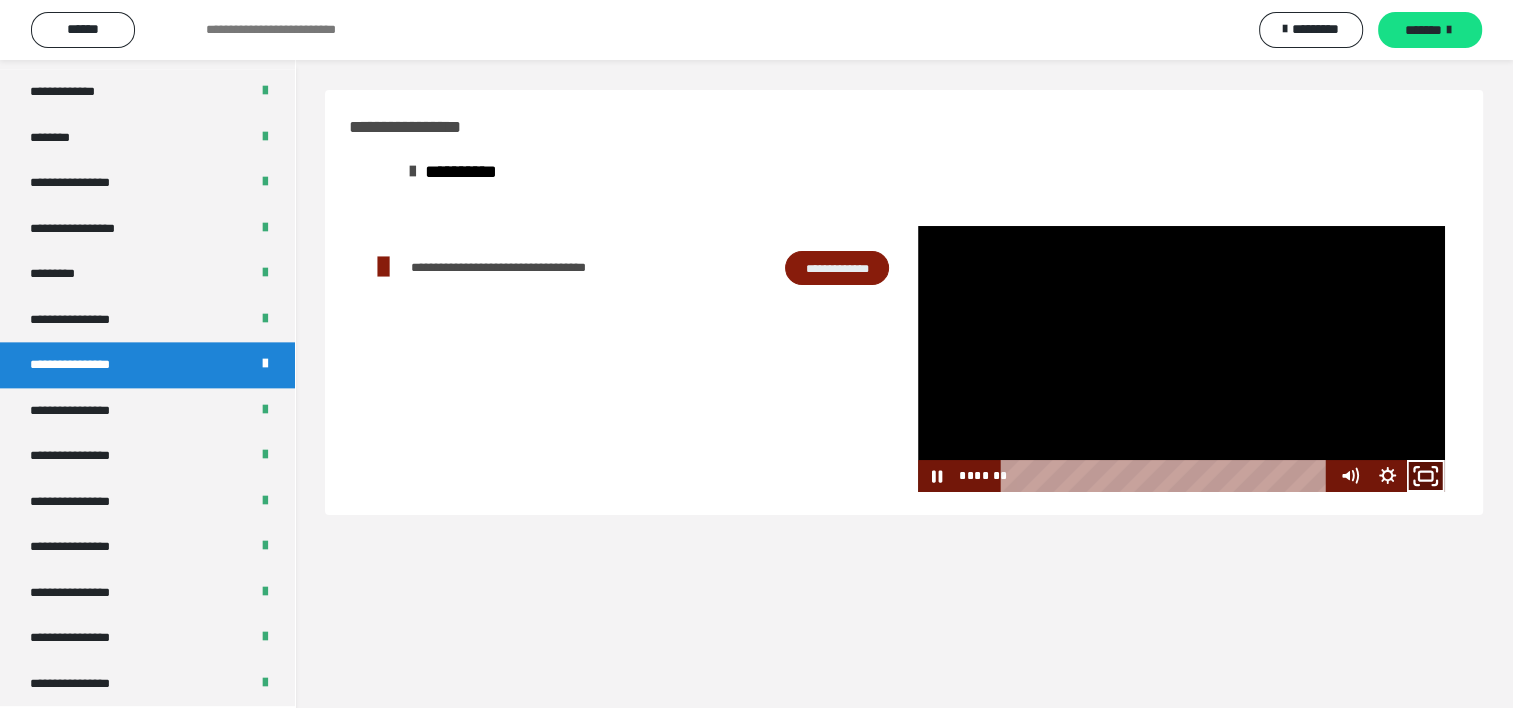 click 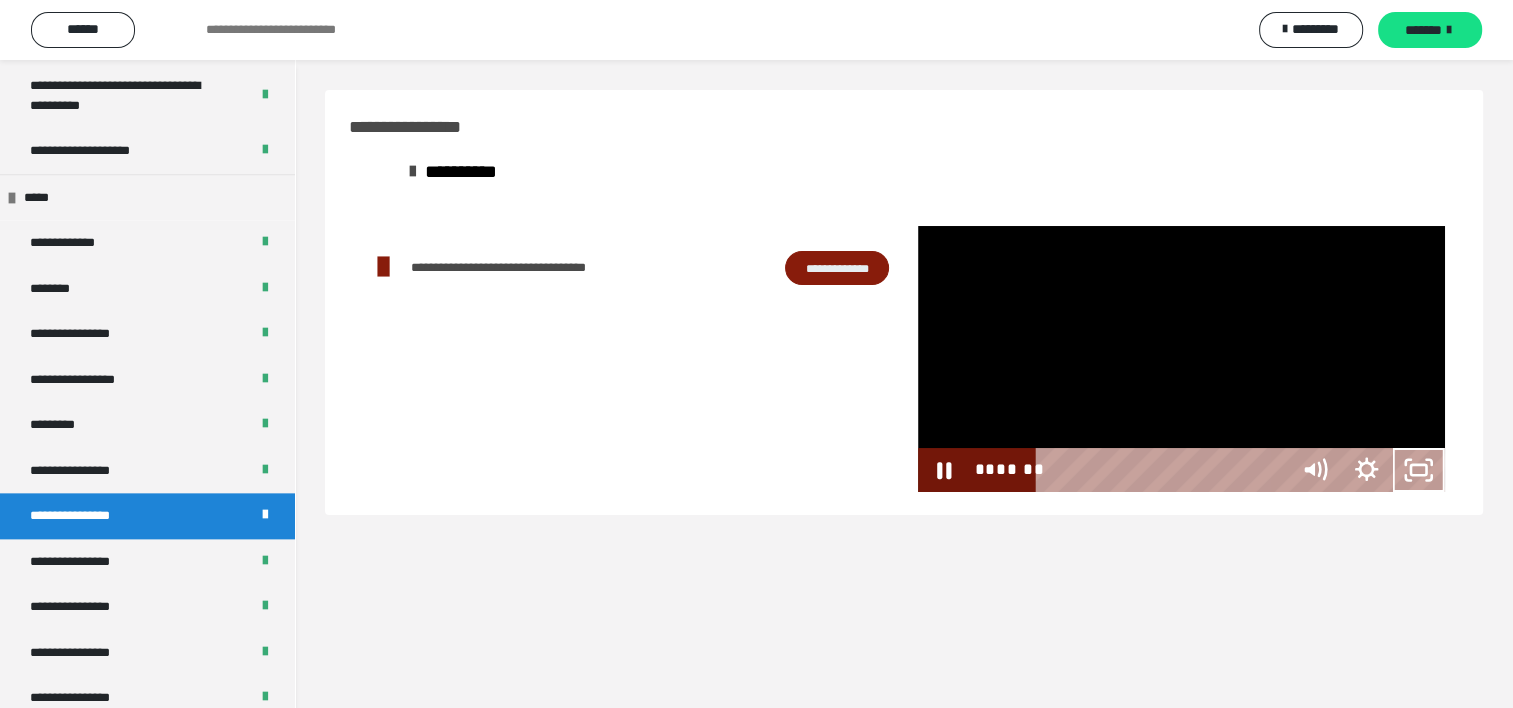 scroll, scrollTop: 2321, scrollLeft: 0, axis: vertical 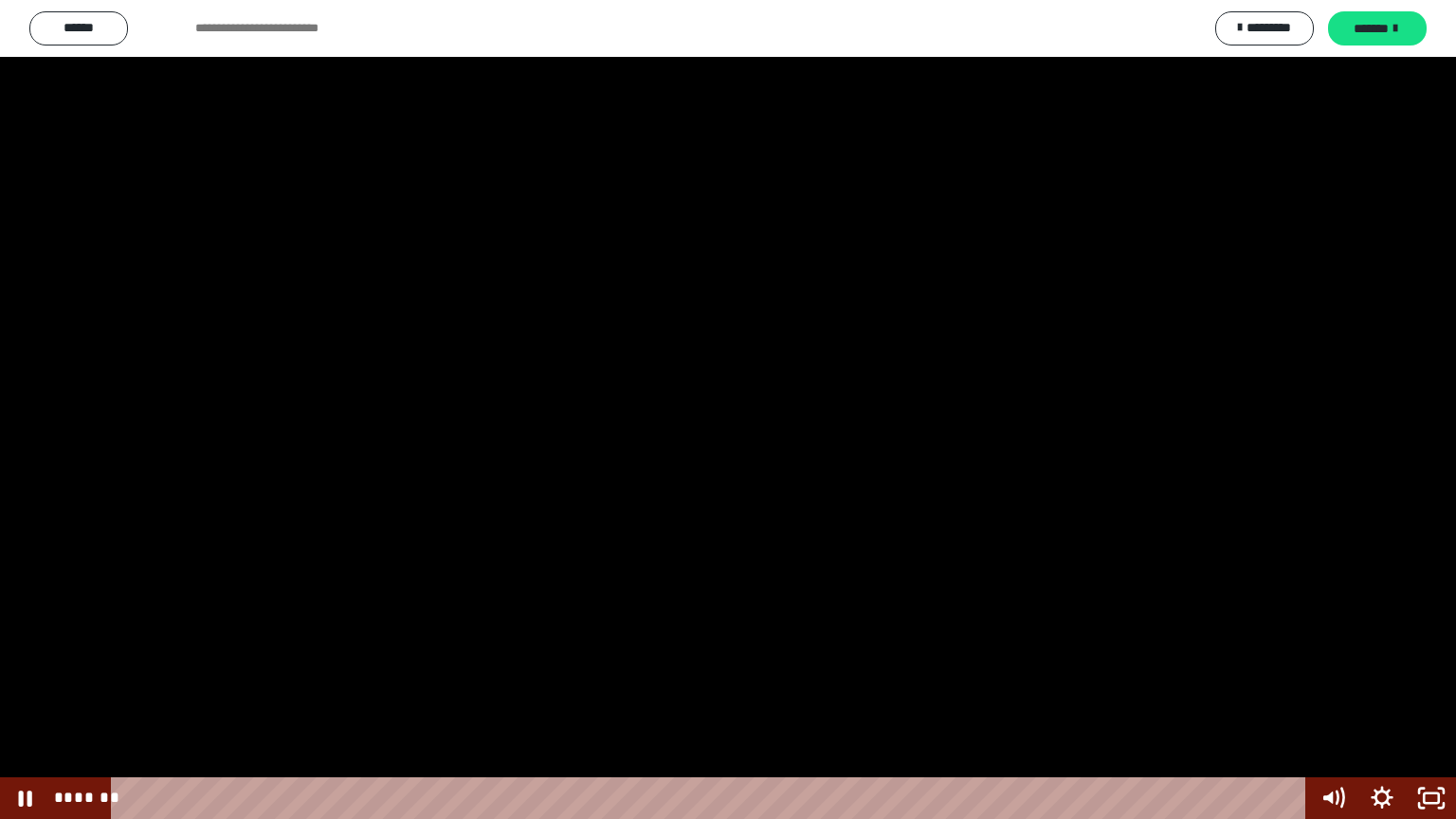 click at bounding box center [728, 410] 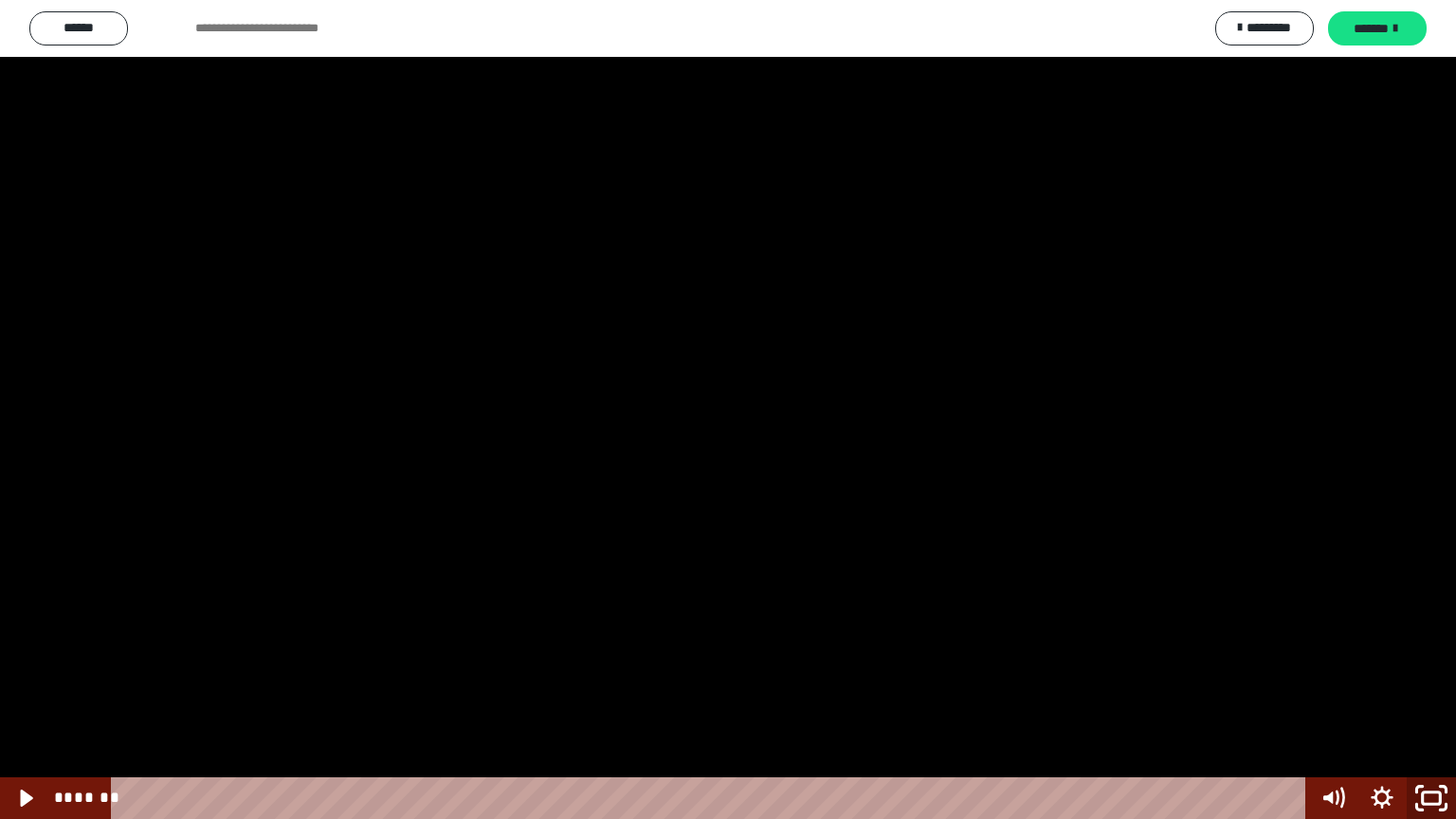click 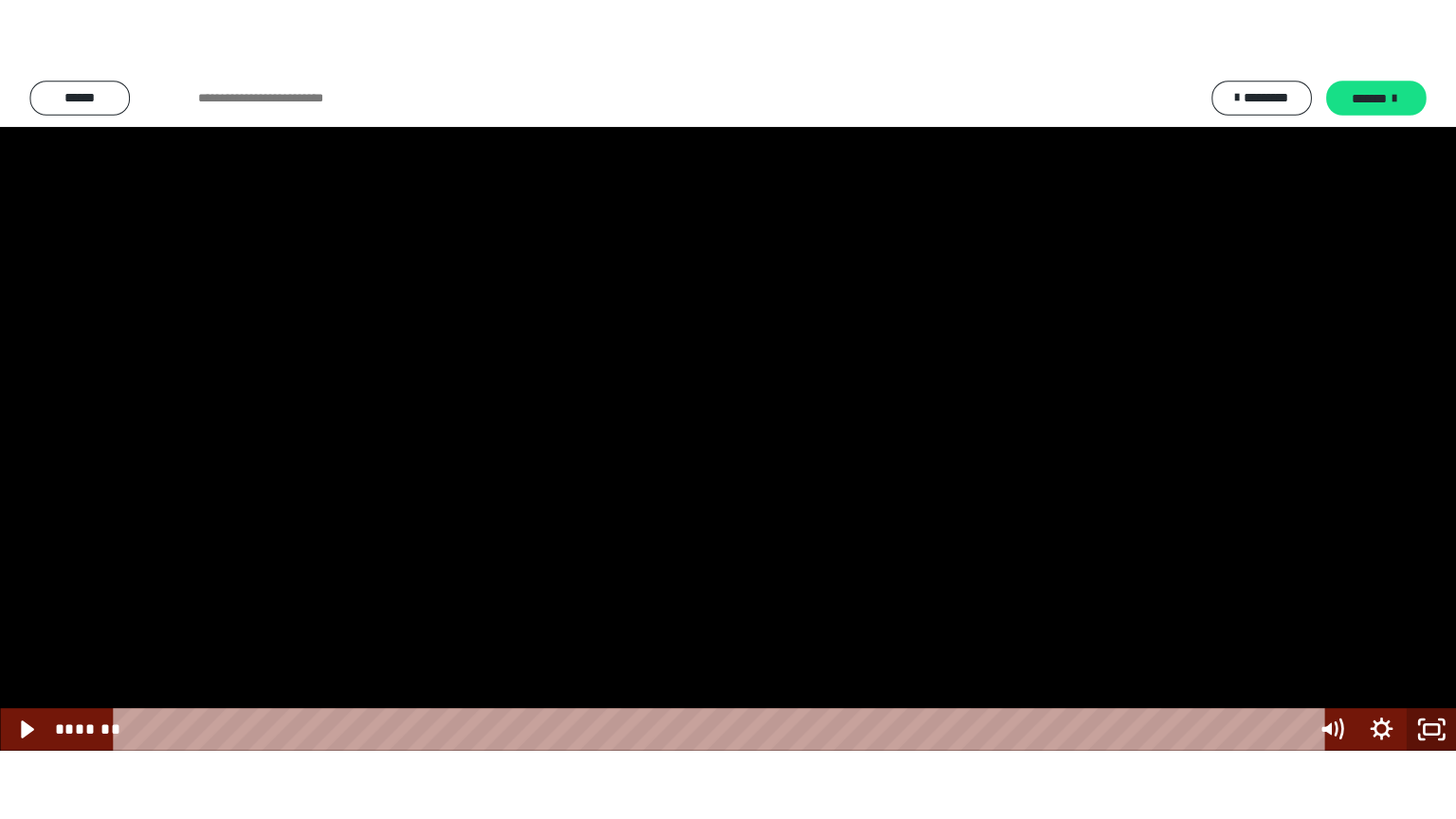scroll, scrollTop: 2347, scrollLeft: 0, axis: vertical 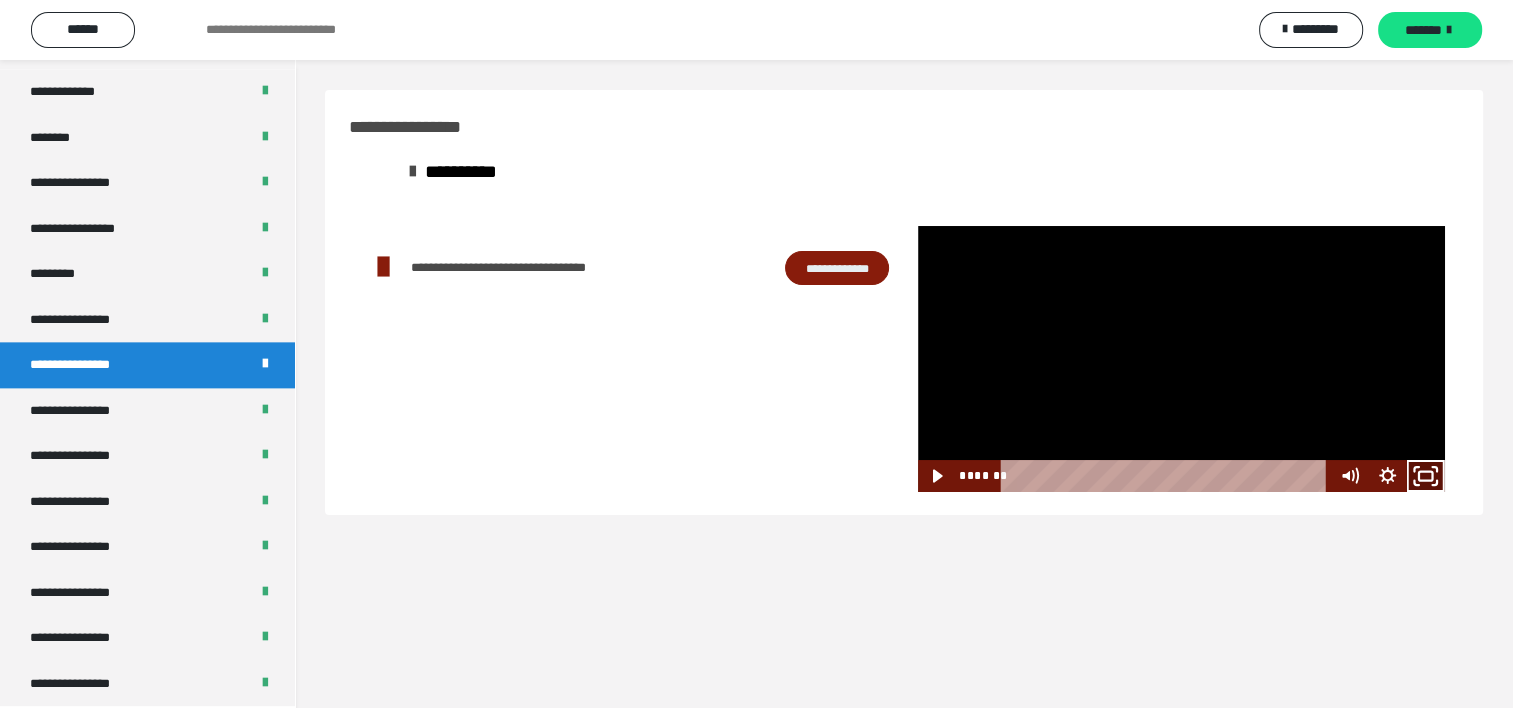 click 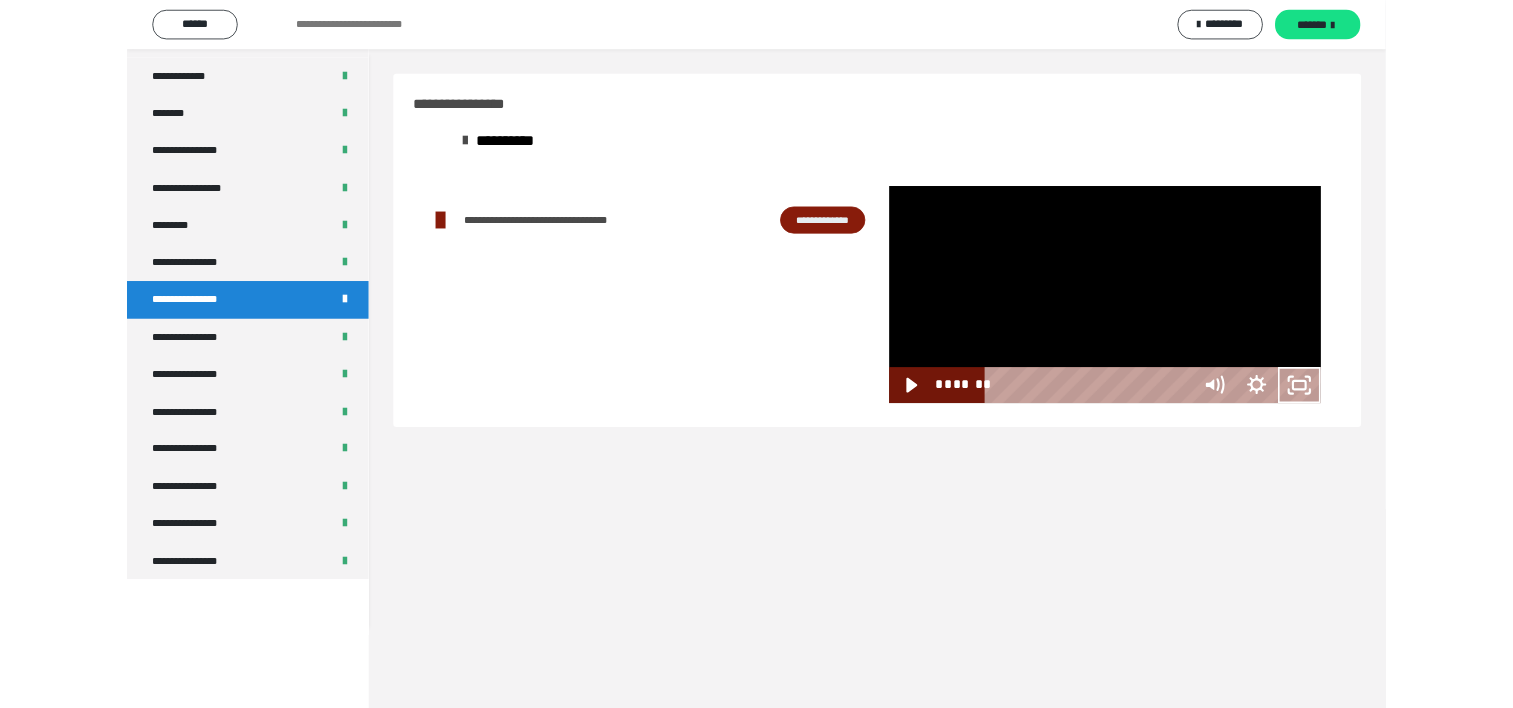 scroll, scrollTop: 2321, scrollLeft: 0, axis: vertical 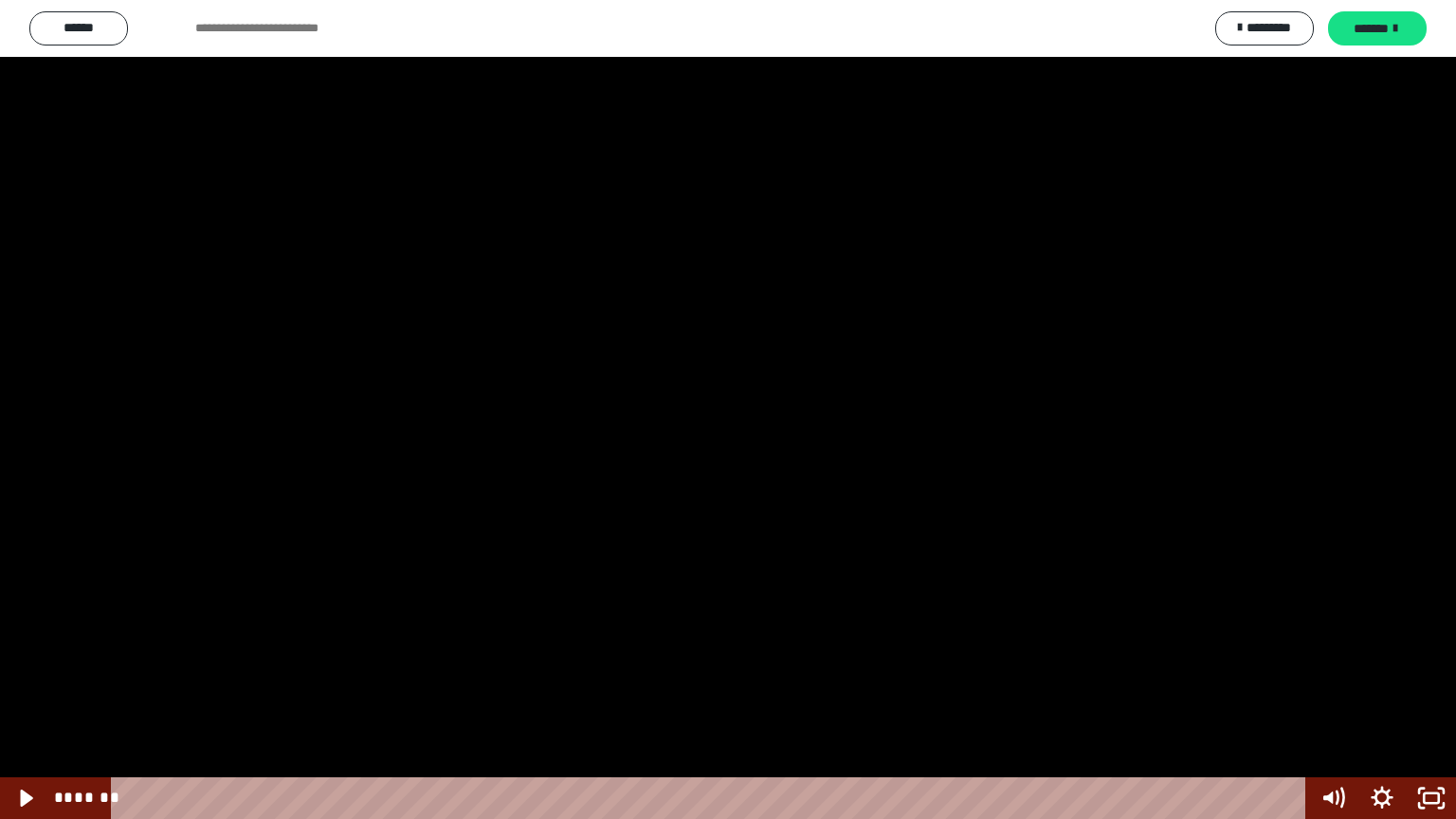 click at bounding box center [728, 410] 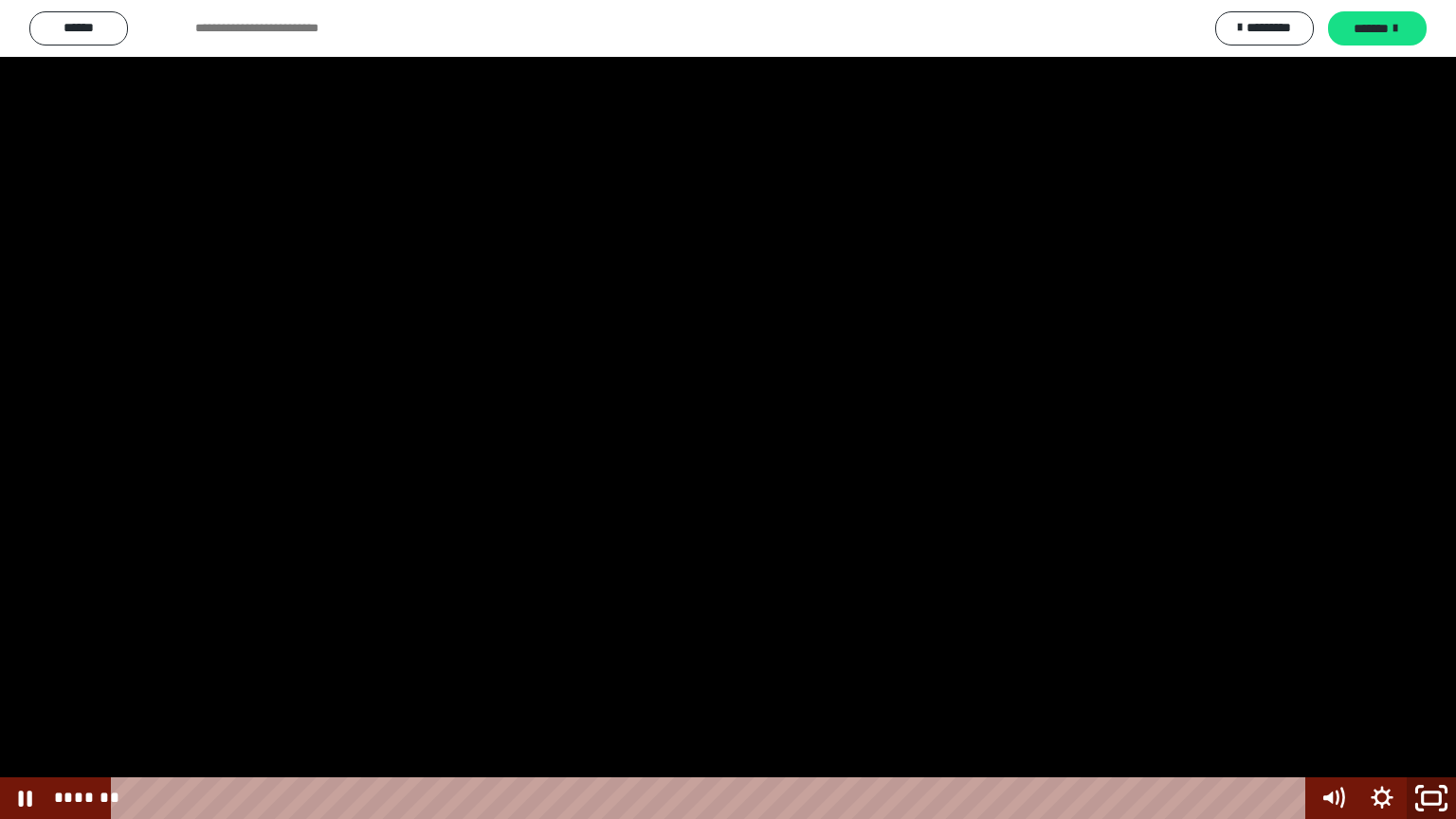 click 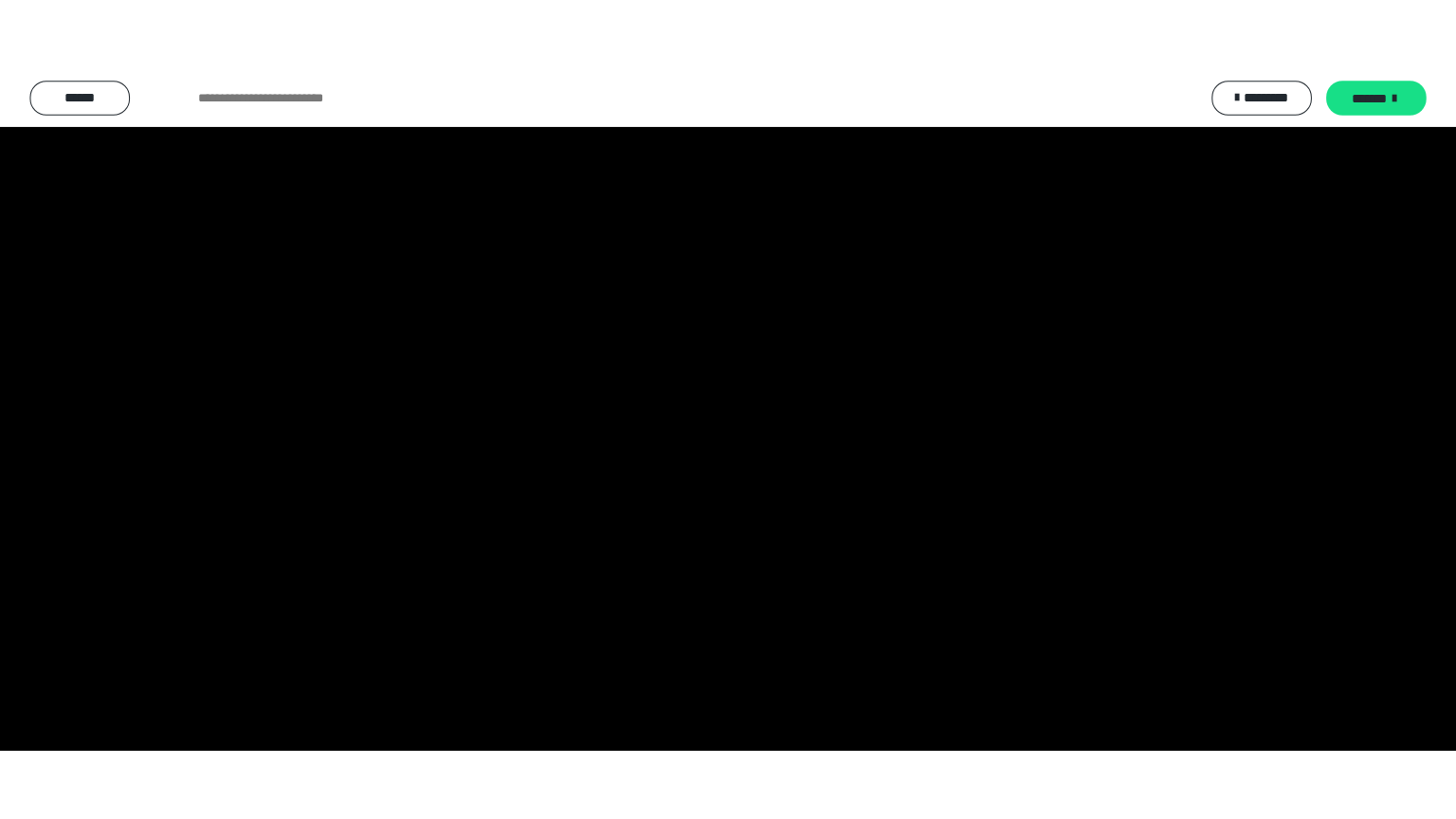 scroll, scrollTop: 2347, scrollLeft: 0, axis: vertical 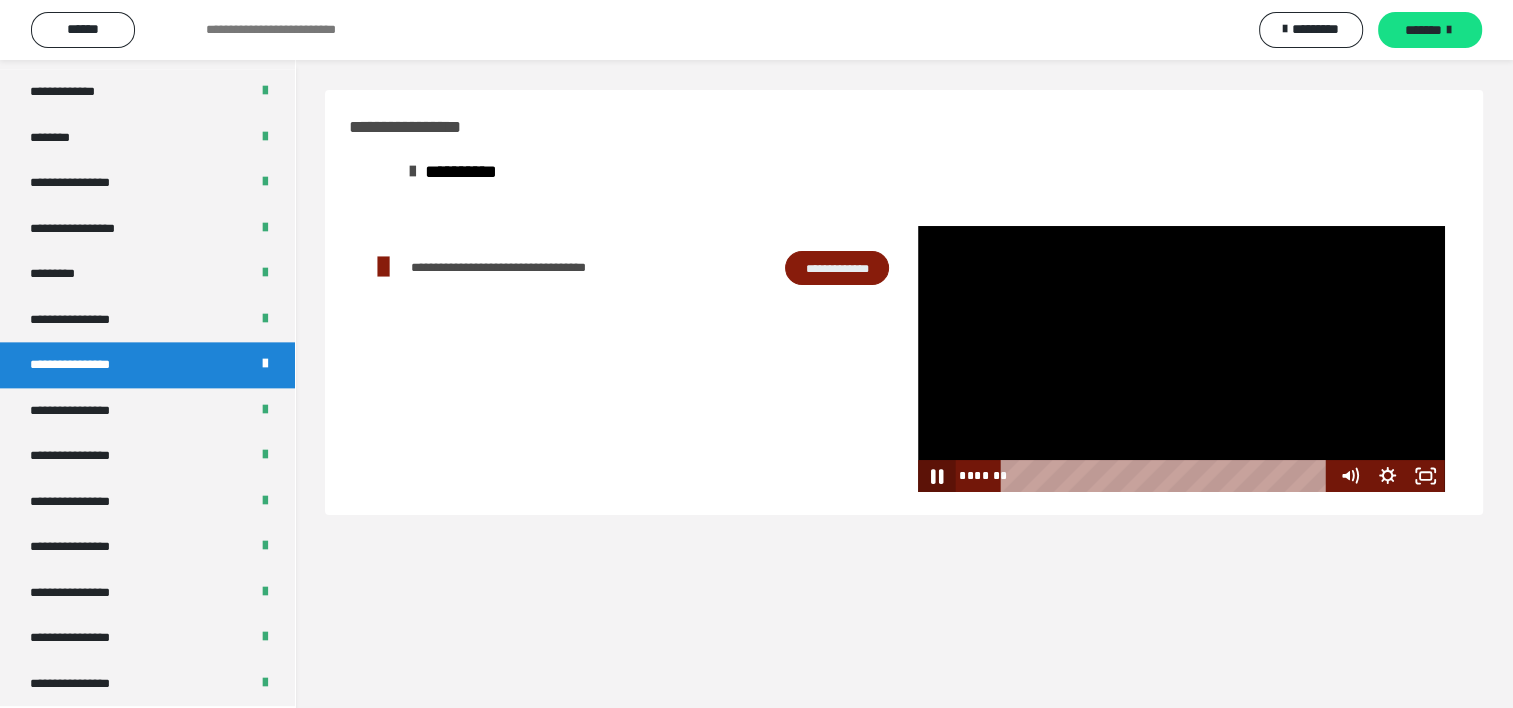 click 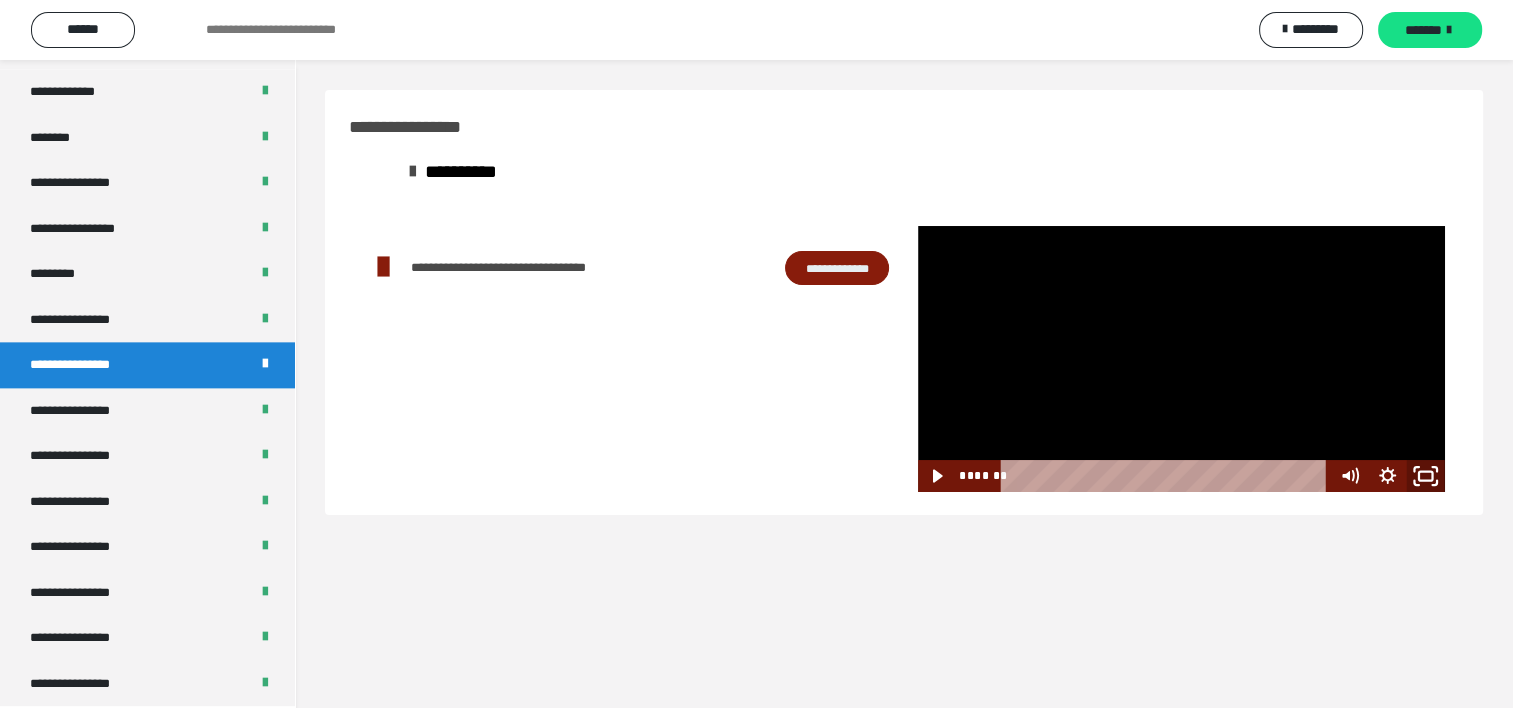 click 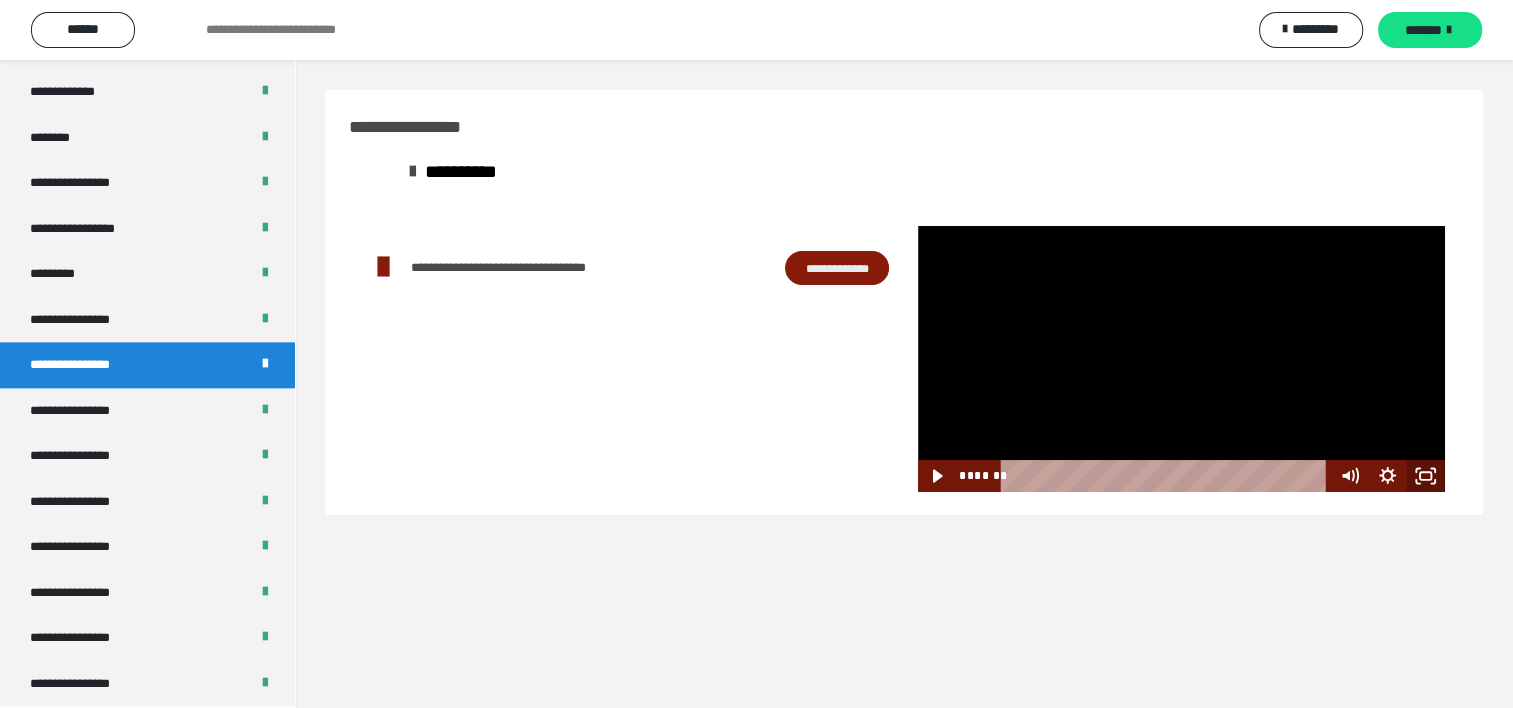 scroll, scrollTop: 2321, scrollLeft: 0, axis: vertical 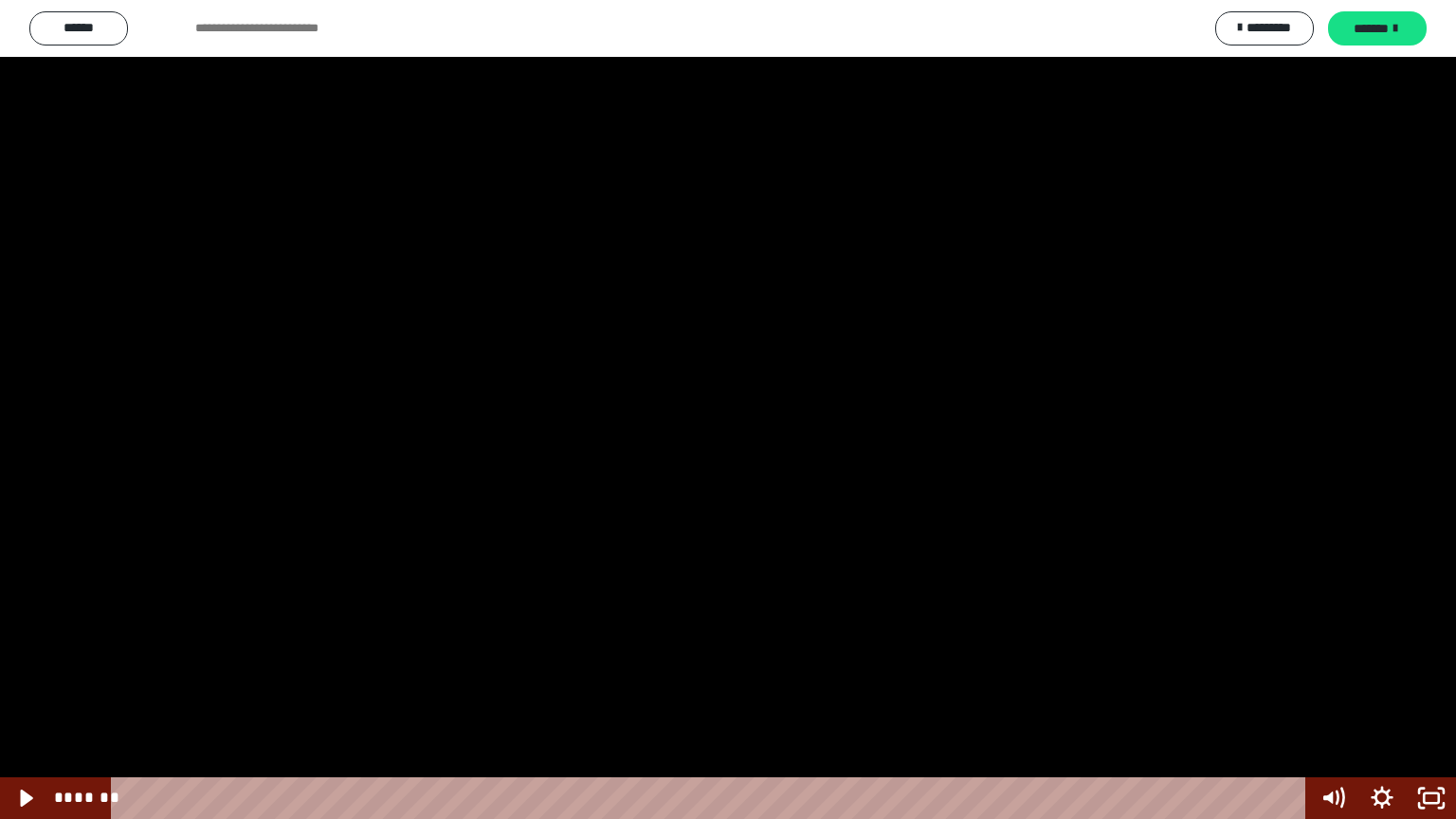 click at bounding box center [728, 410] 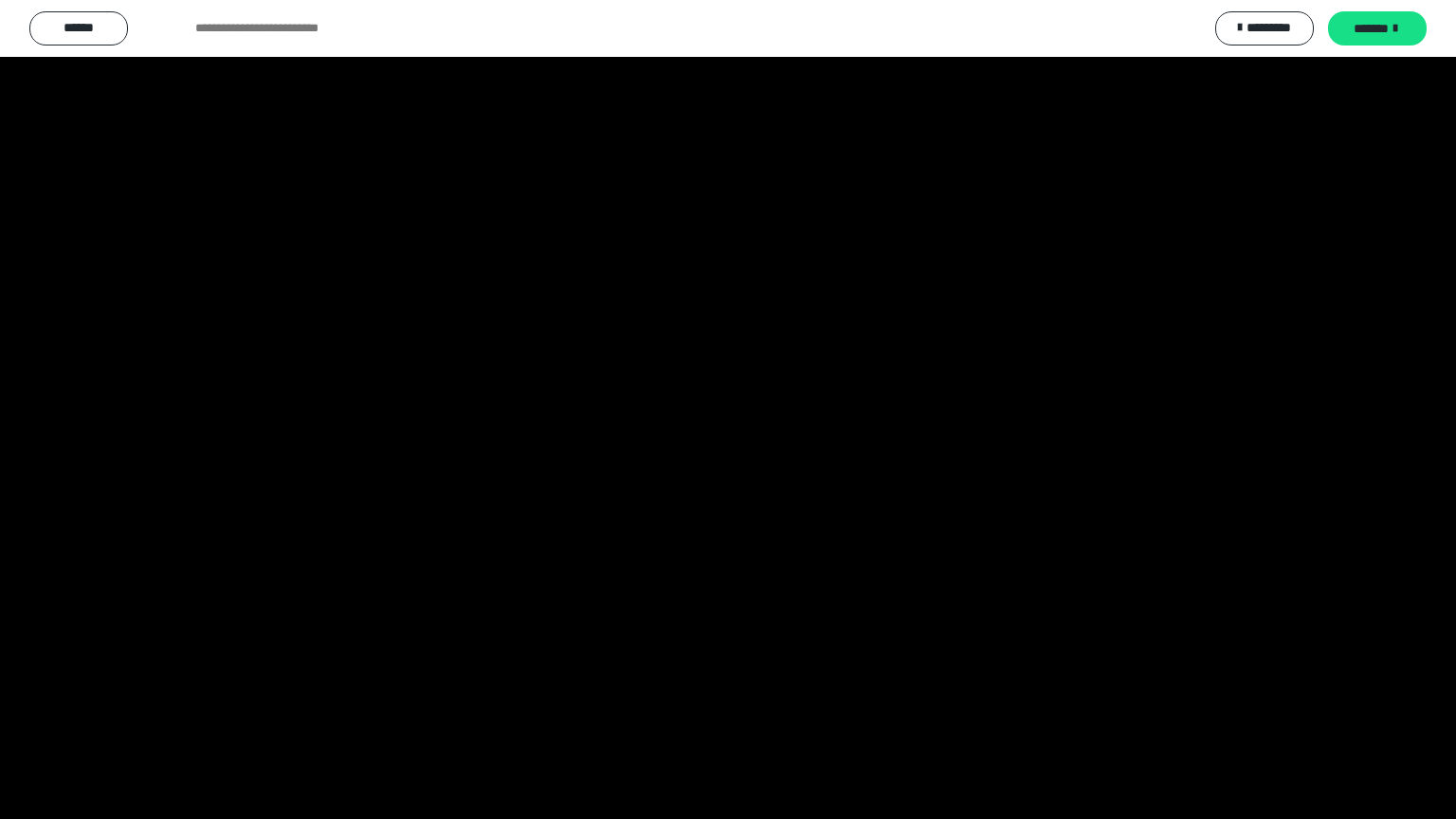 click at bounding box center [0, 0] 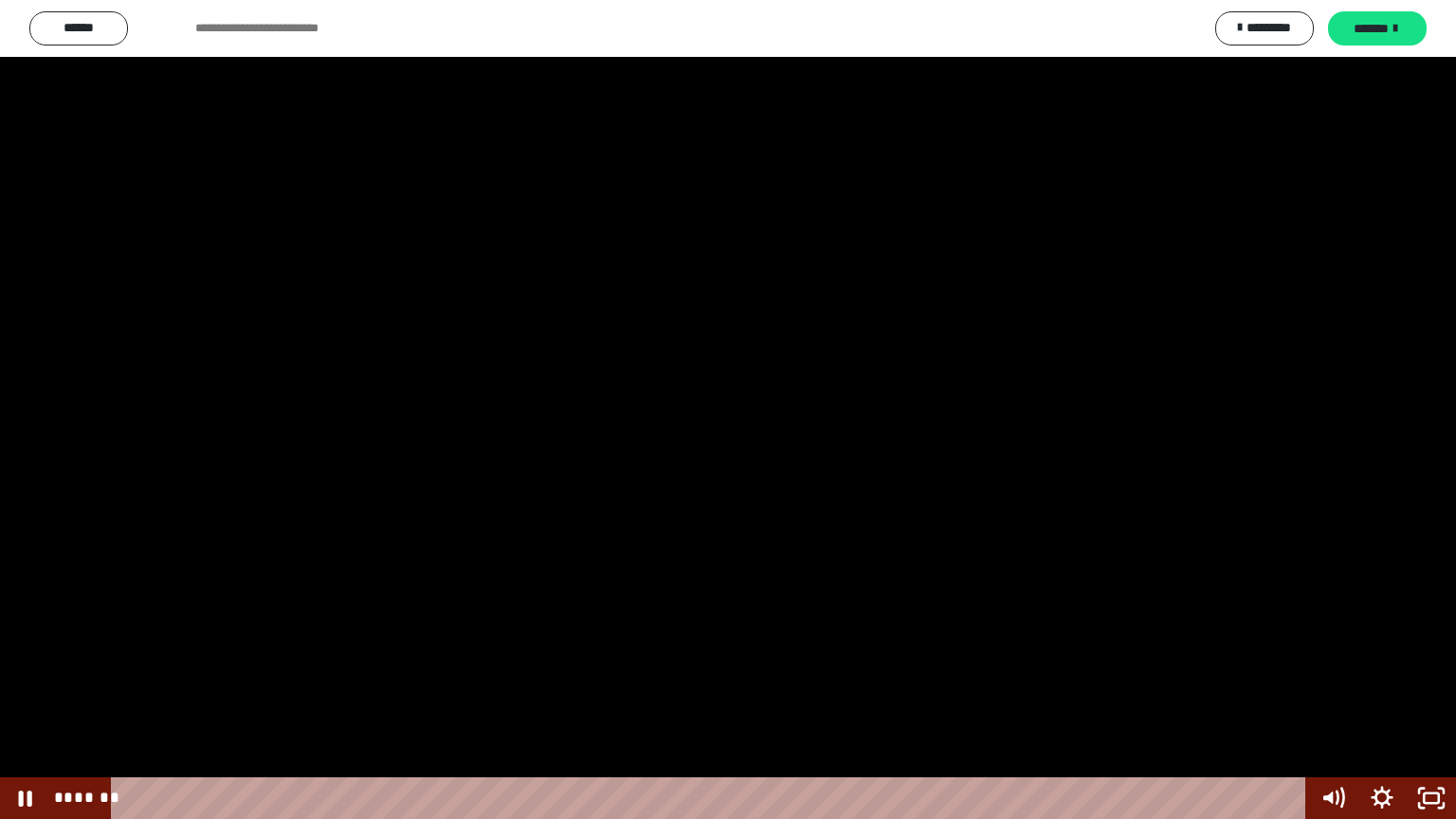 click at bounding box center [728, 410] 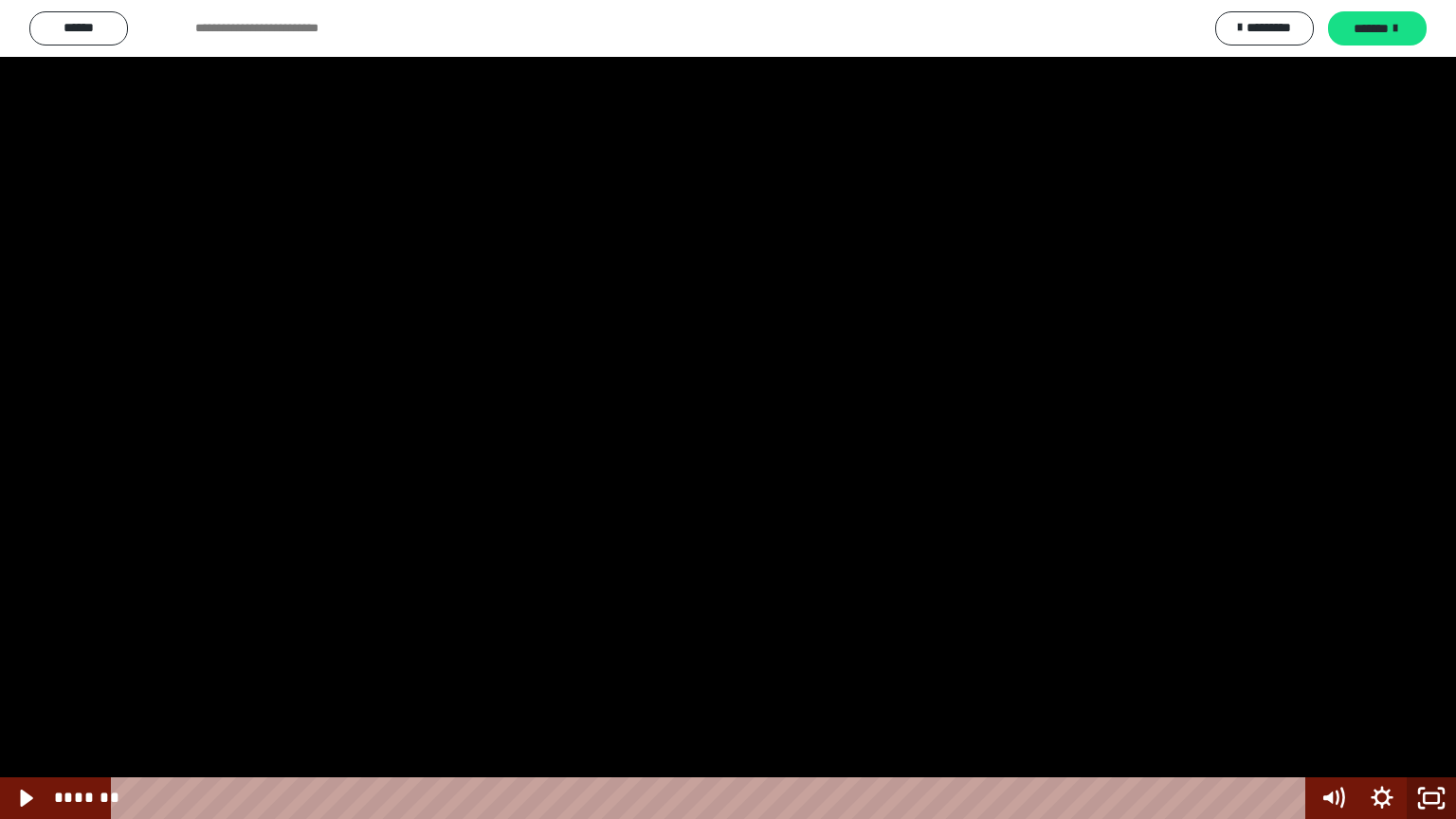 click 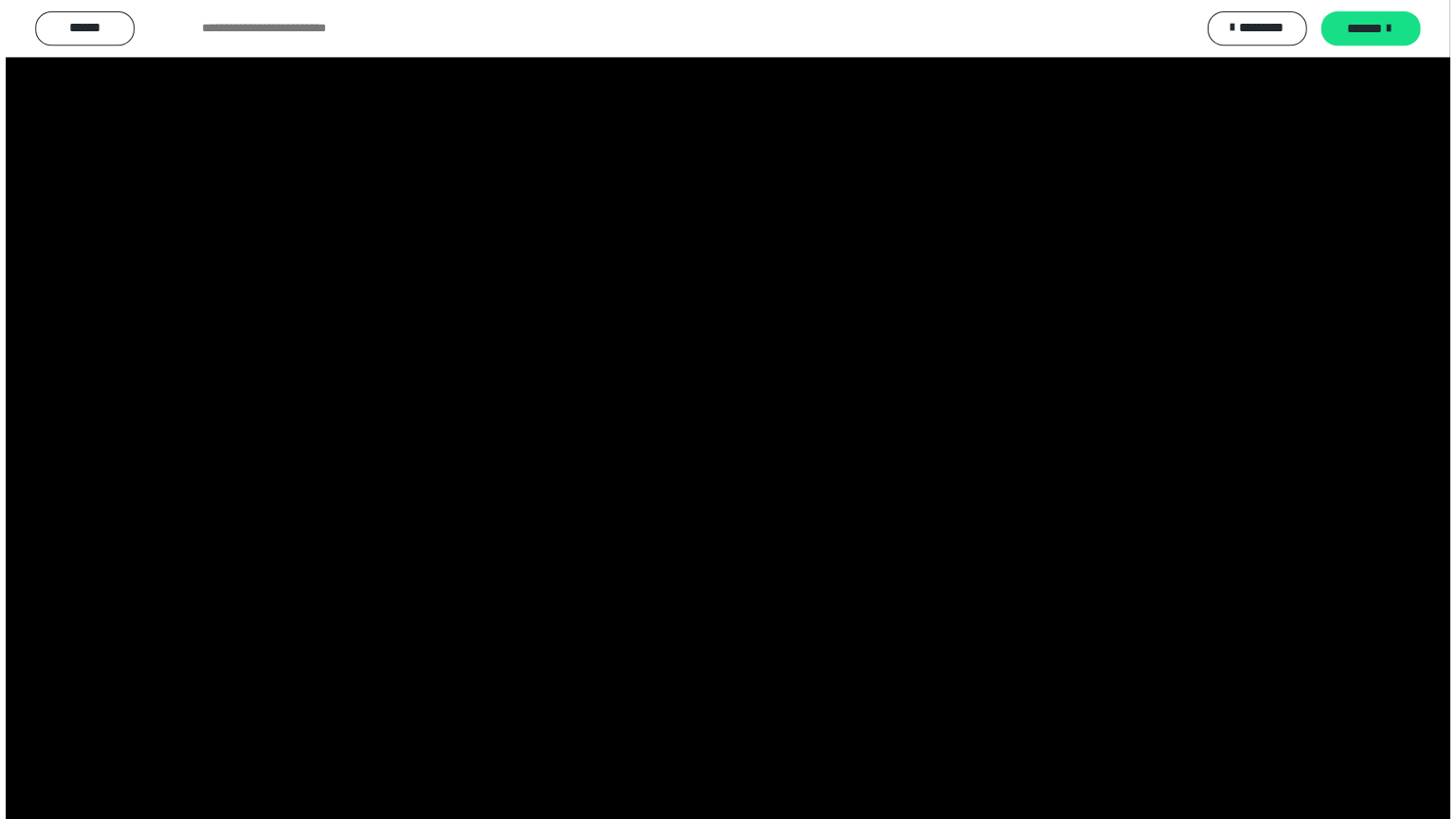 scroll, scrollTop: 2347, scrollLeft: 0, axis: vertical 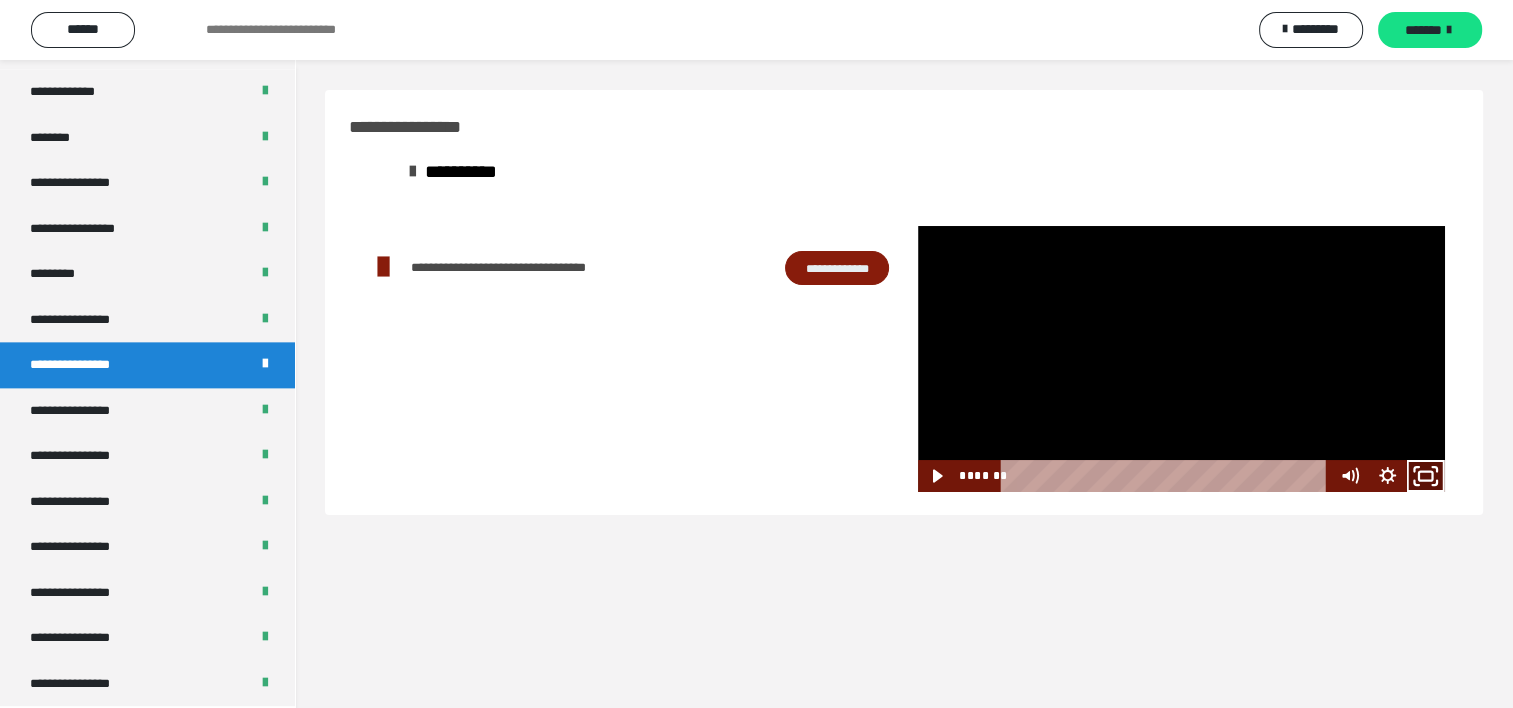 click 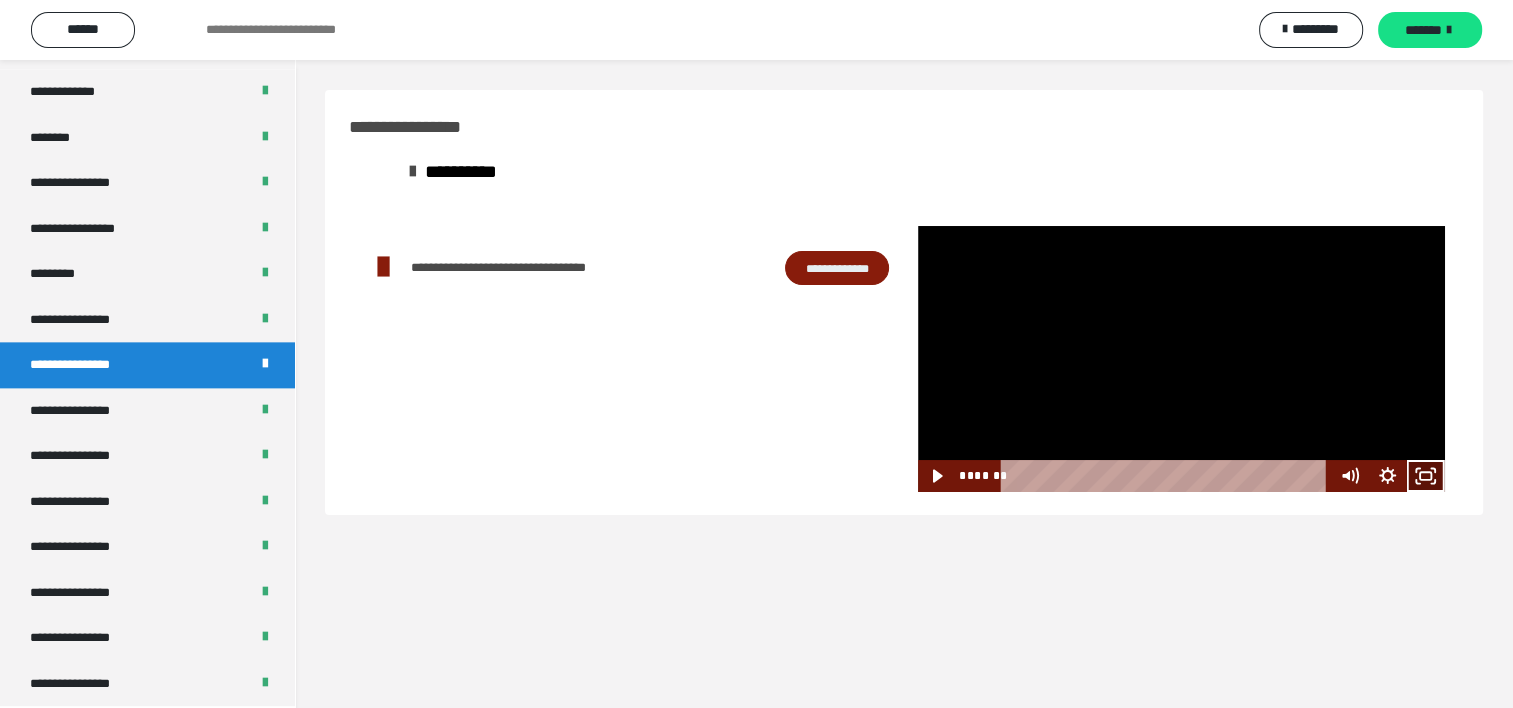 scroll, scrollTop: 2321, scrollLeft: 0, axis: vertical 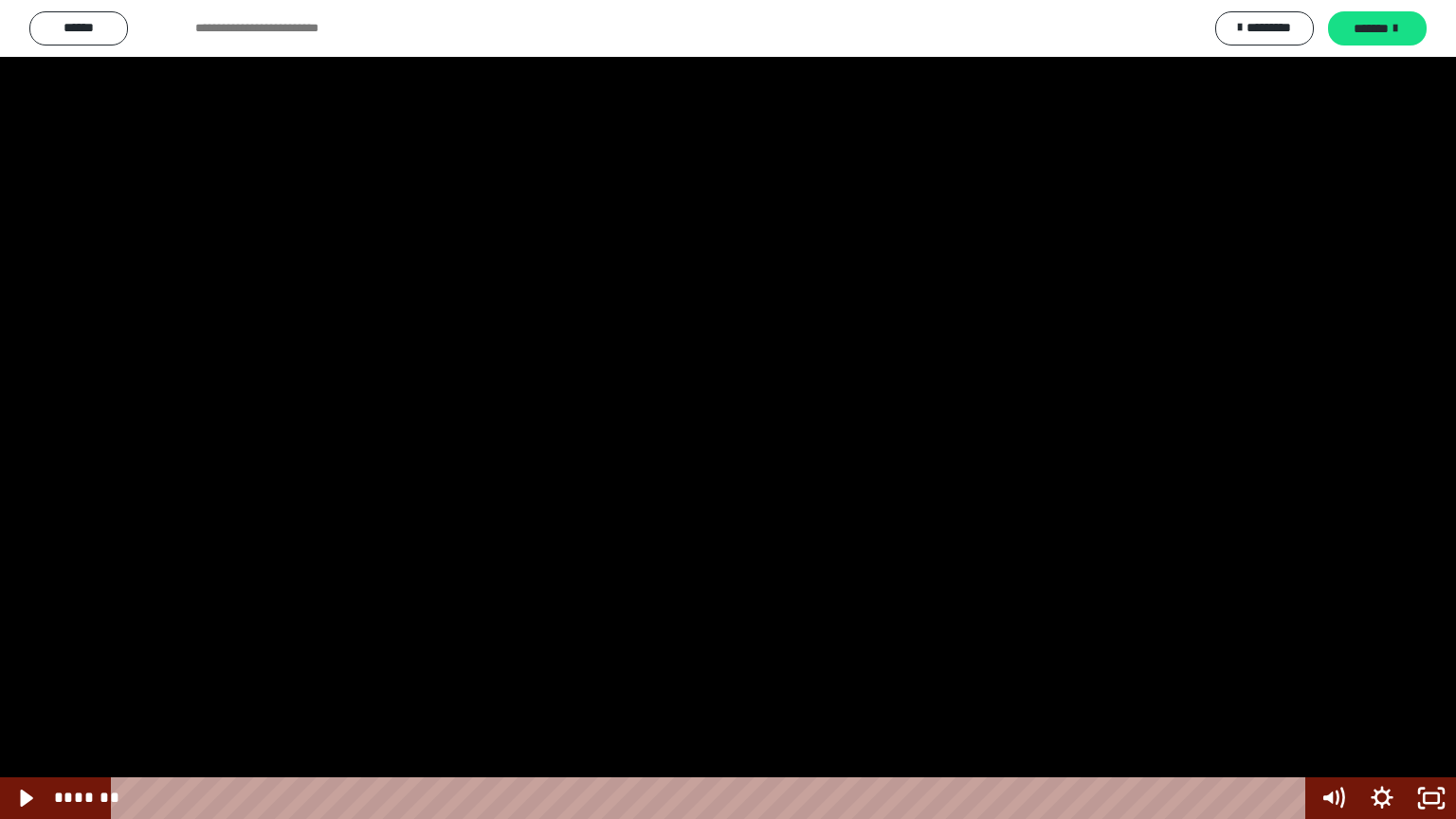 click at bounding box center (728, 410) 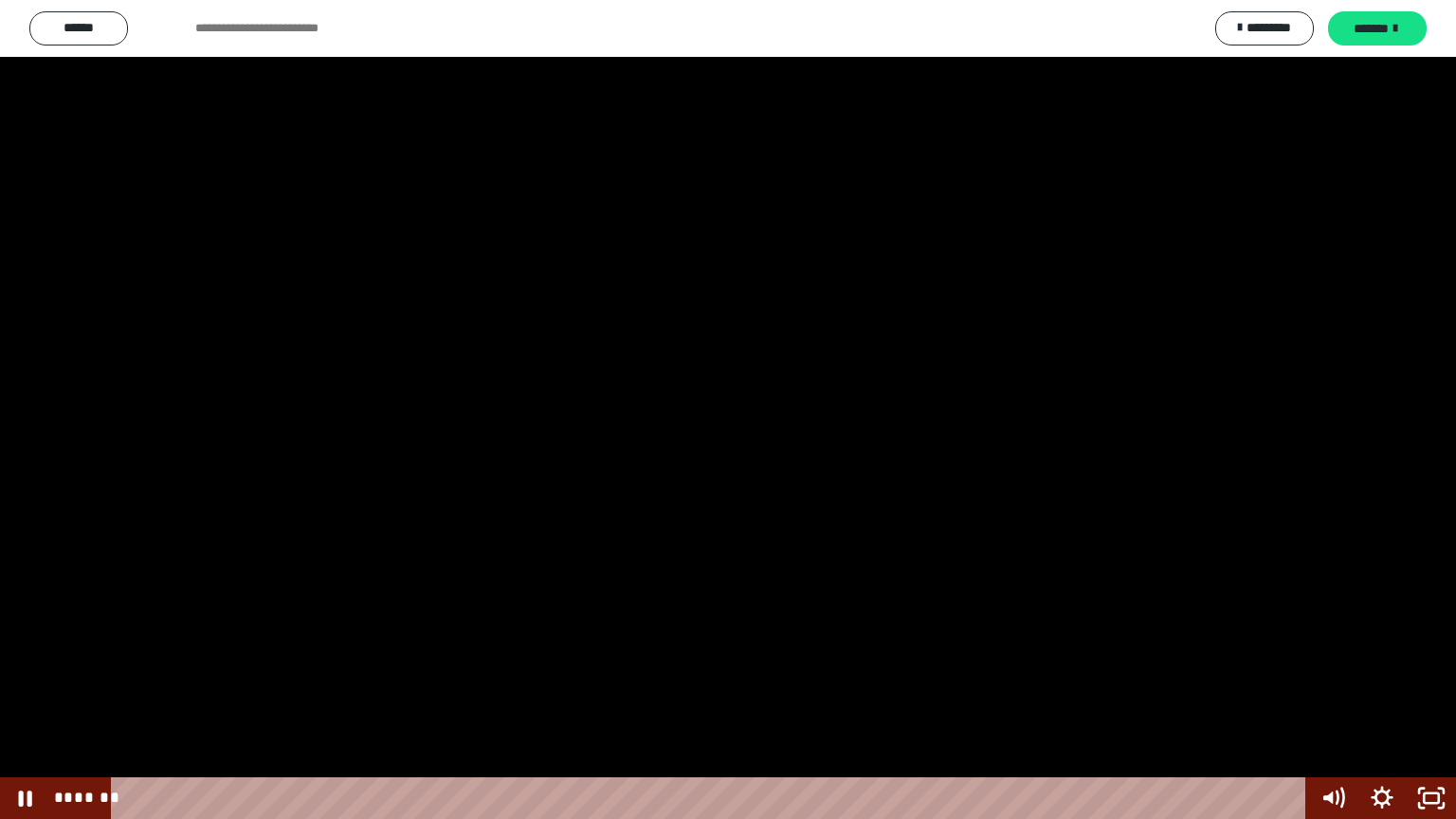 click at bounding box center (728, 410) 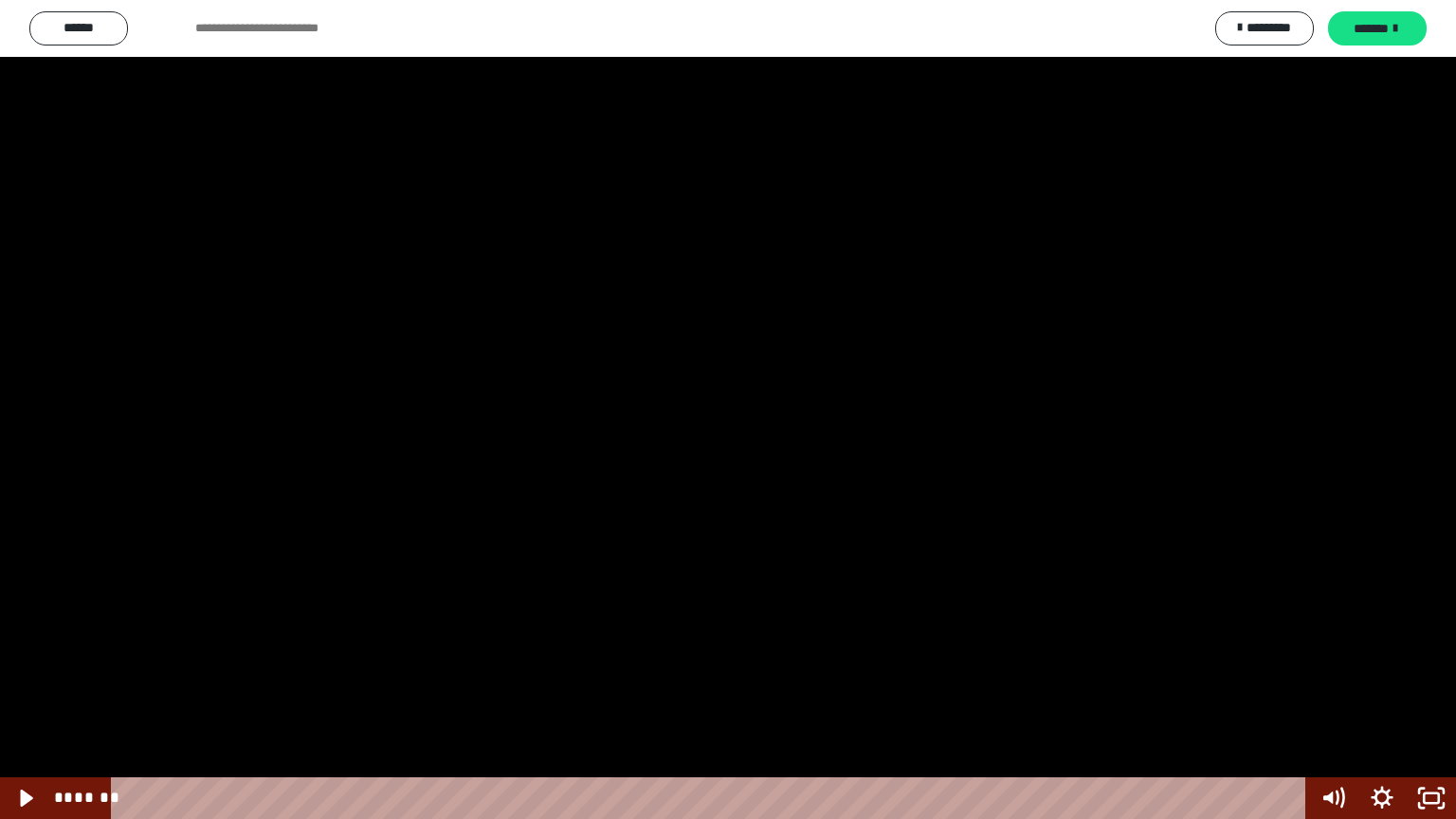 click at bounding box center (728, 410) 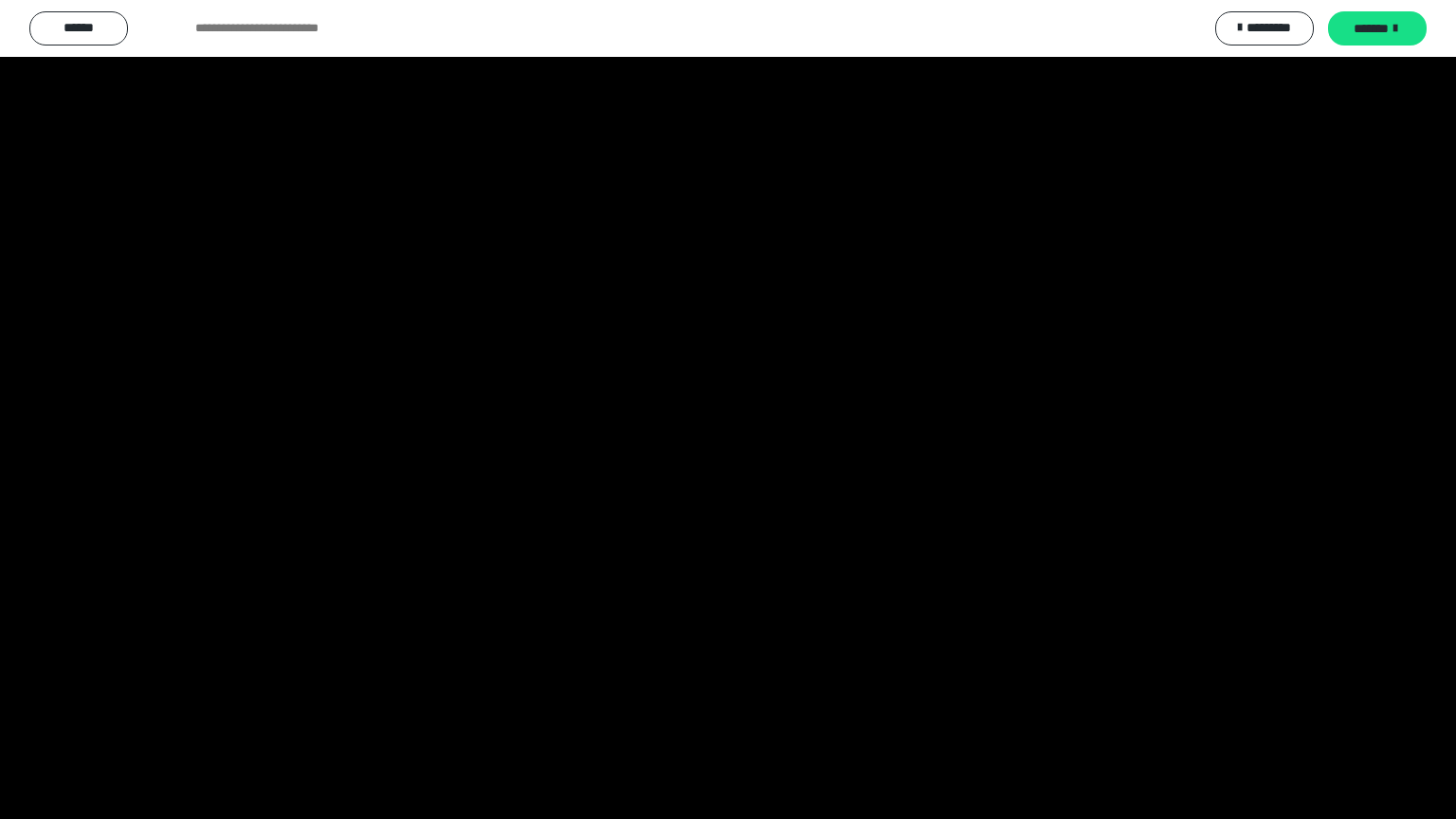 click at bounding box center [0, 0] 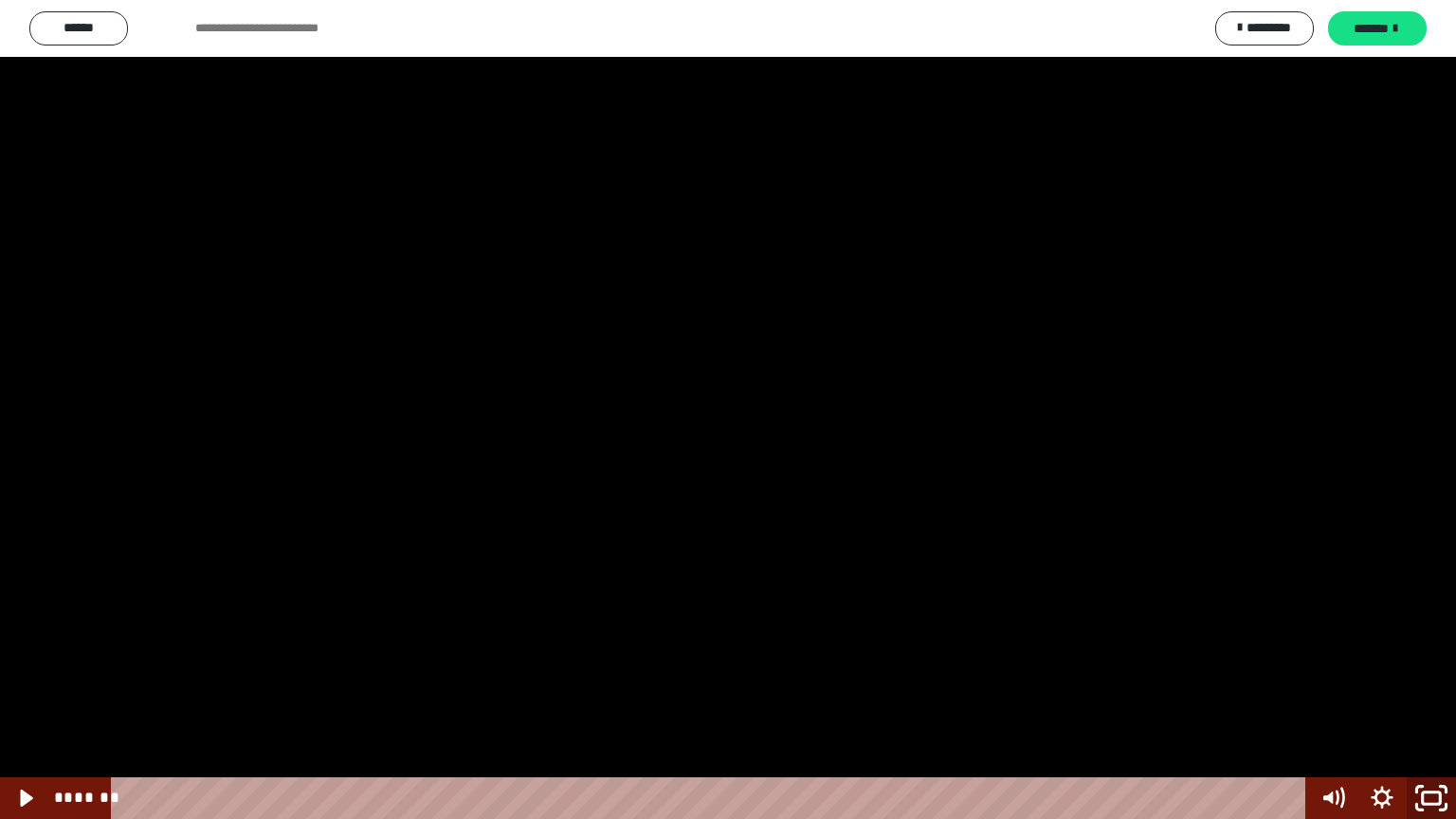 click 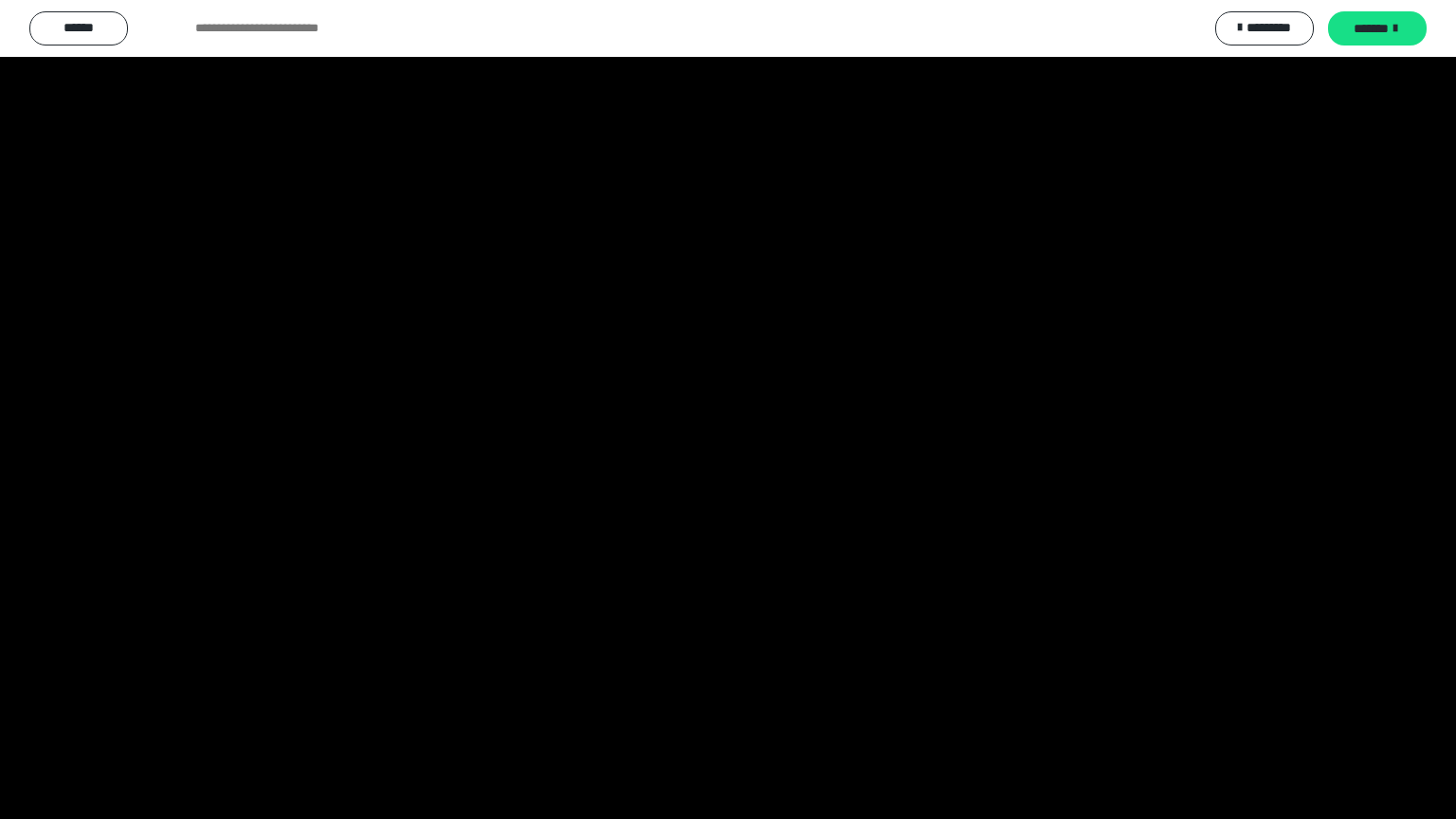 scroll, scrollTop: 2347, scrollLeft: 0, axis: vertical 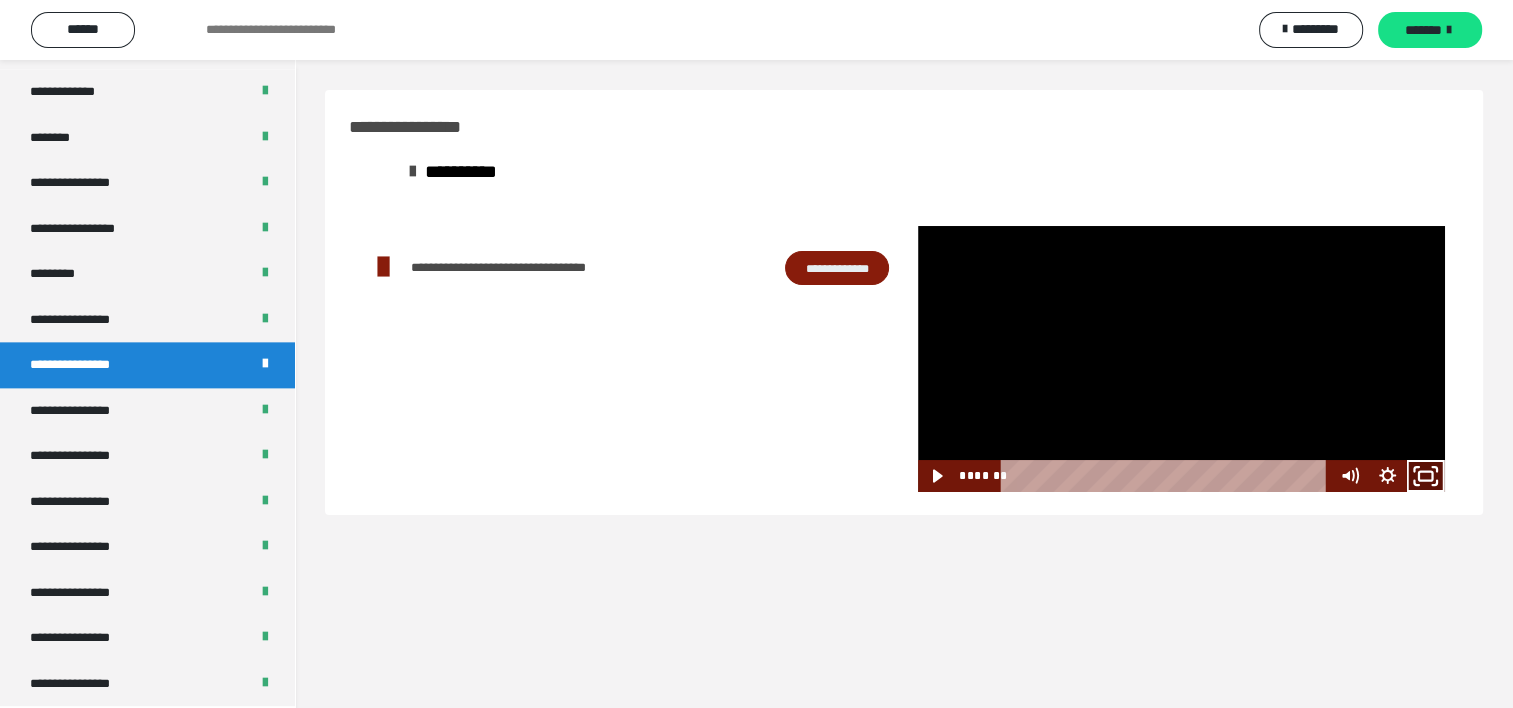 click 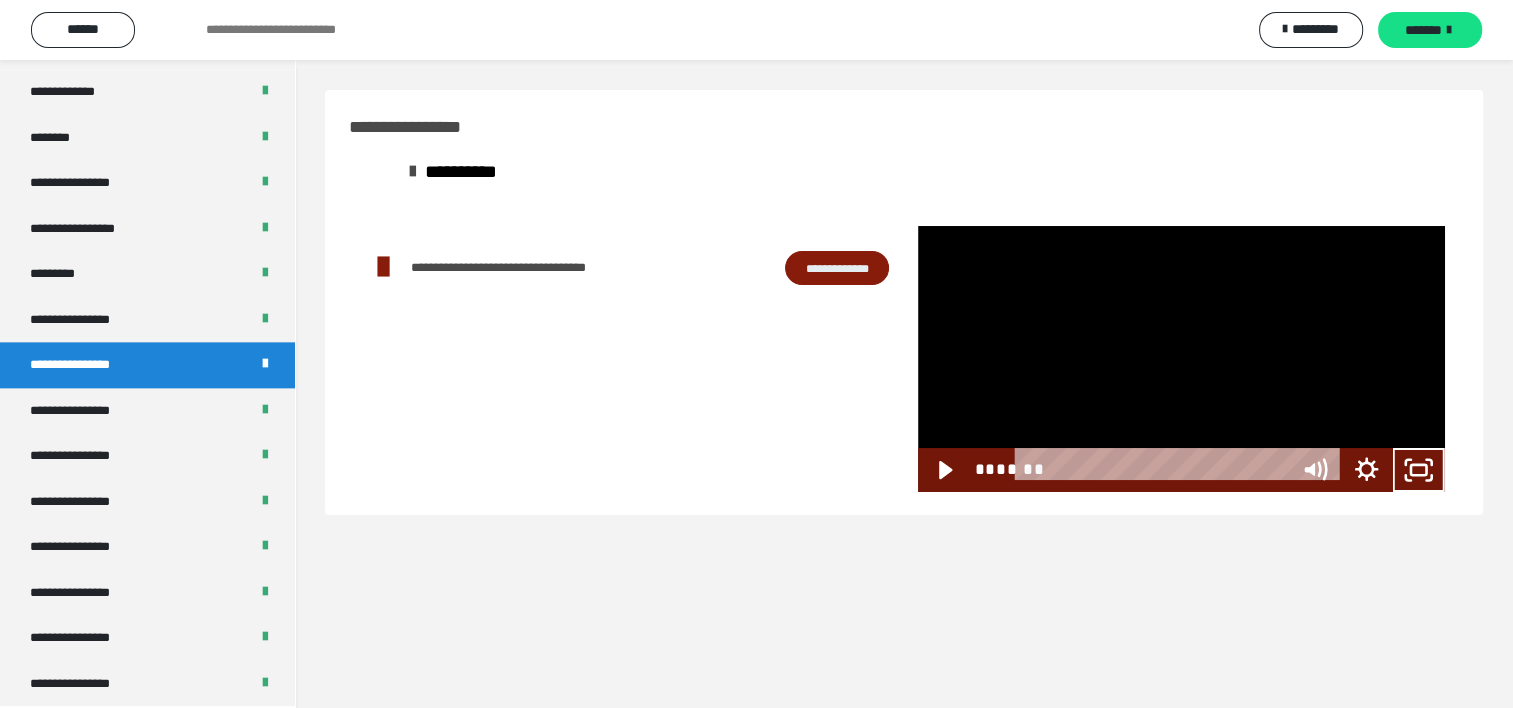 scroll, scrollTop: 2321, scrollLeft: 0, axis: vertical 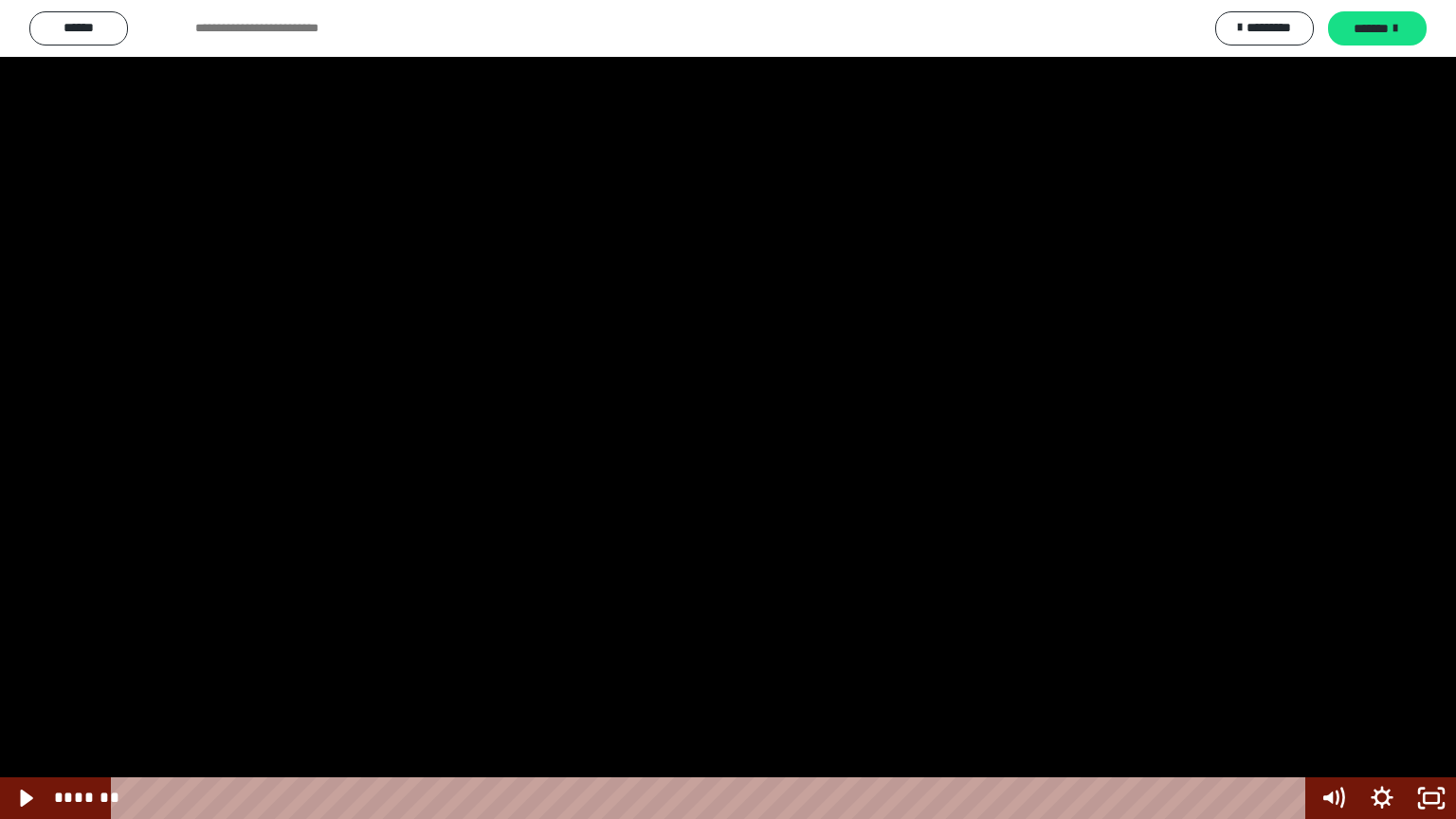 click at bounding box center [728, 410] 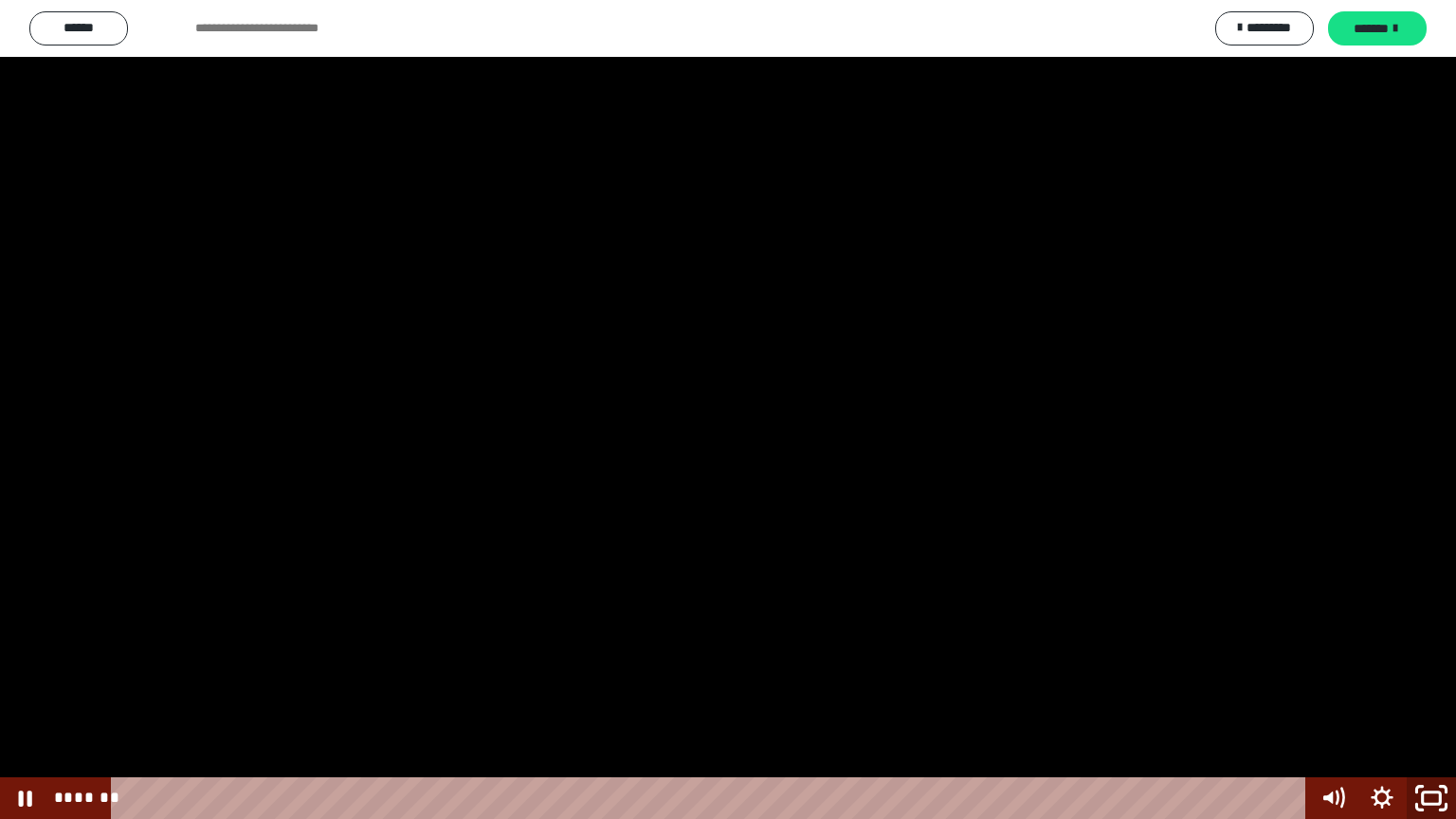 click 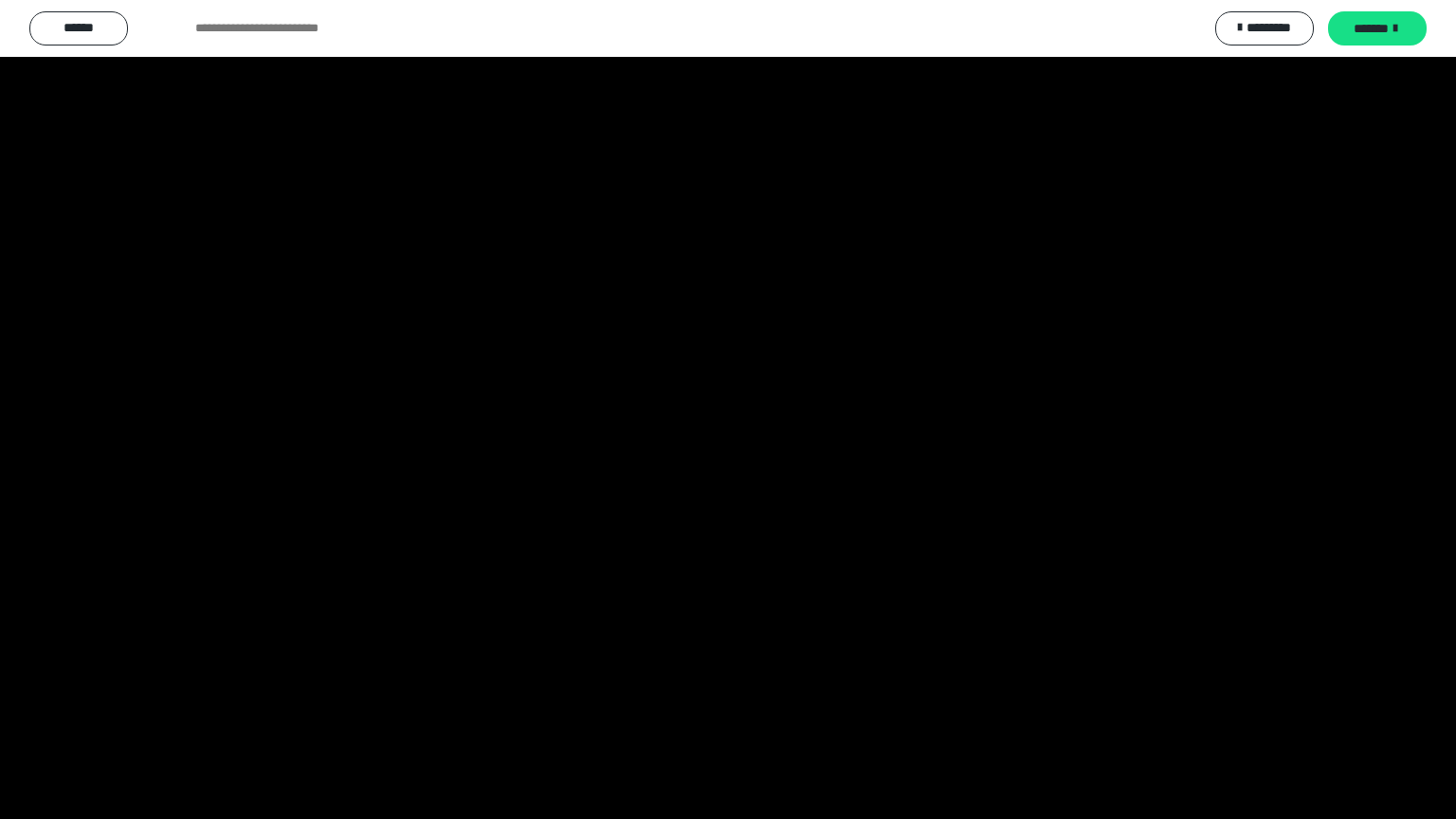 scroll, scrollTop: 2347, scrollLeft: 0, axis: vertical 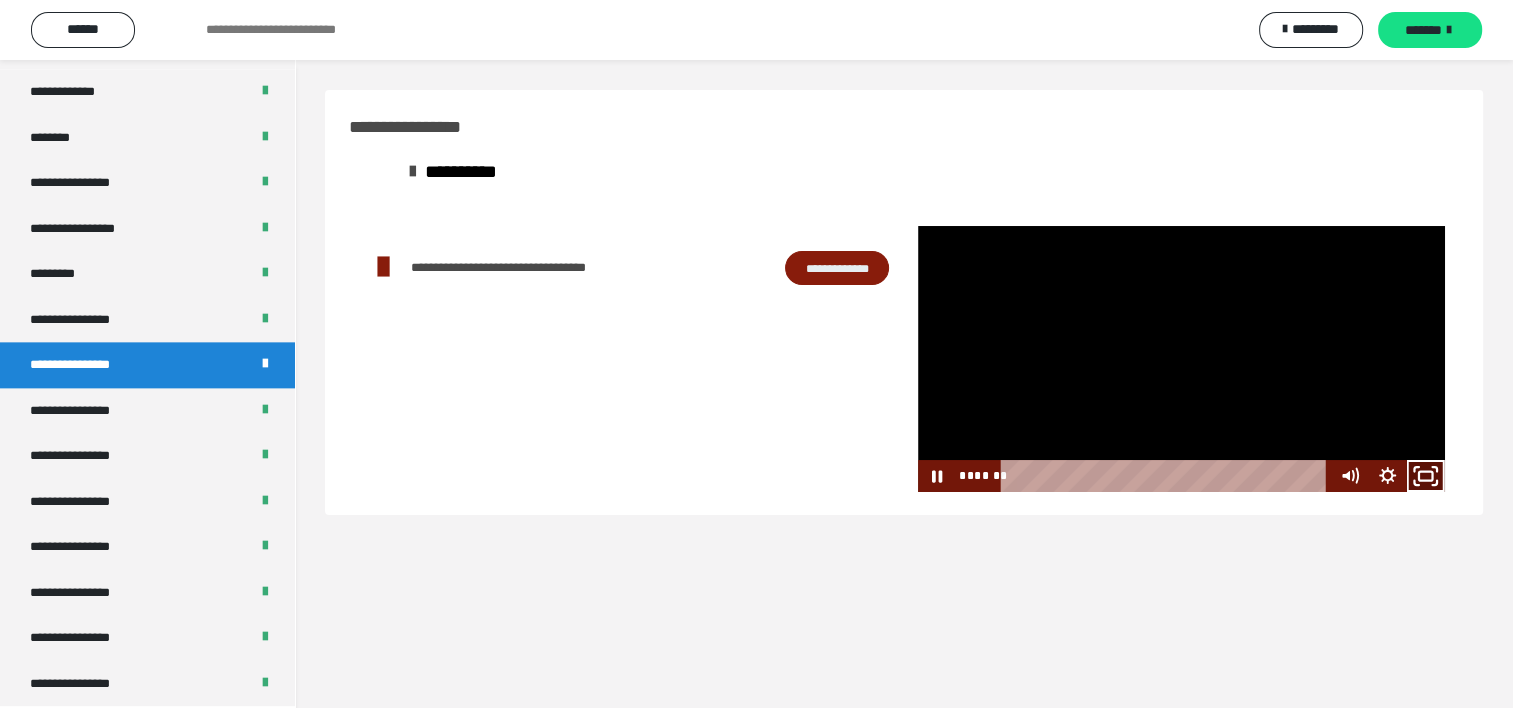 click 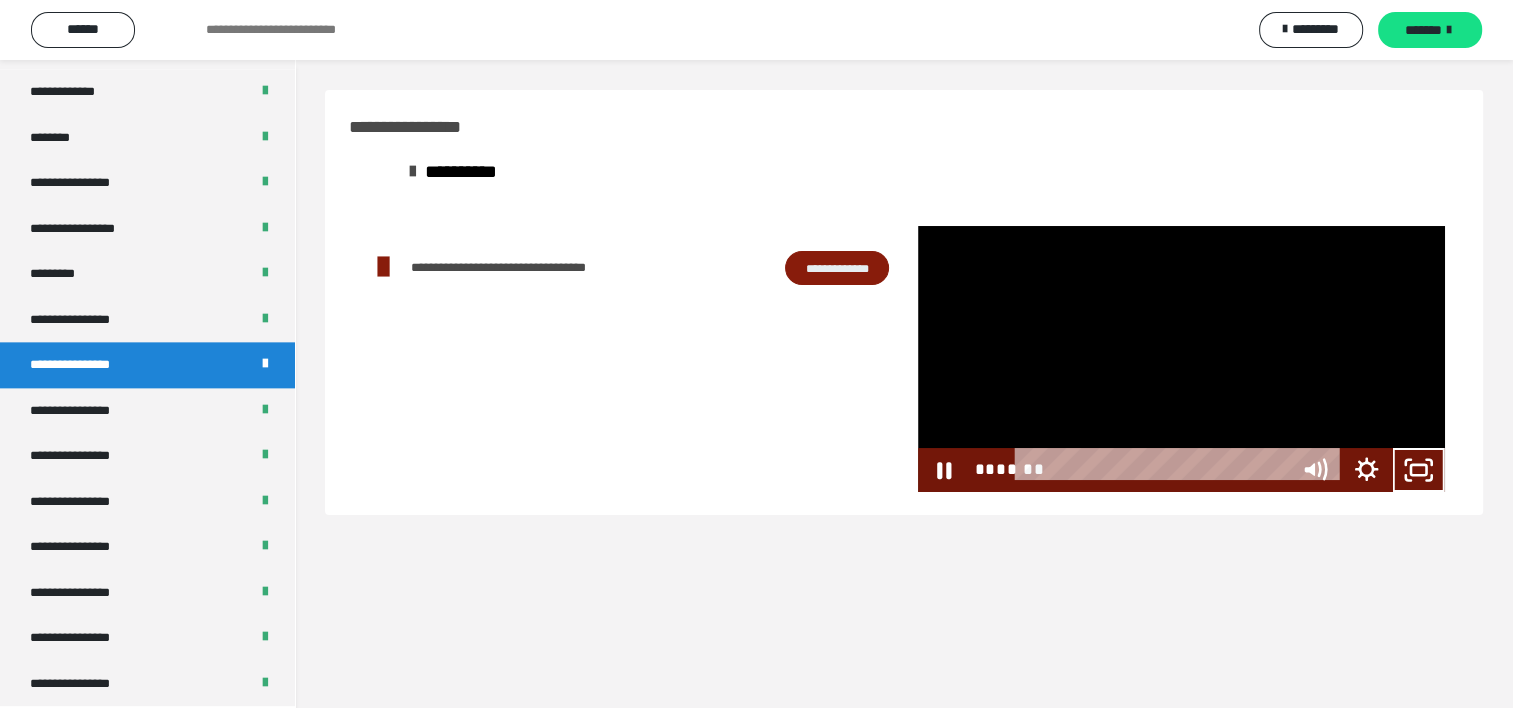 scroll, scrollTop: 2321, scrollLeft: 0, axis: vertical 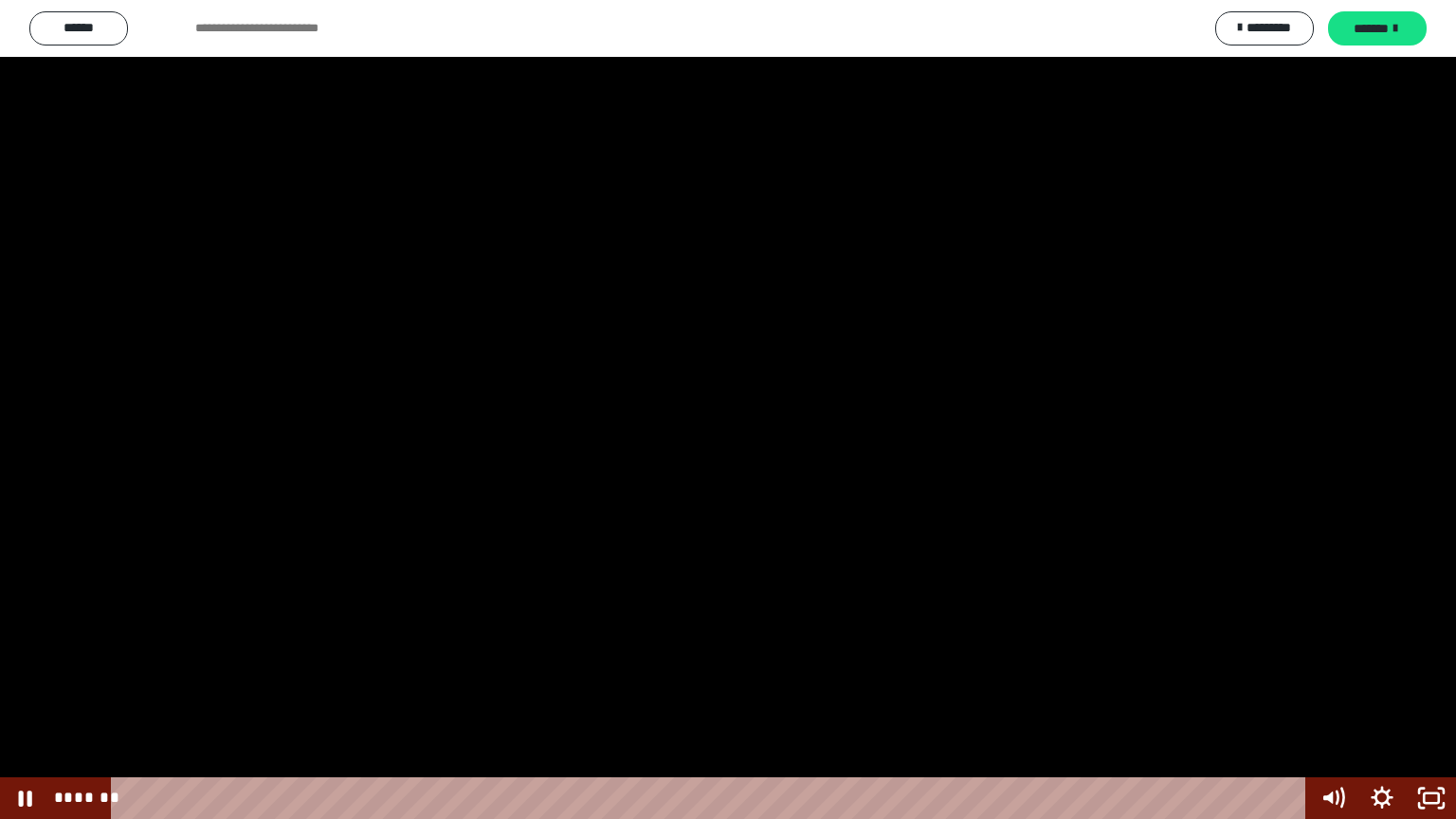 click at bounding box center (728, 410) 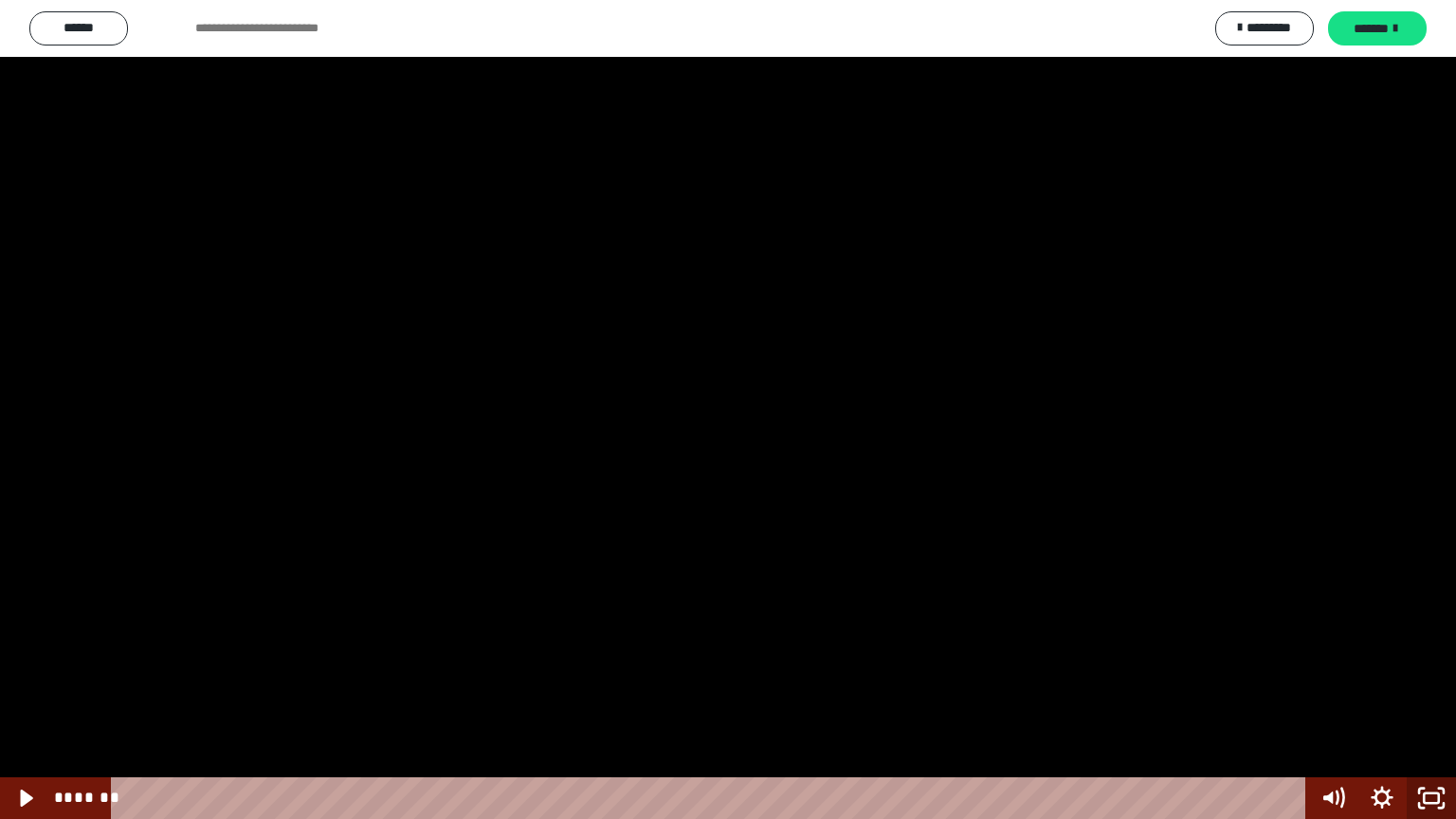 click 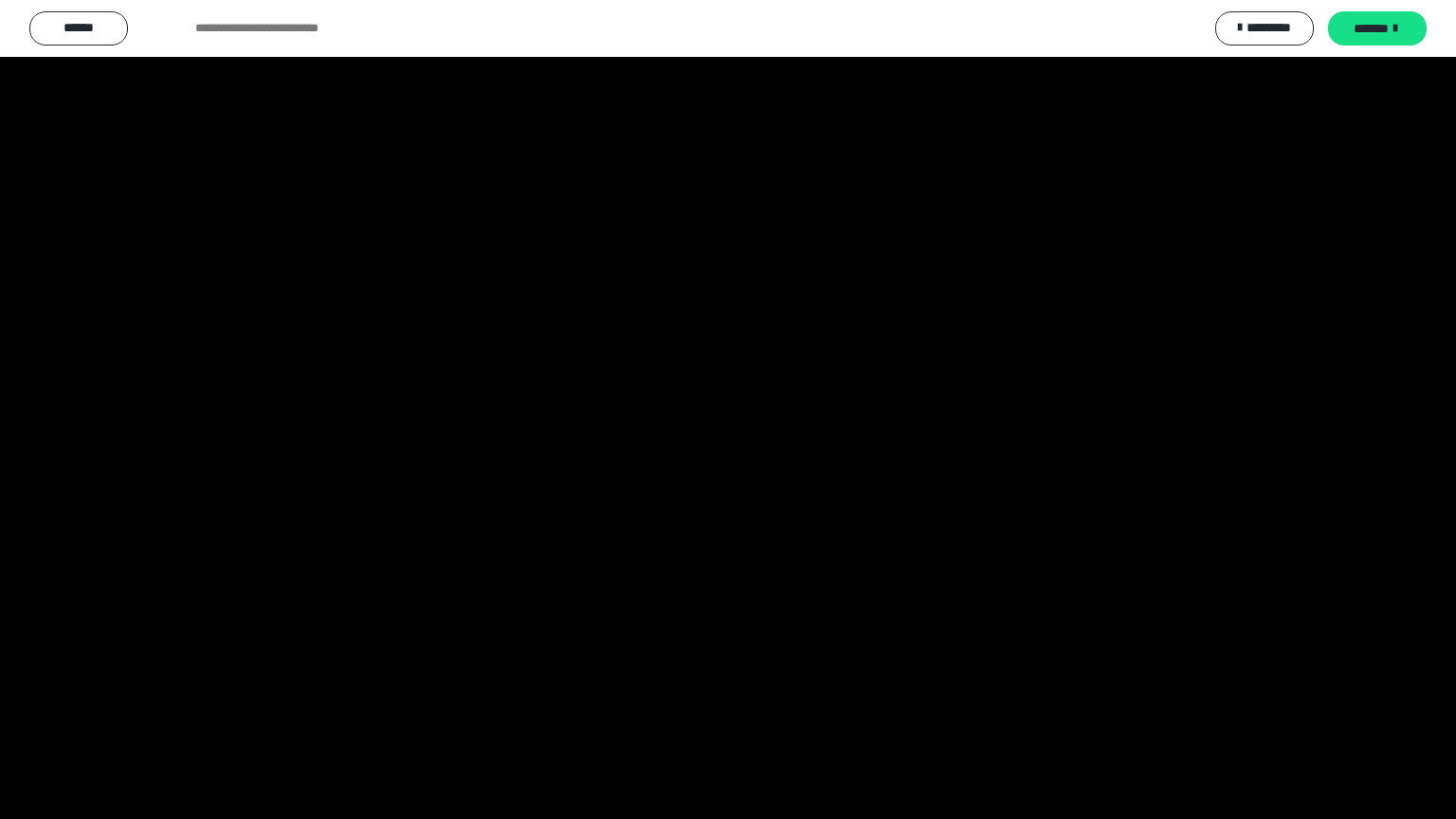 scroll, scrollTop: 2347, scrollLeft: 0, axis: vertical 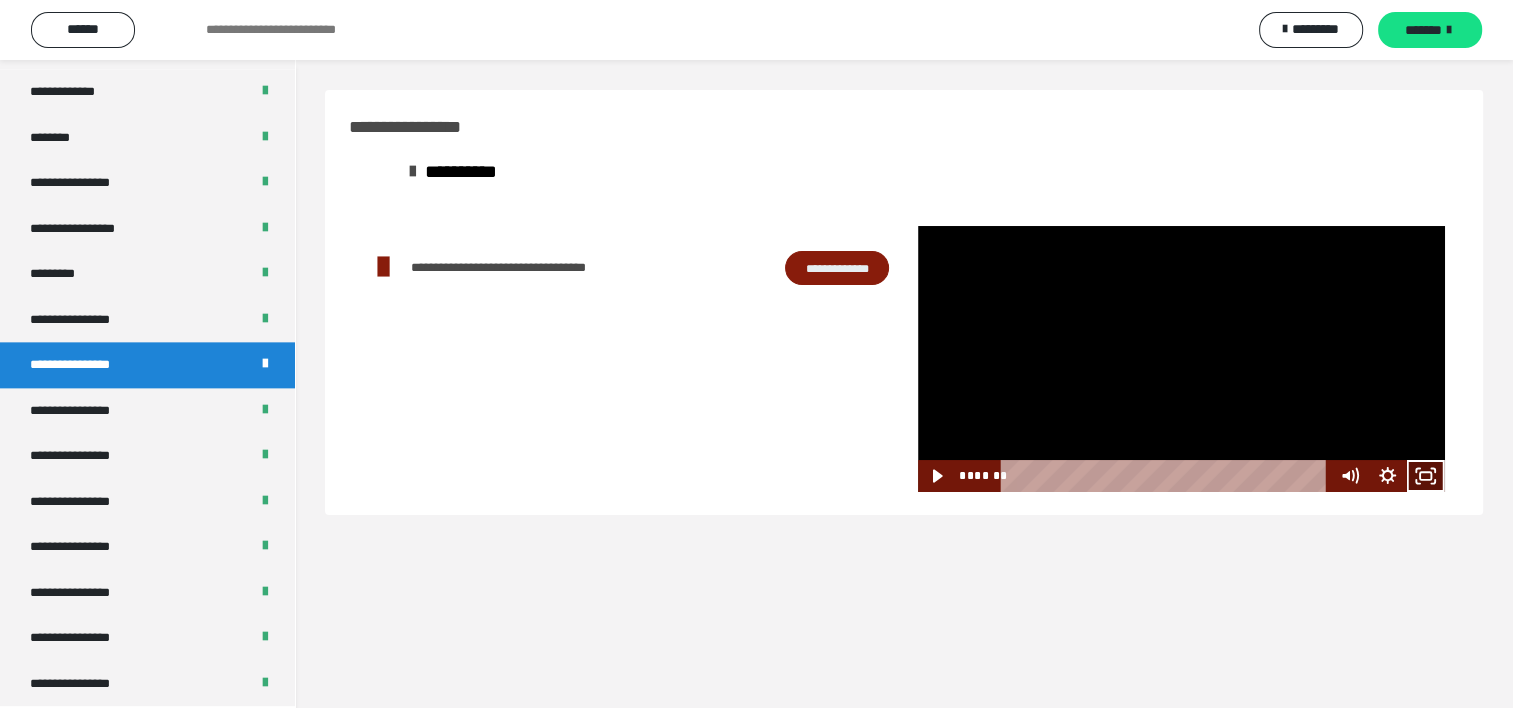 click 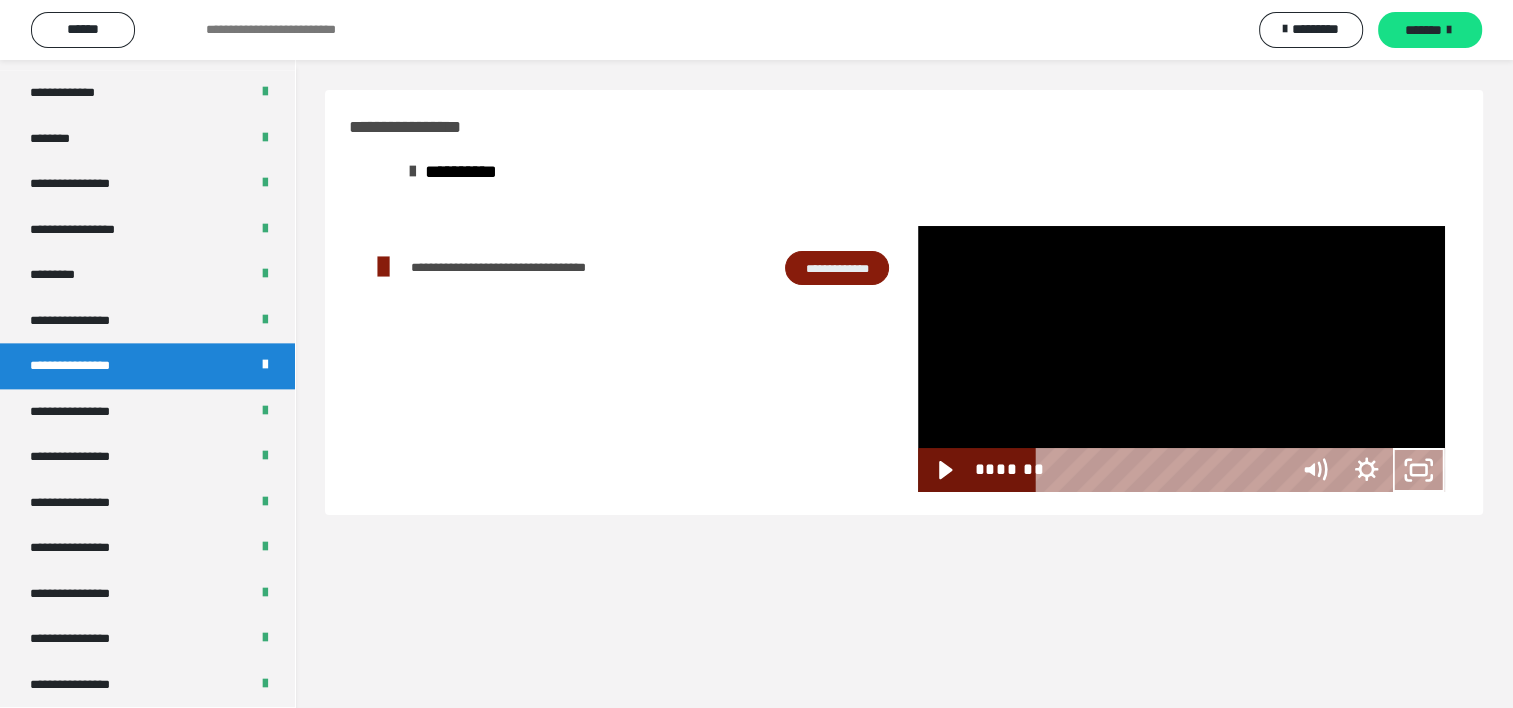 scroll, scrollTop: 2321, scrollLeft: 0, axis: vertical 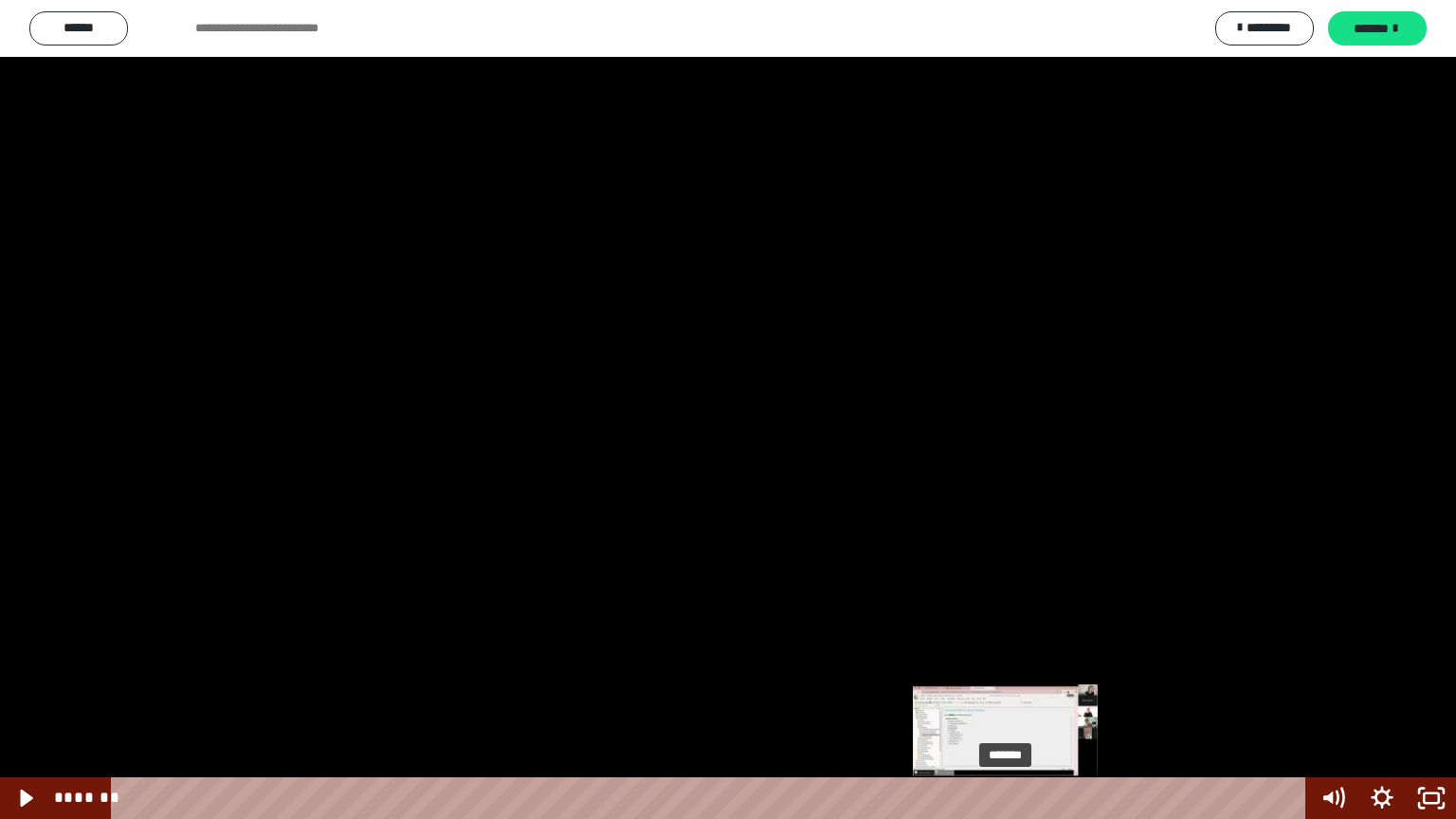 click on "*******" at bounding box center (712, 798) 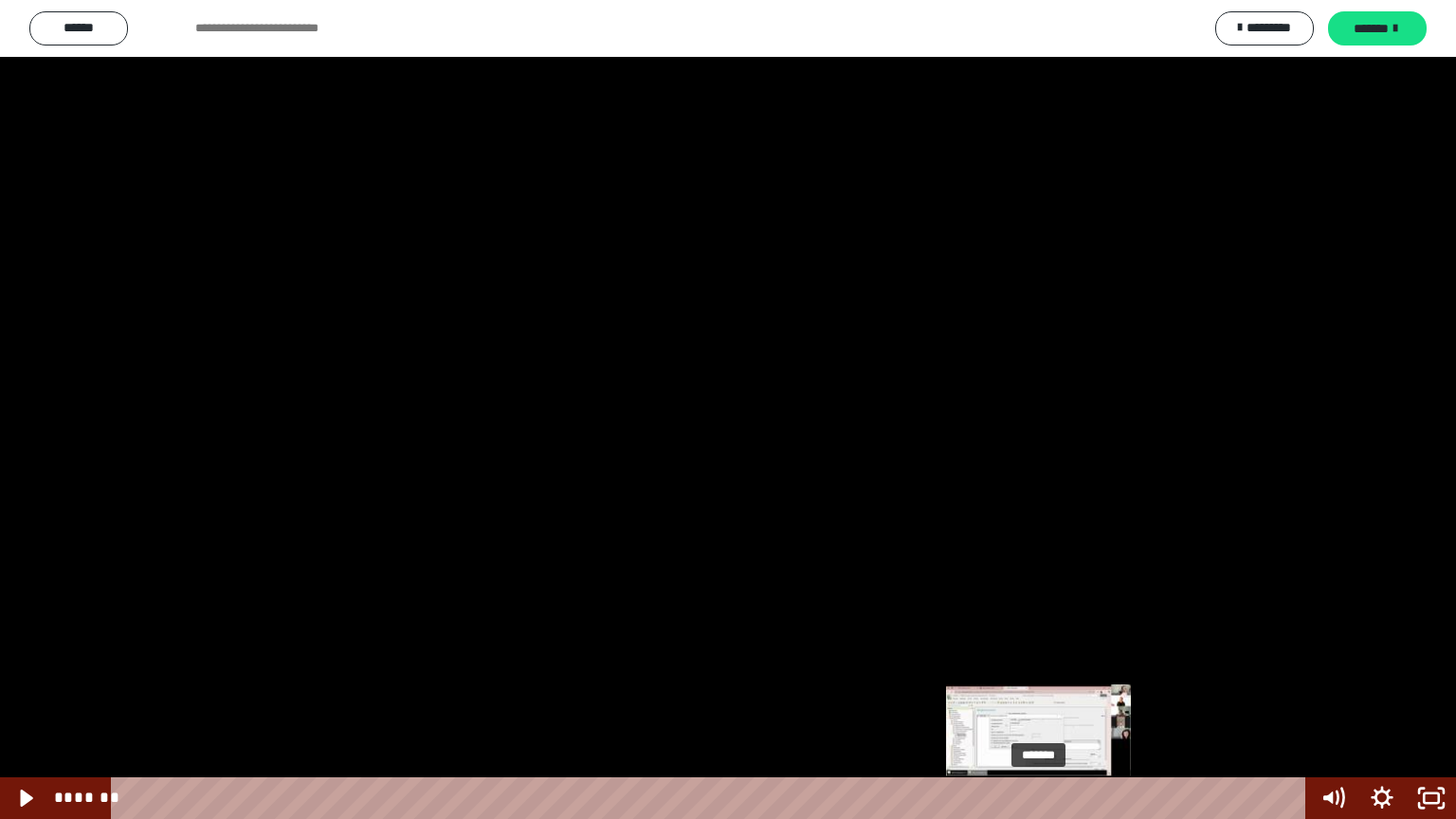 click on "*******" at bounding box center (712, 798) 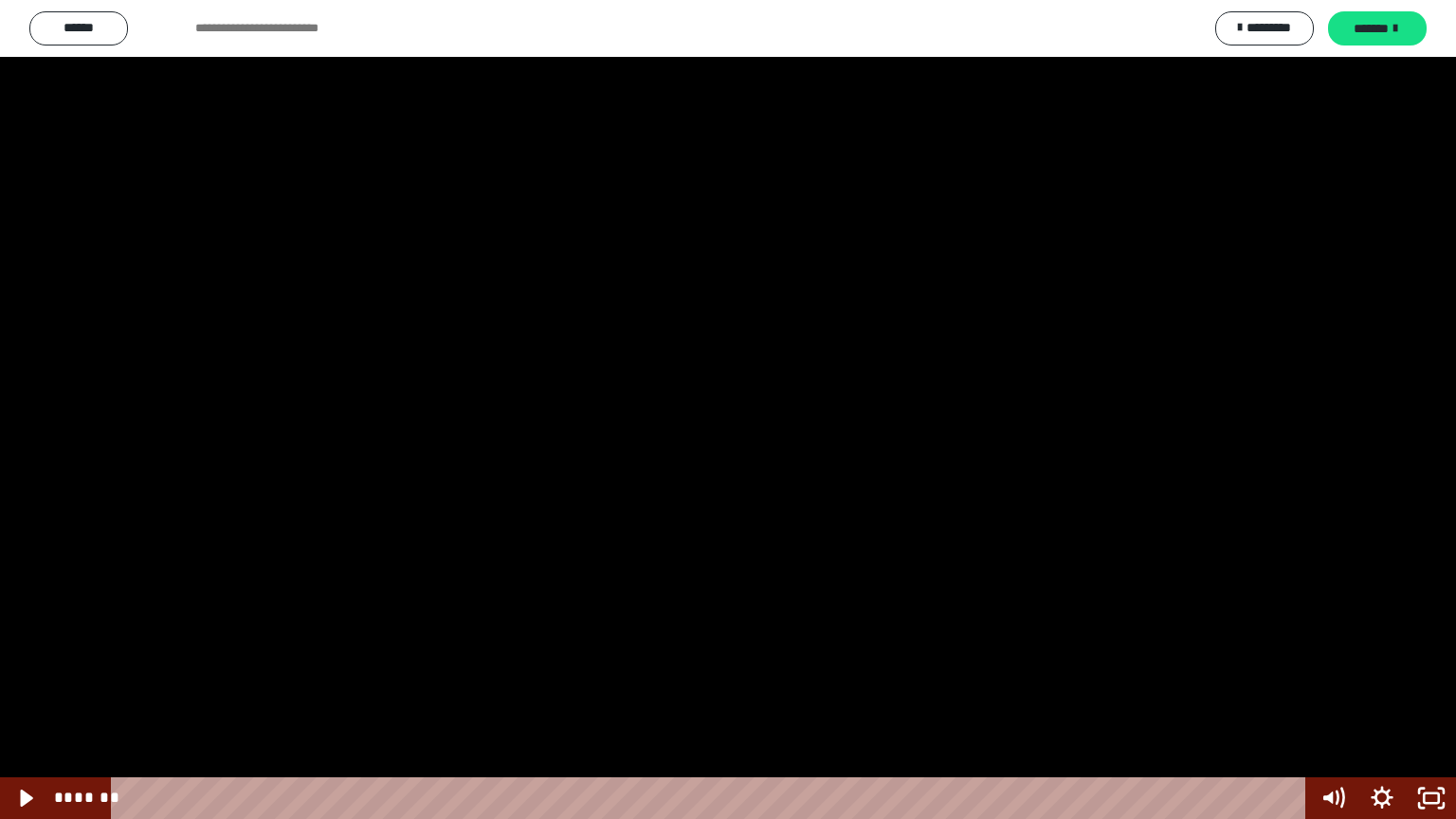 click at bounding box center [728, 410] 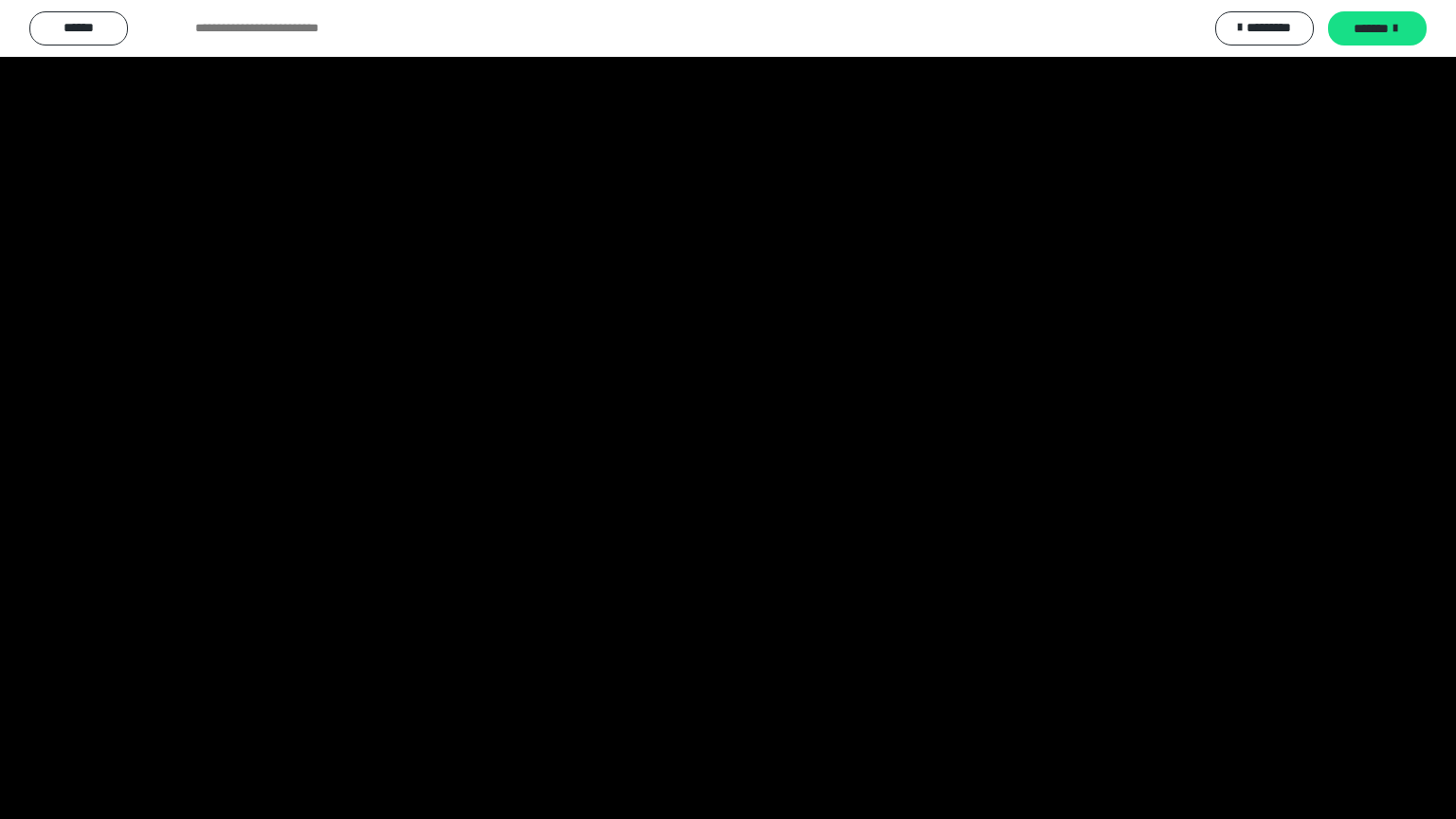 click at bounding box center [0, 0] 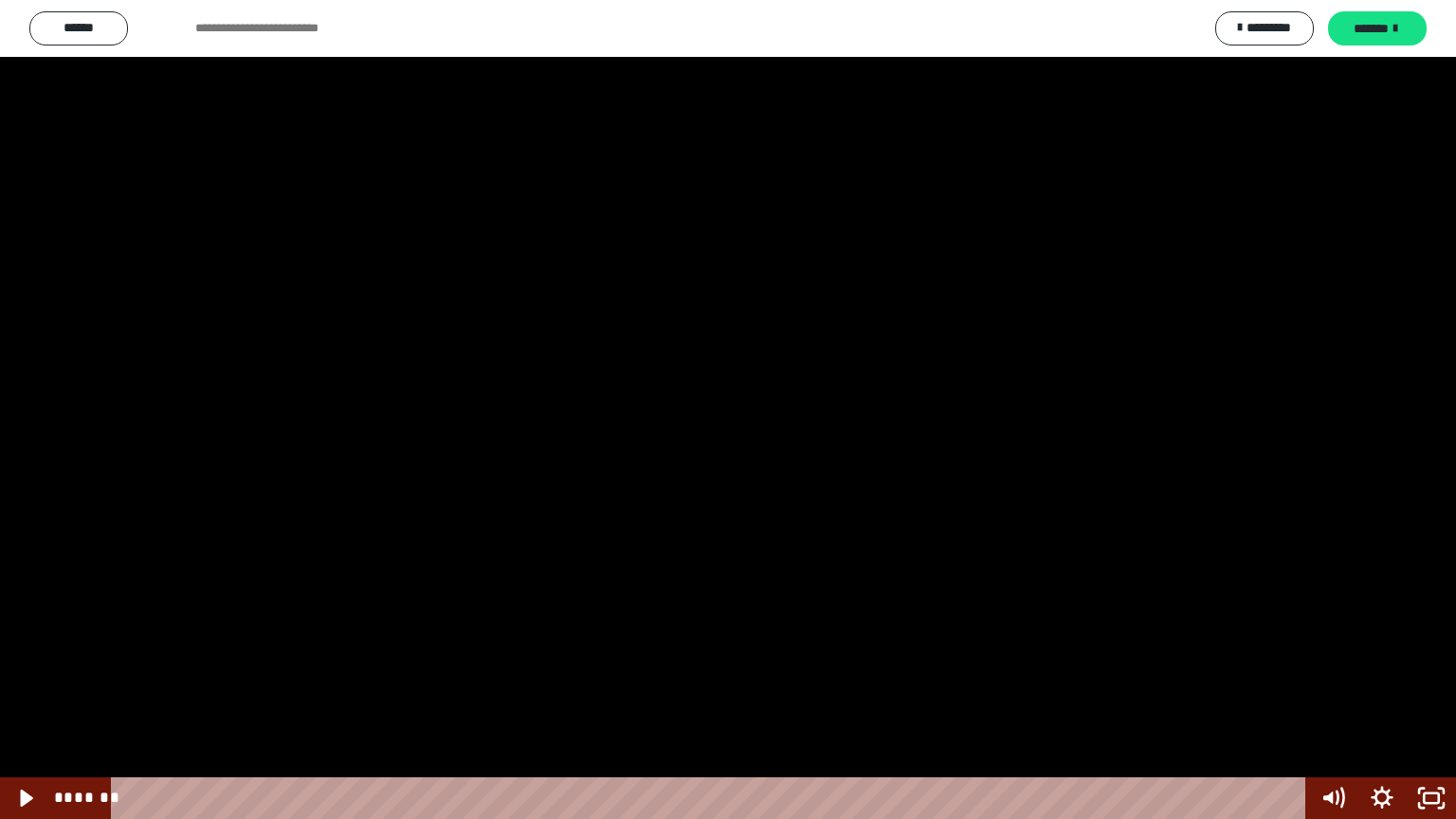 click at bounding box center (728, 410) 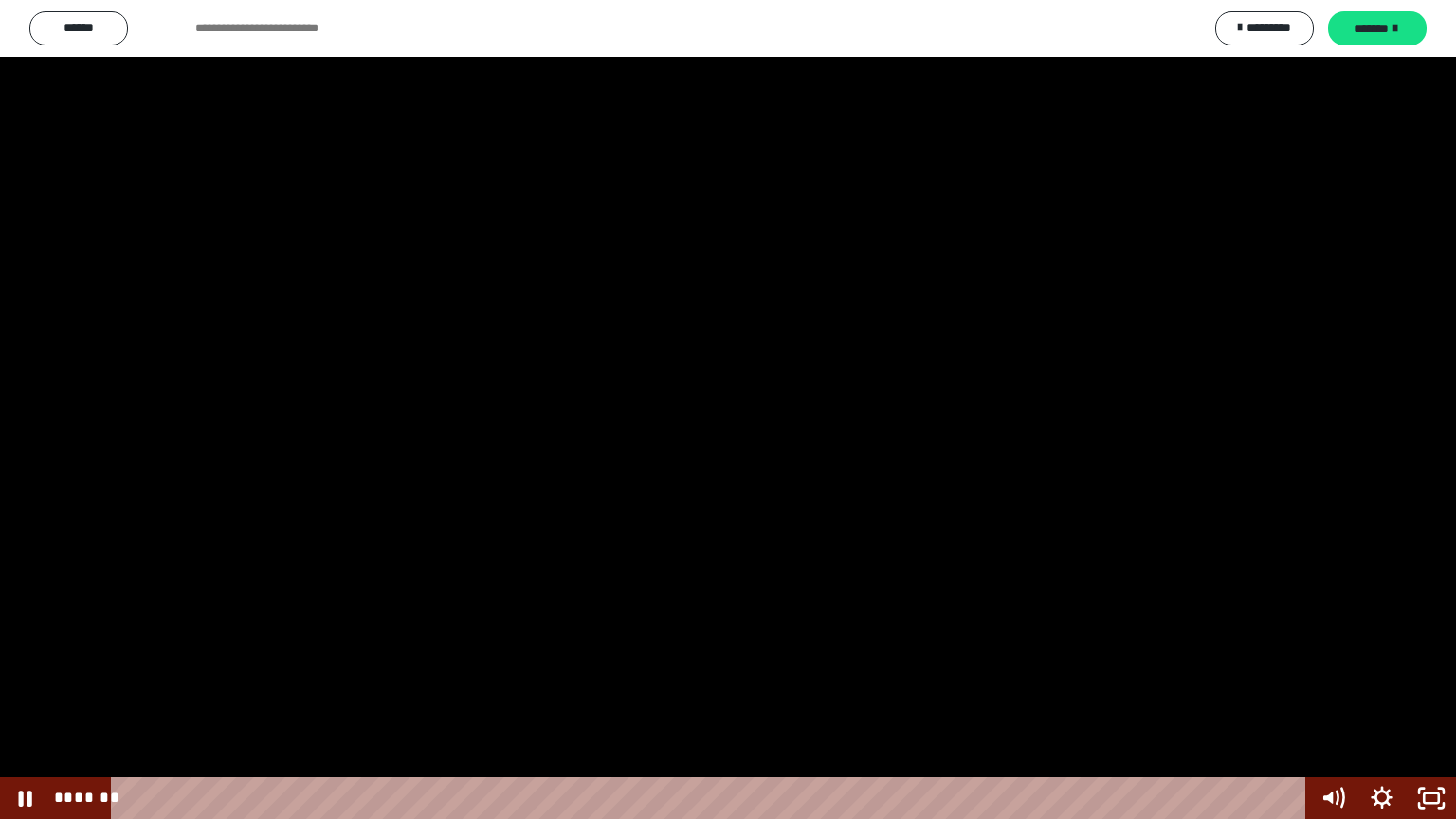 click at bounding box center (728, 410) 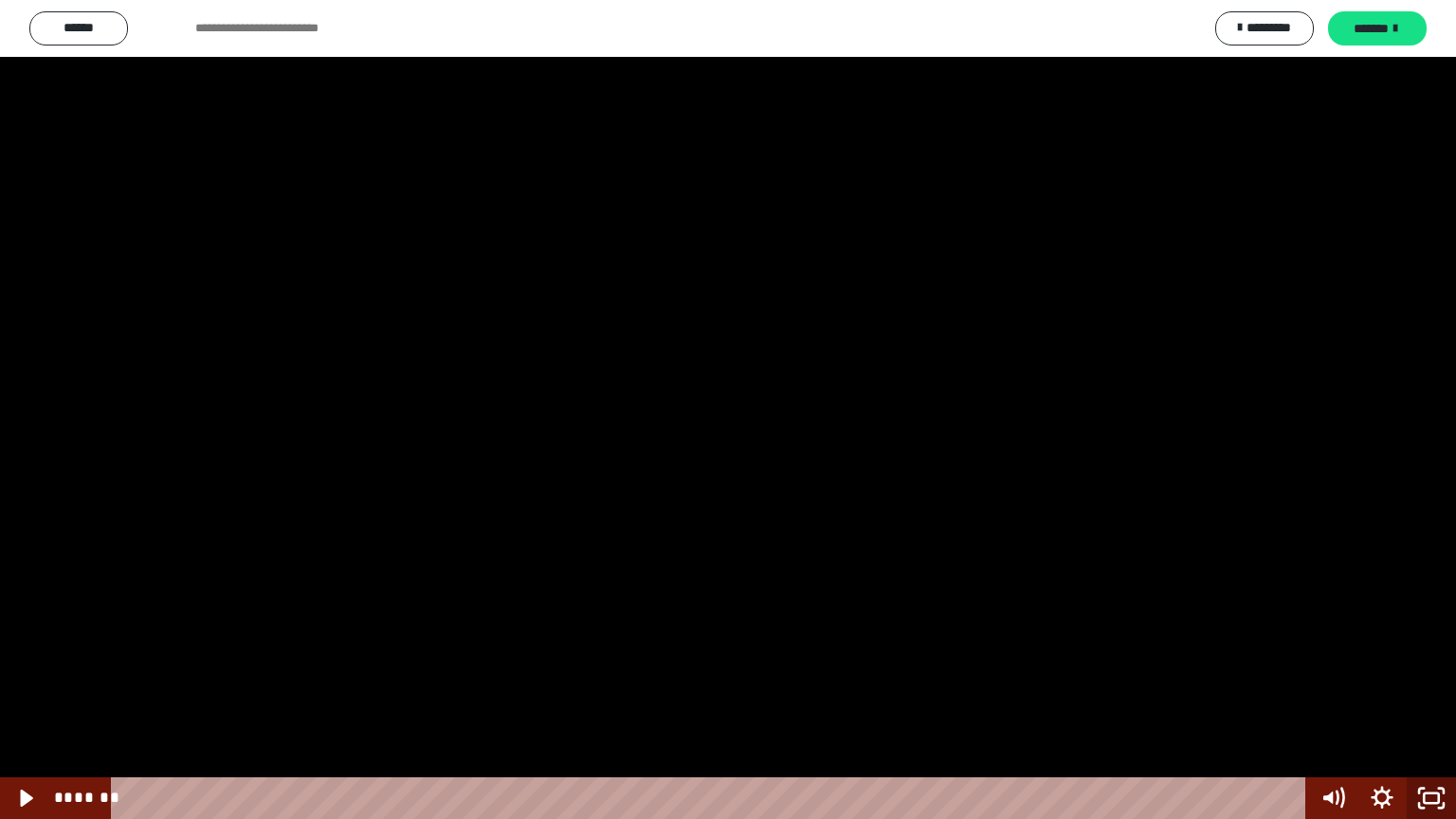 click 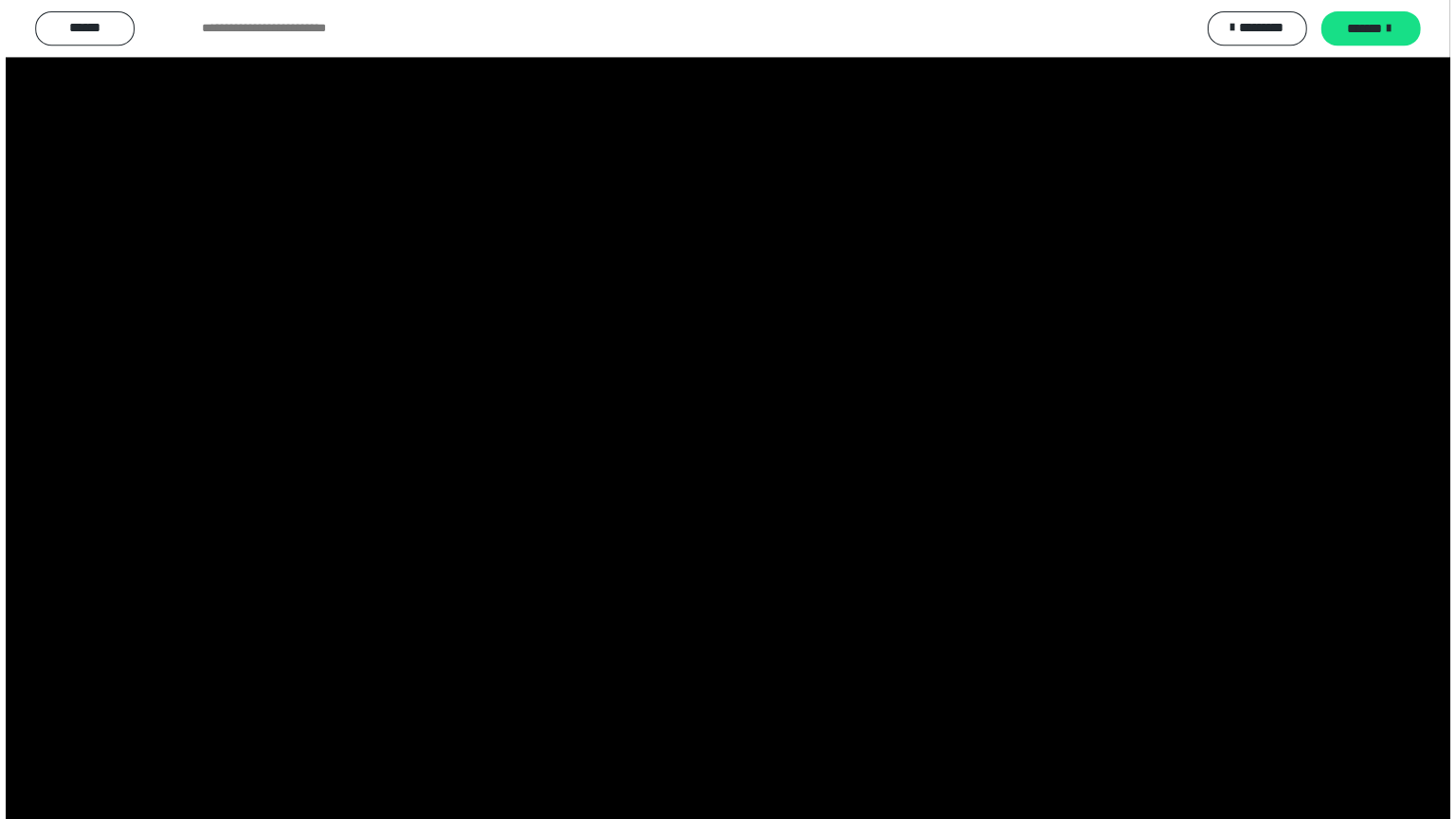 scroll, scrollTop: 2347, scrollLeft: 0, axis: vertical 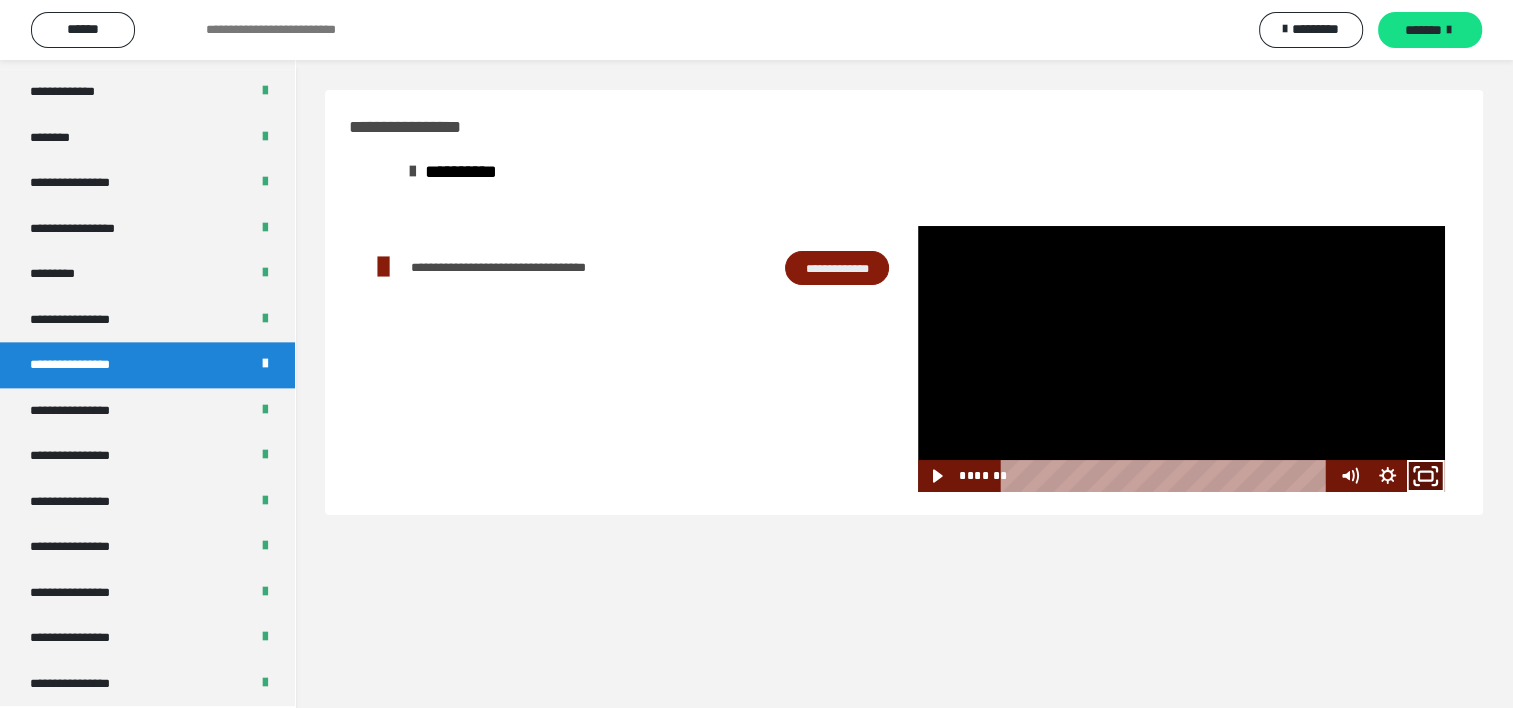 click 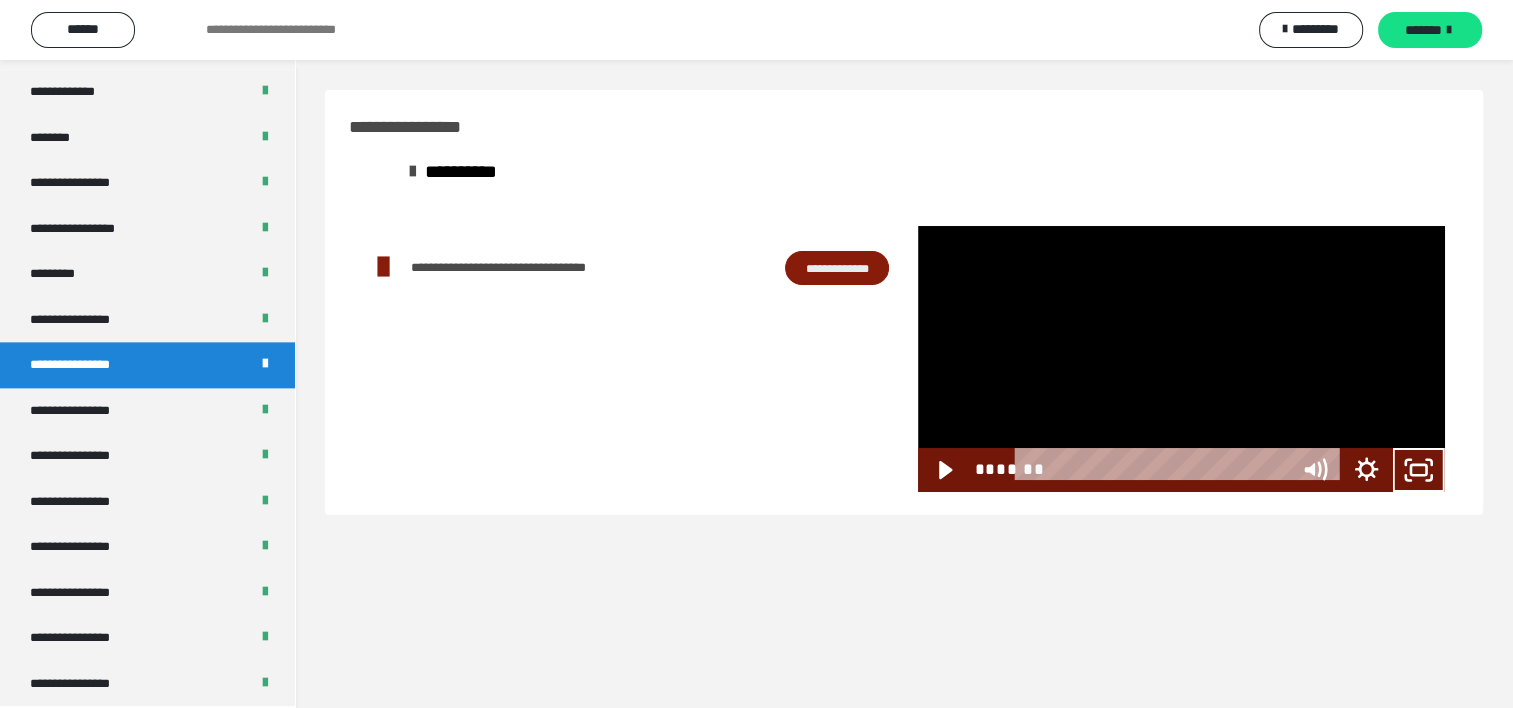 scroll, scrollTop: 2321, scrollLeft: 0, axis: vertical 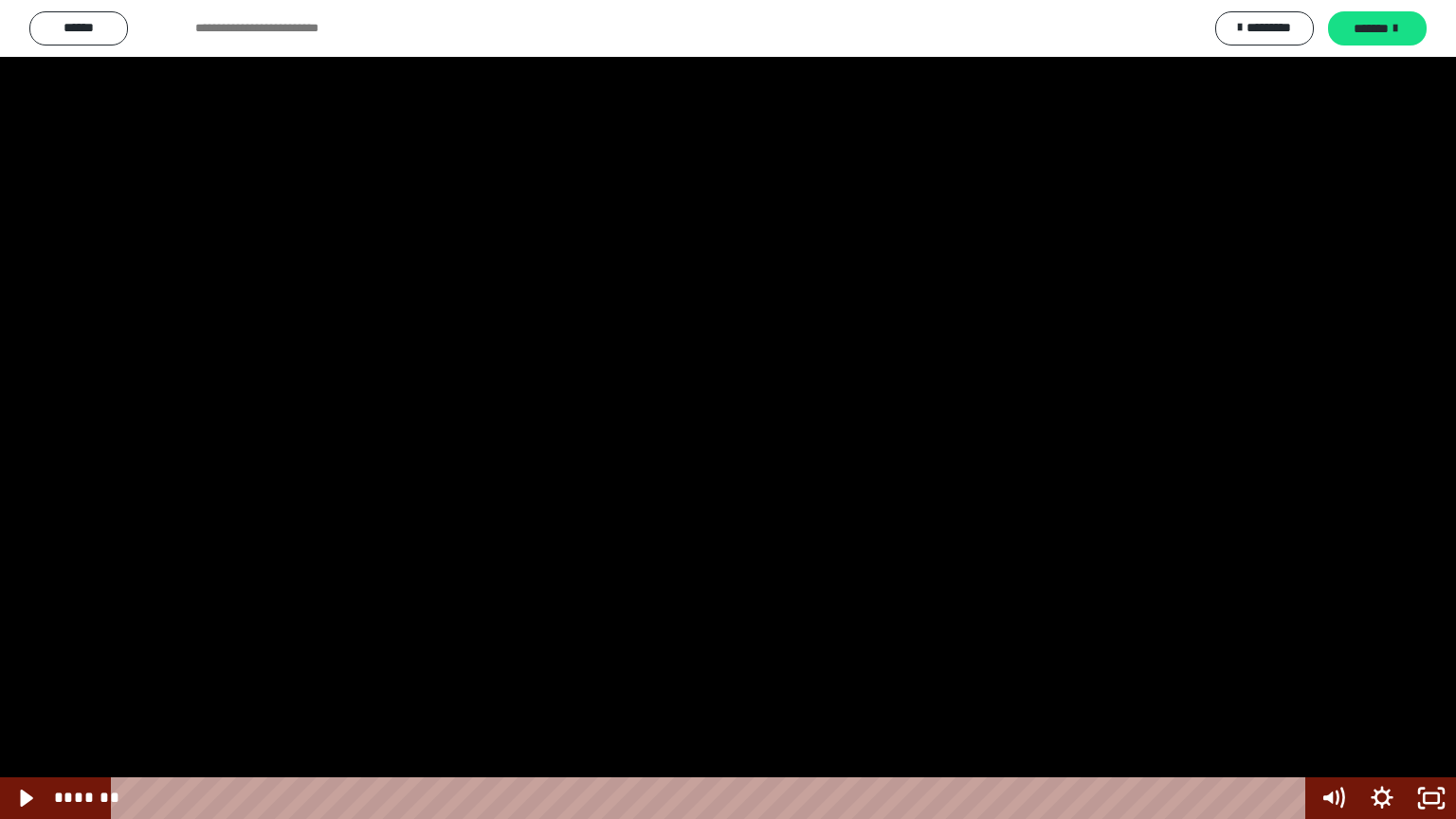 click at bounding box center [728, 410] 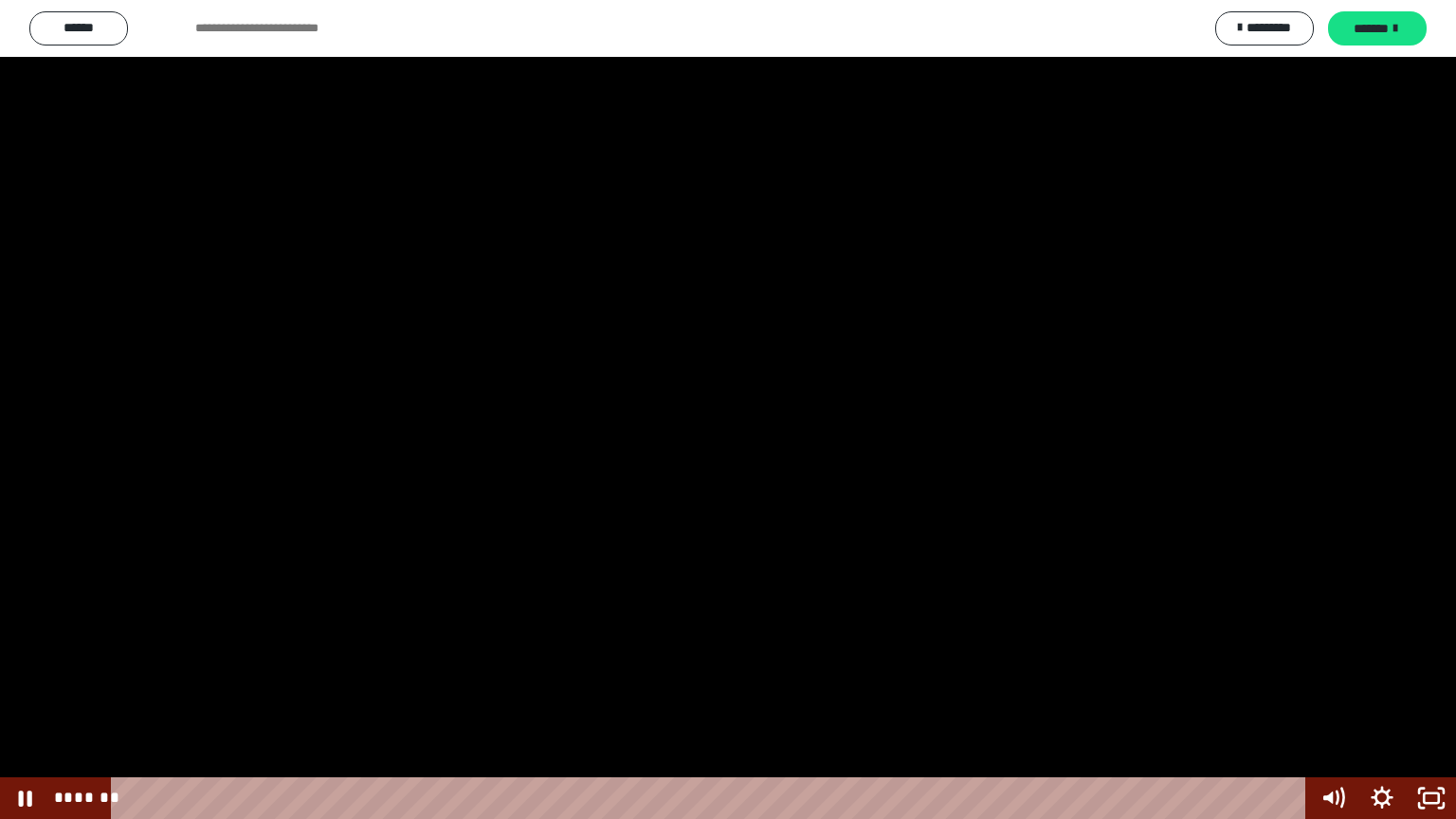 click at bounding box center (728, 410) 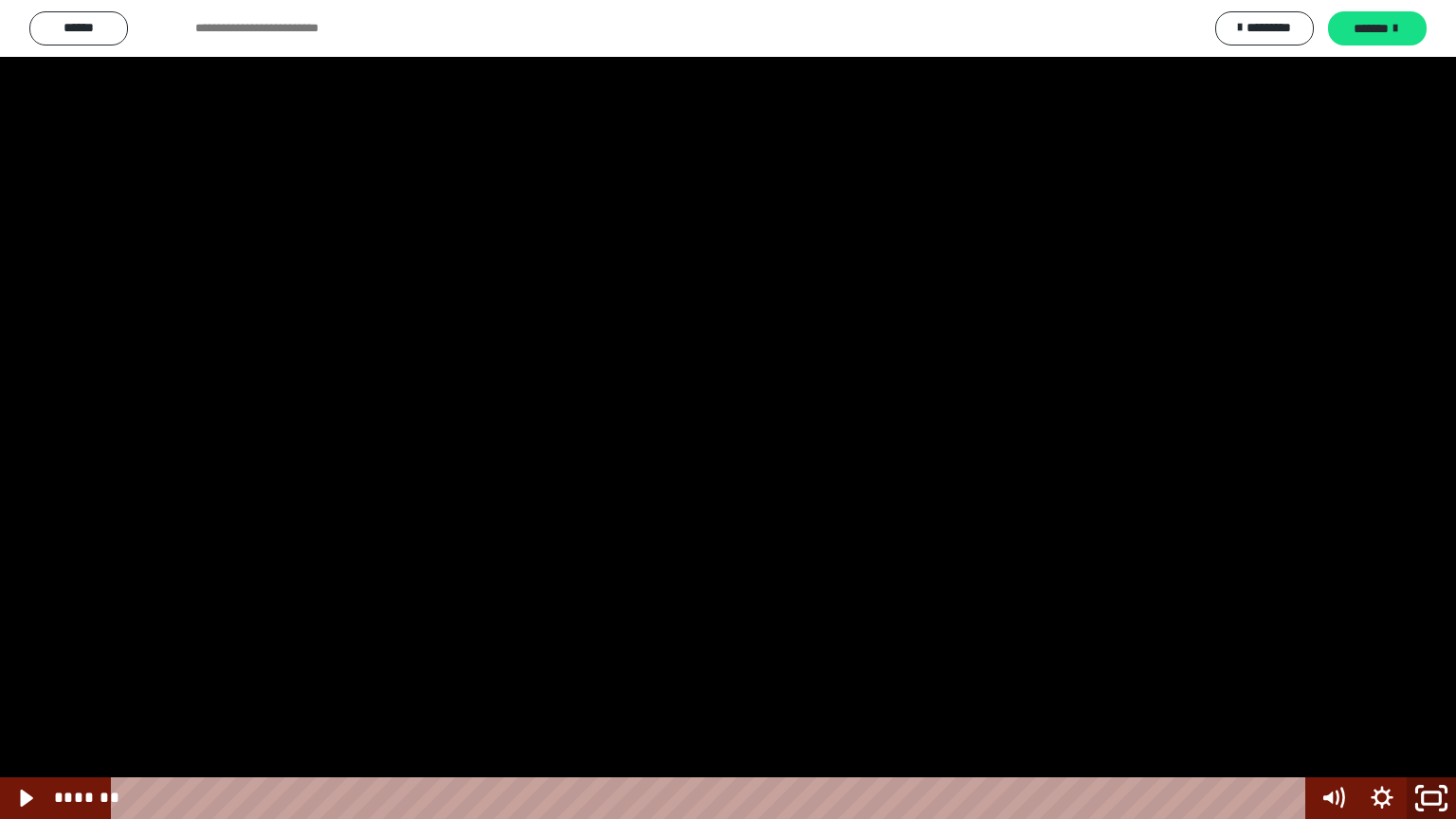 click 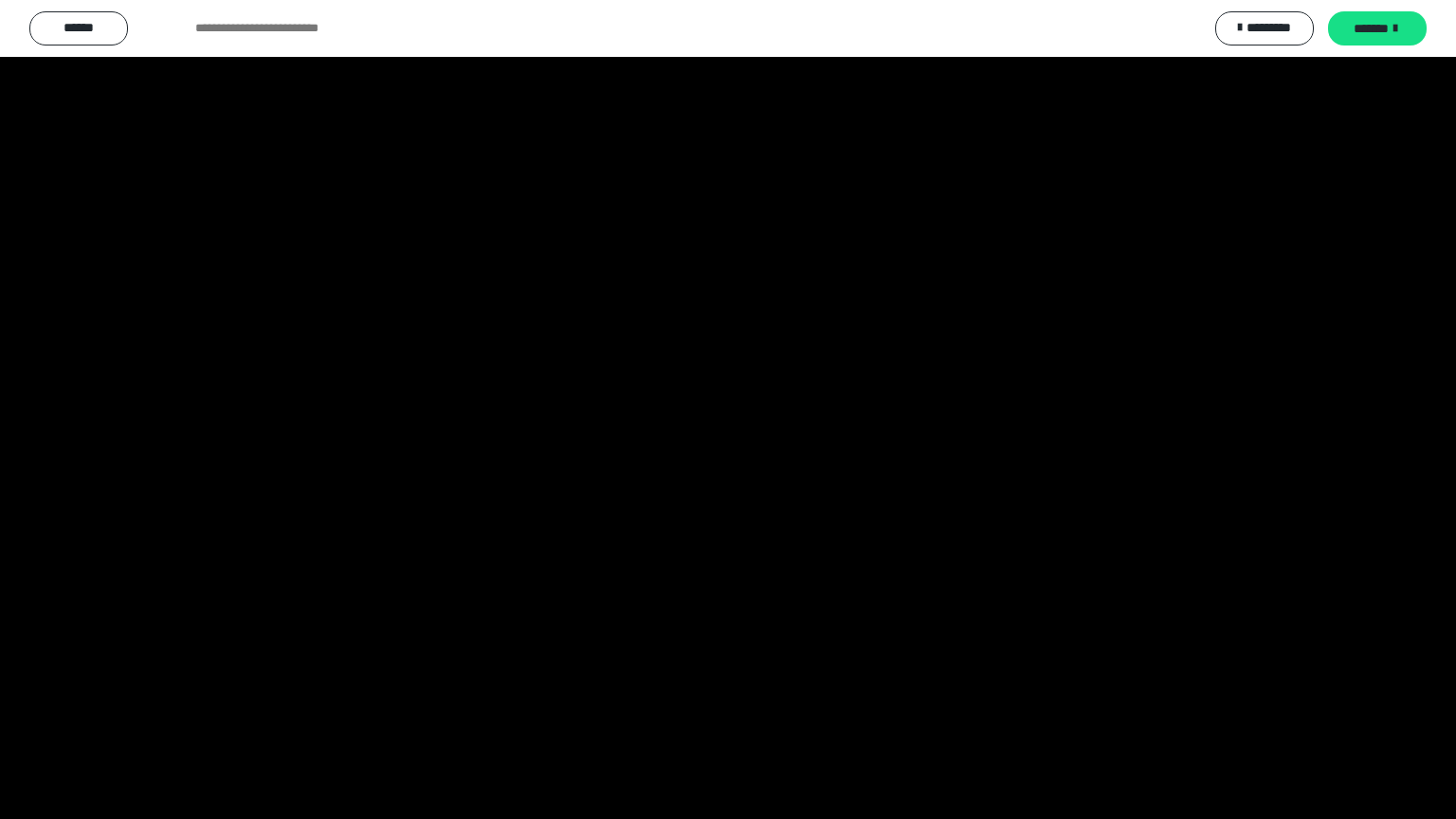 scroll, scrollTop: 2347, scrollLeft: 0, axis: vertical 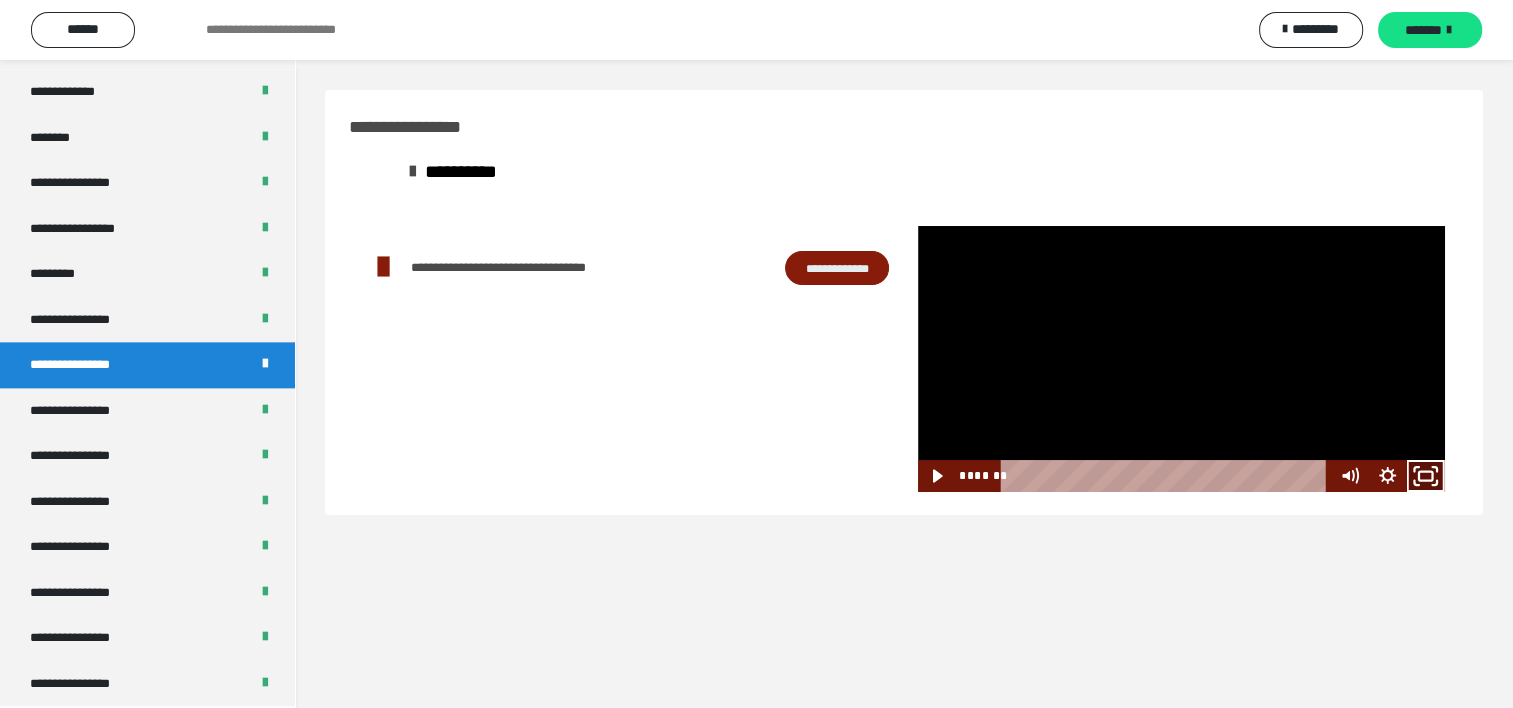 click 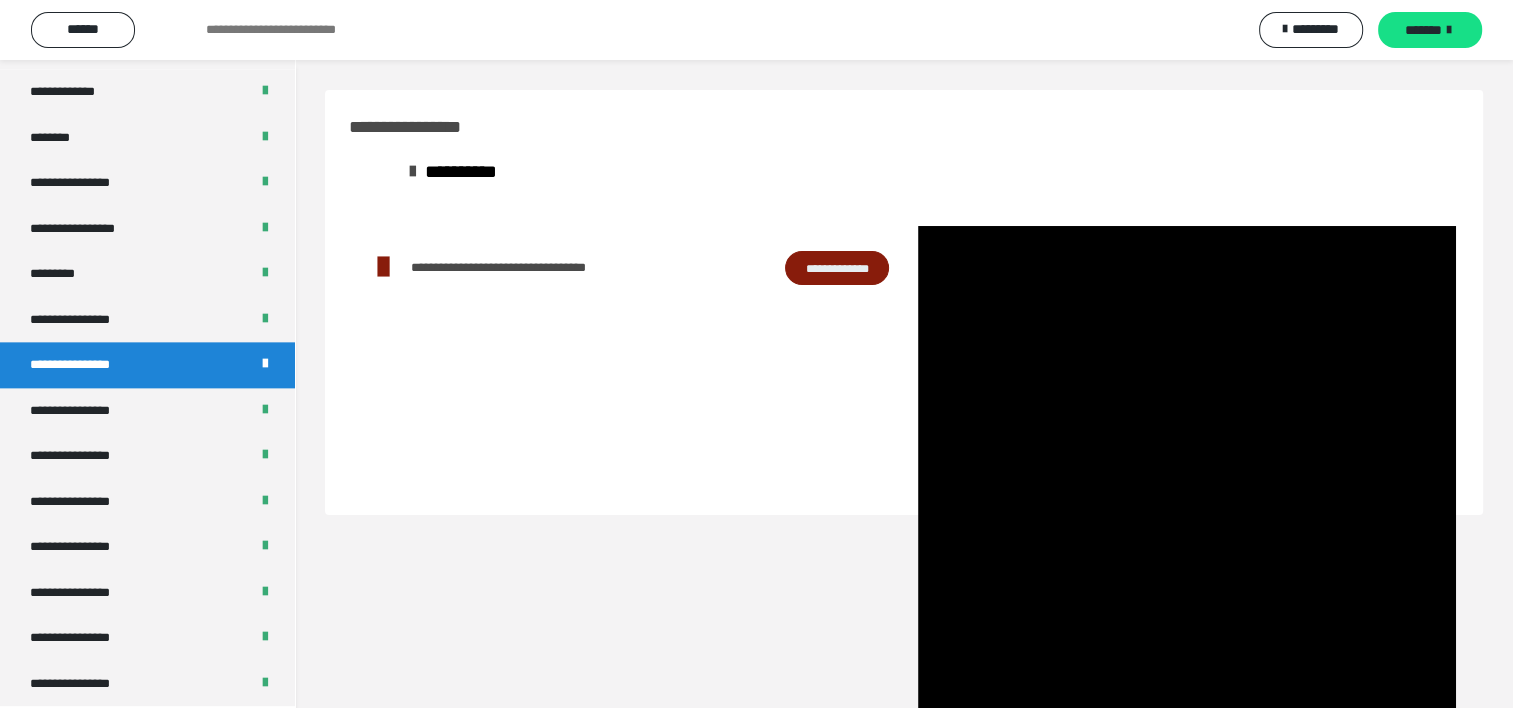 scroll, scrollTop: 2321, scrollLeft: 0, axis: vertical 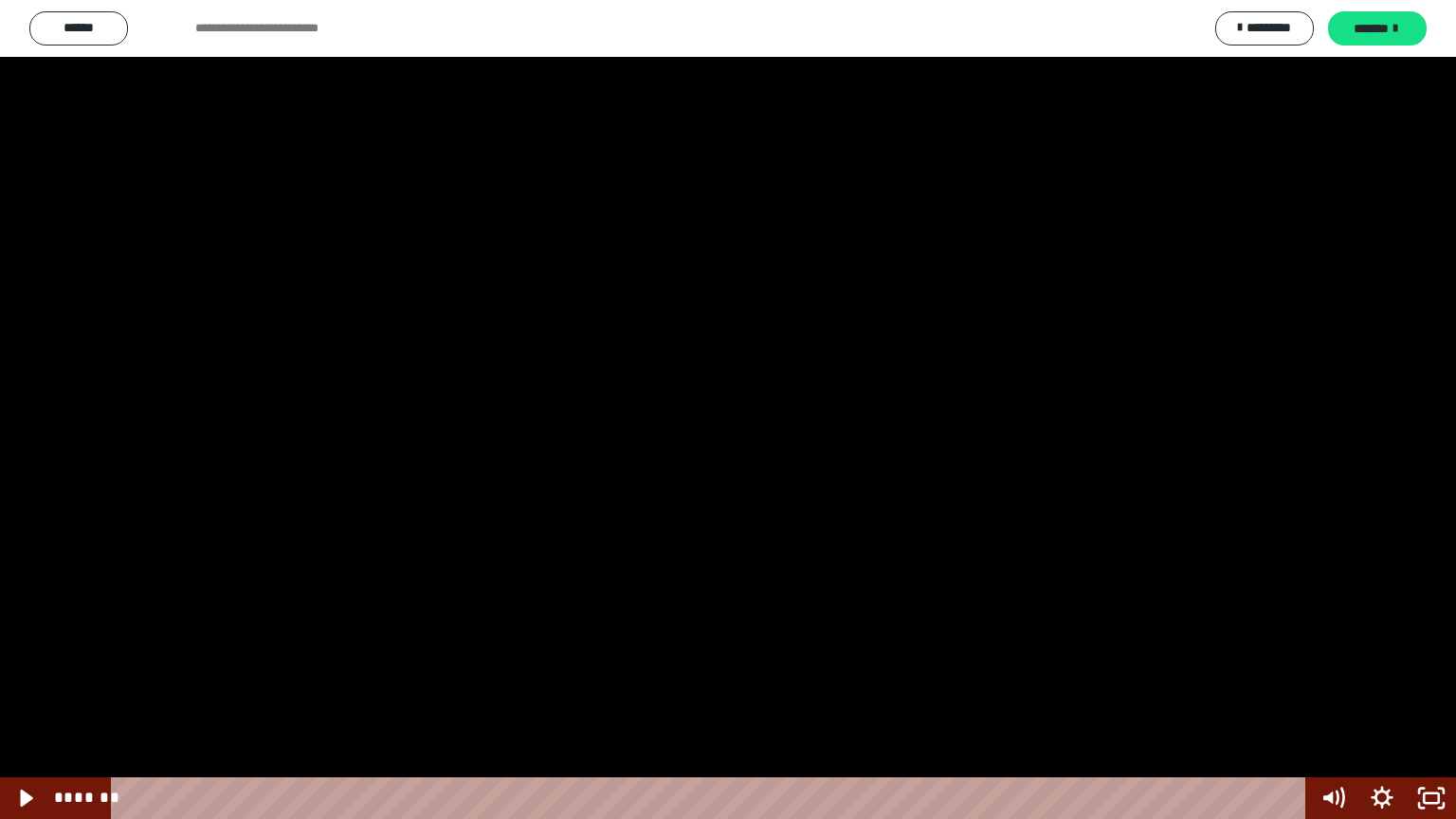 click at bounding box center (728, 410) 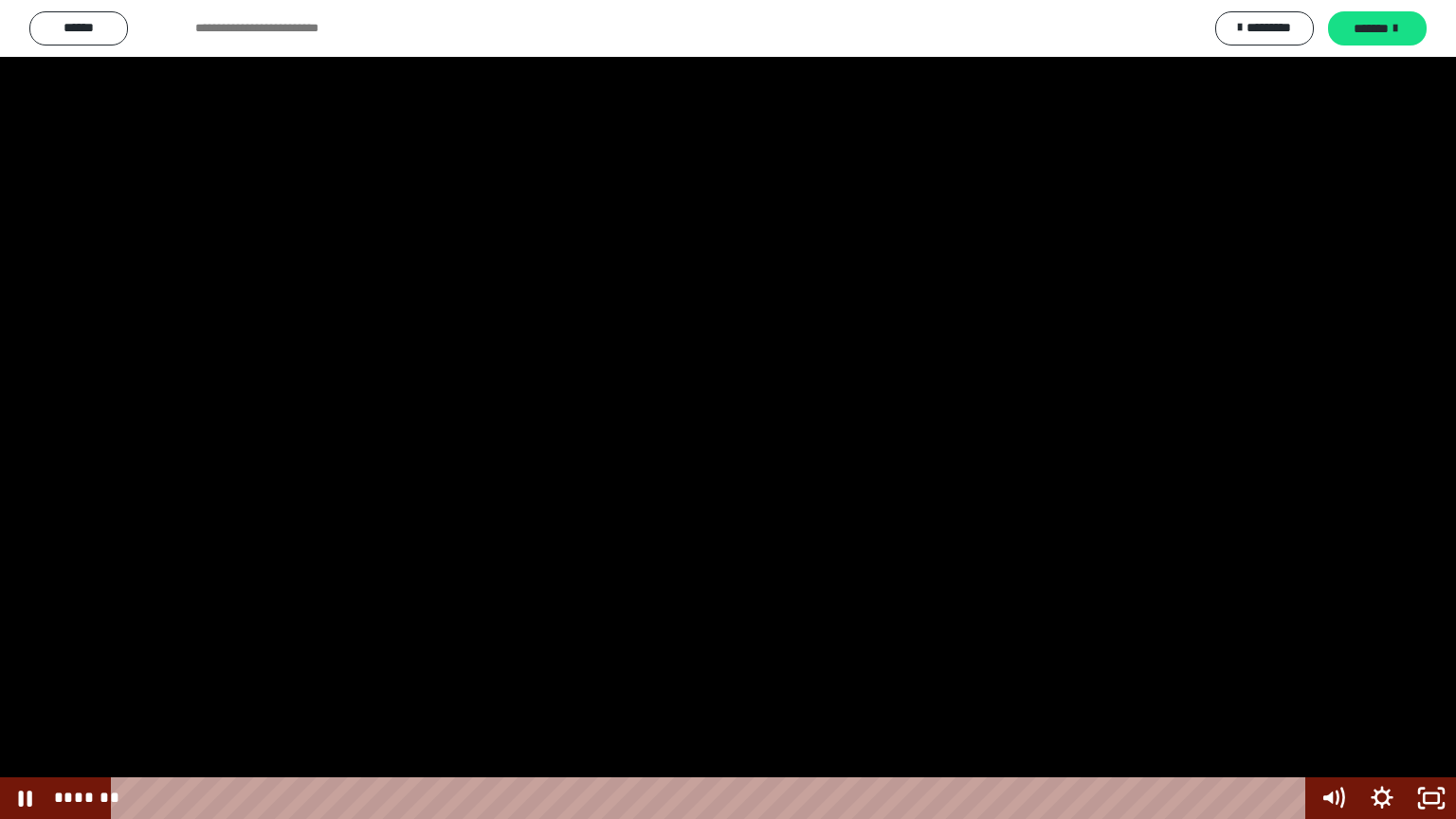 click at bounding box center [728, 410] 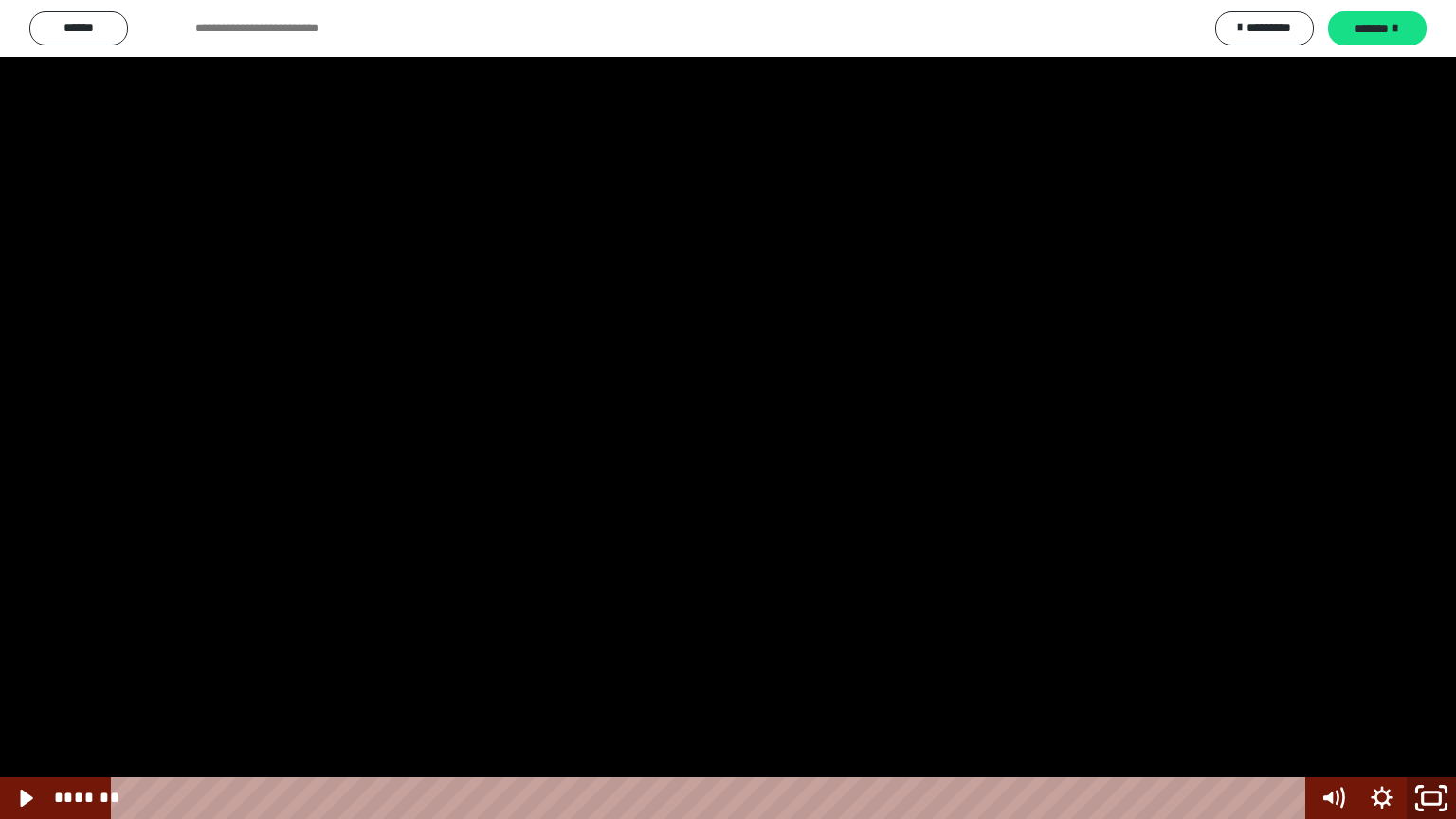 click 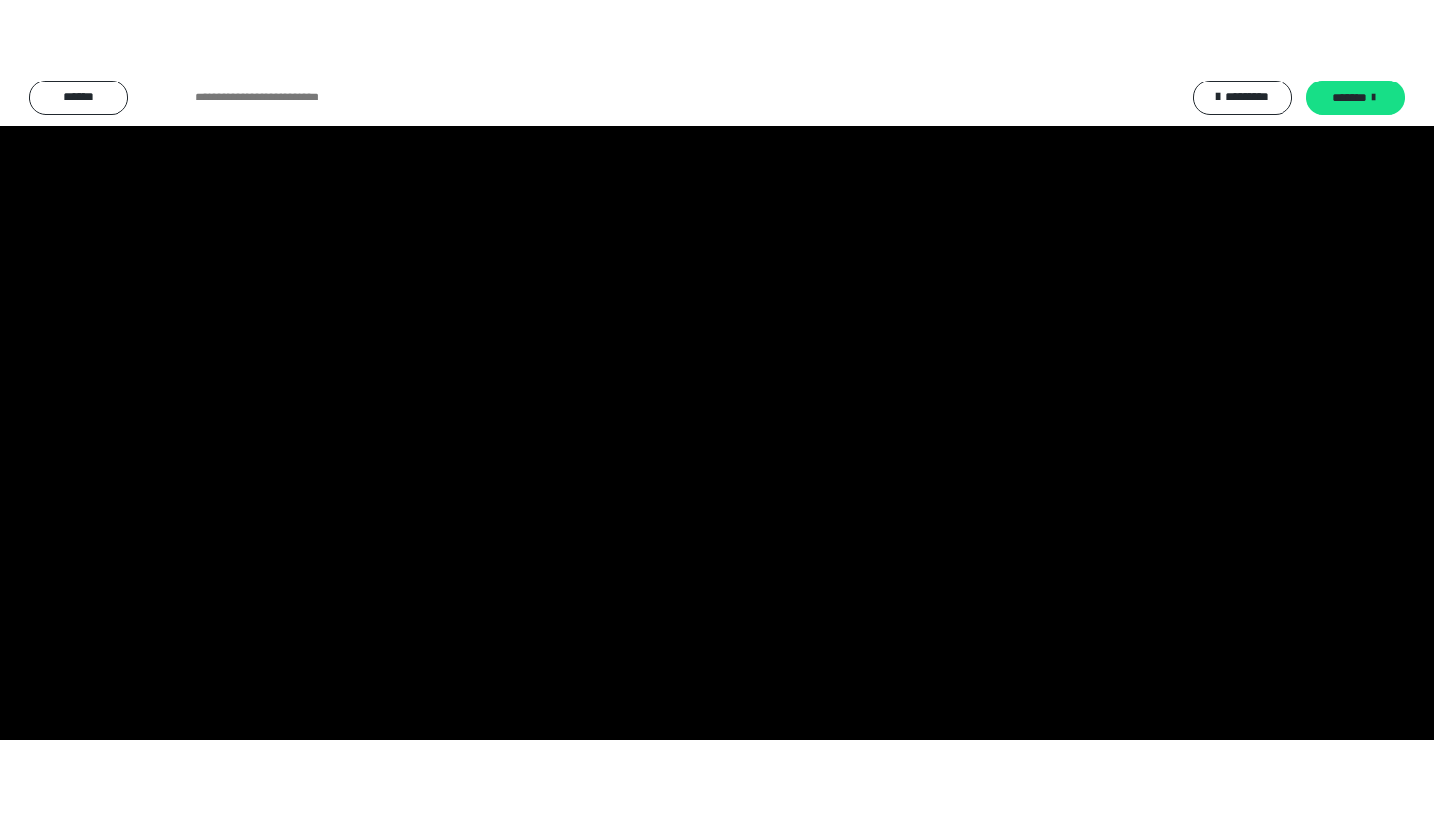 scroll, scrollTop: 2347, scrollLeft: 0, axis: vertical 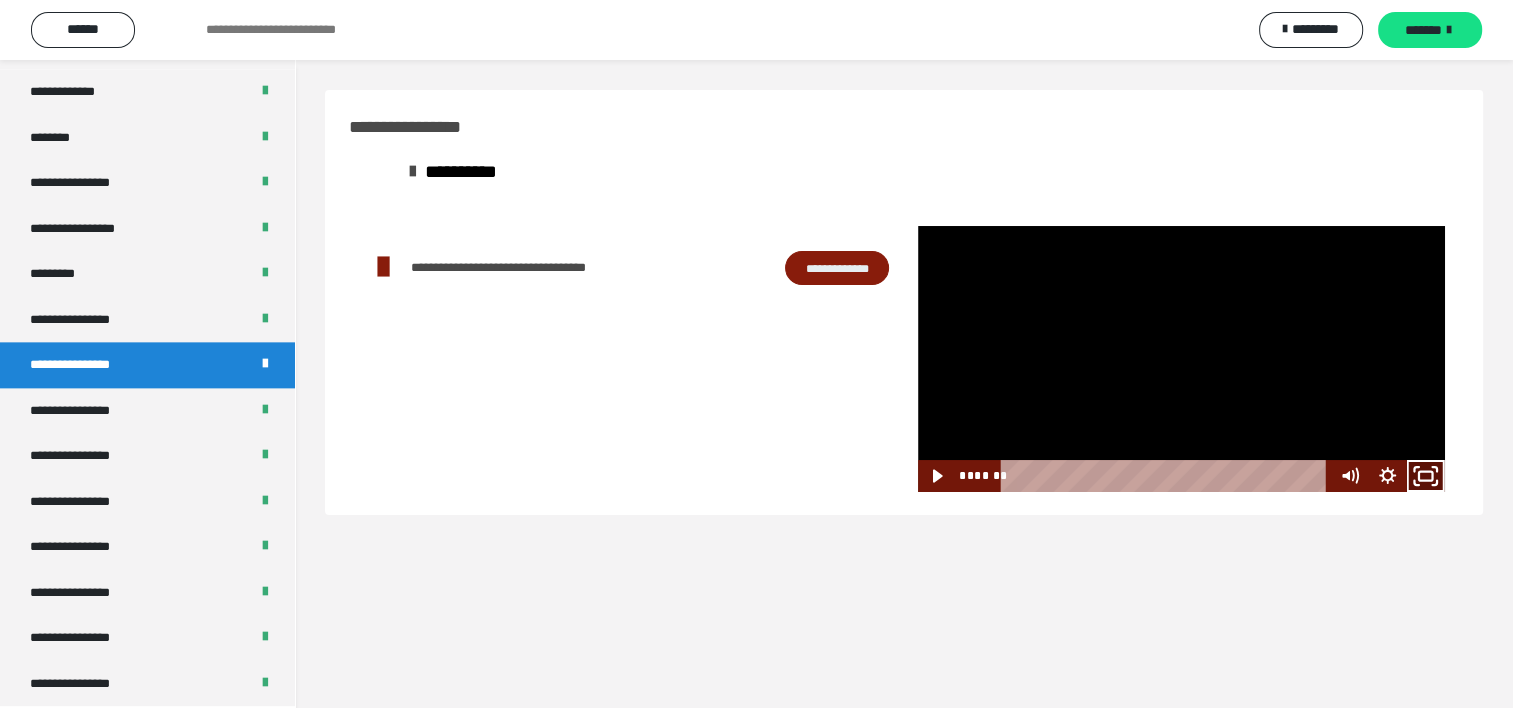 click 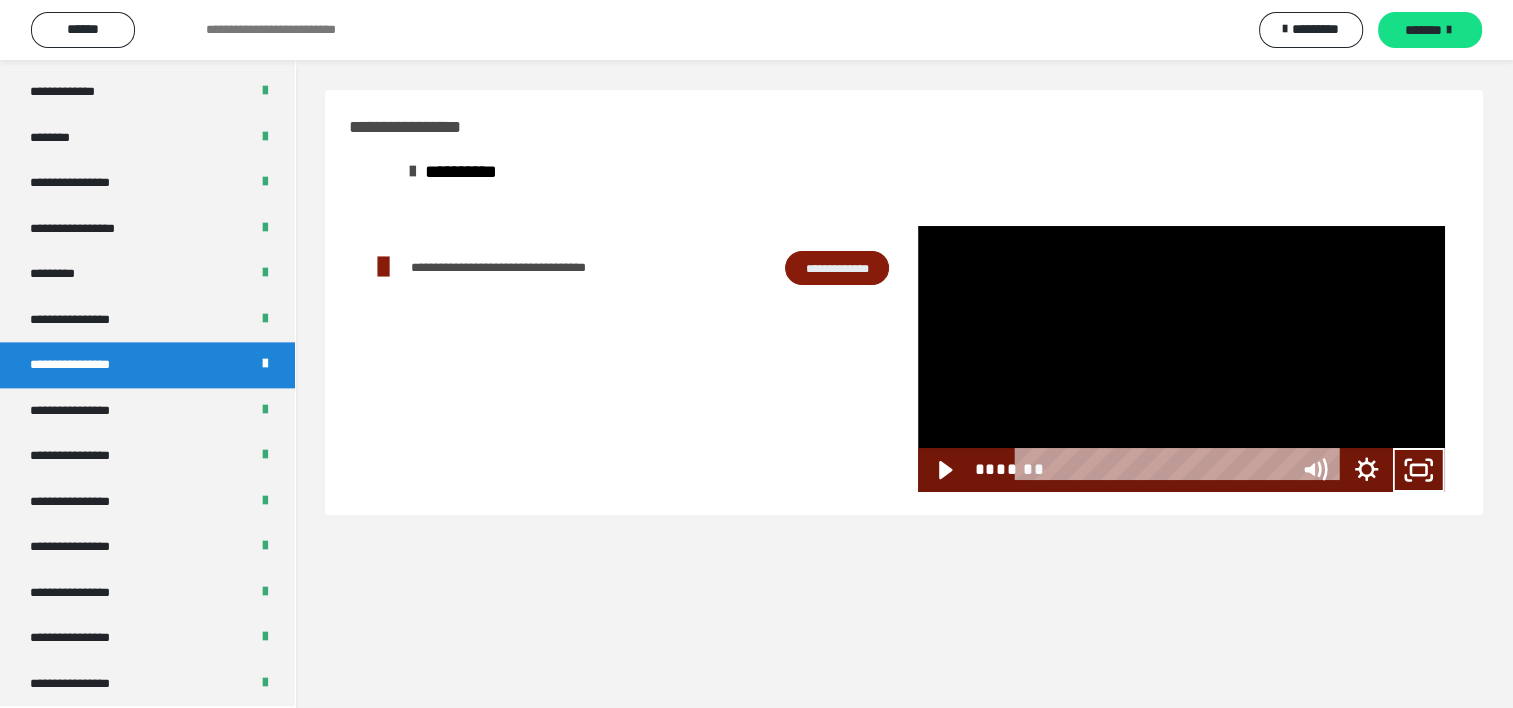 scroll, scrollTop: 2321, scrollLeft: 0, axis: vertical 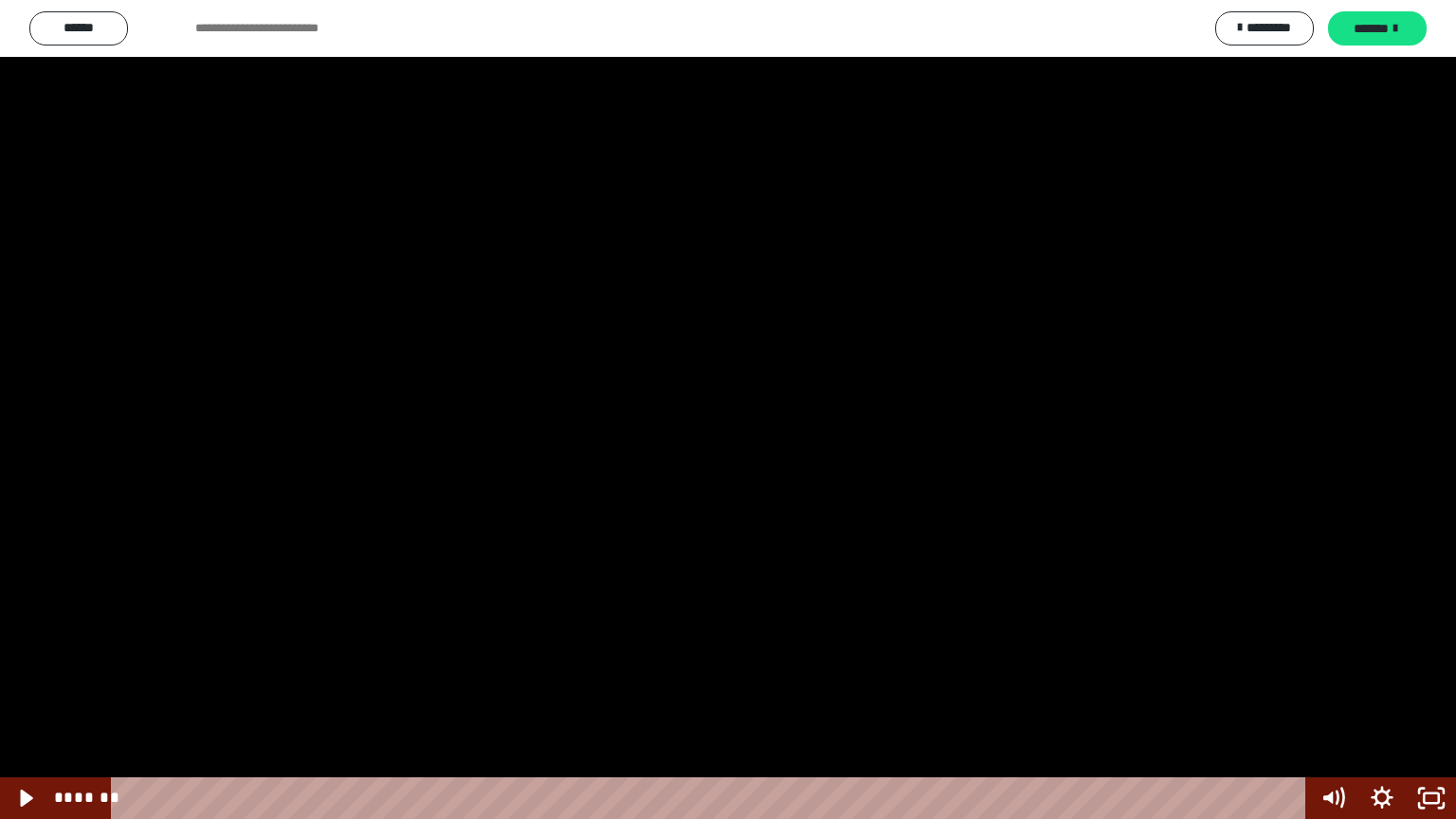 click at bounding box center (728, 410) 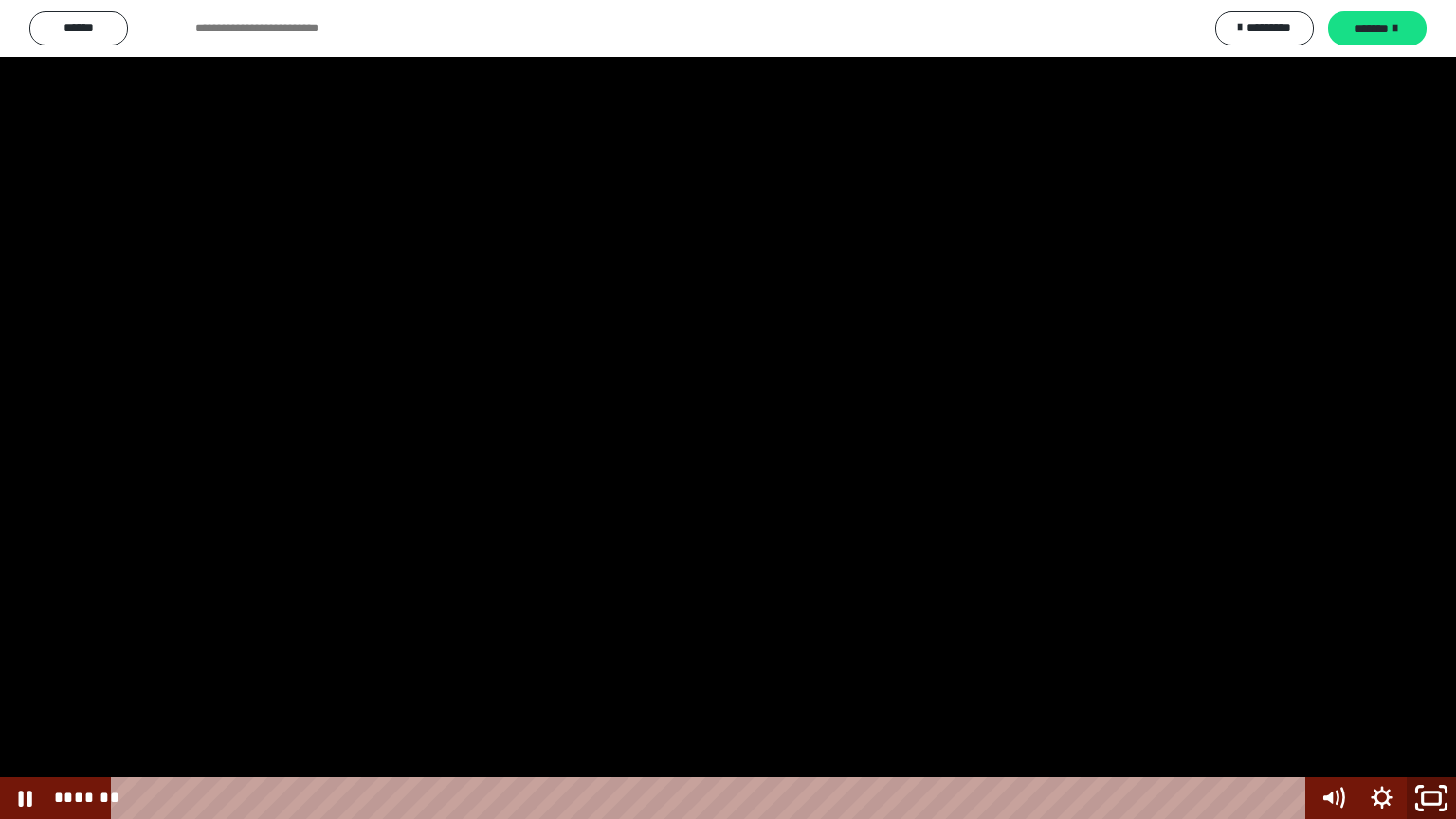 click 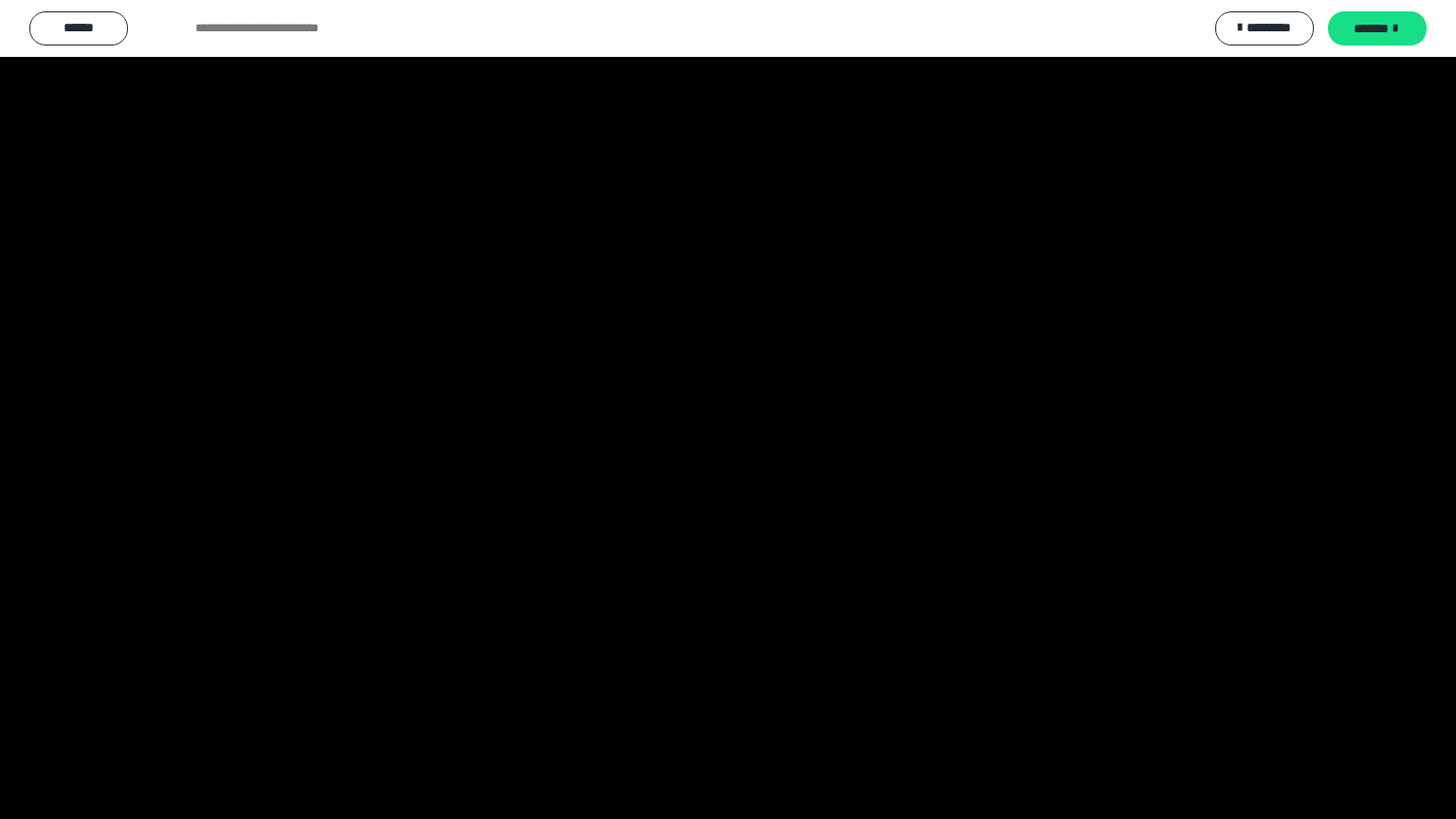 scroll, scrollTop: 2347, scrollLeft: 0, axis: vertical 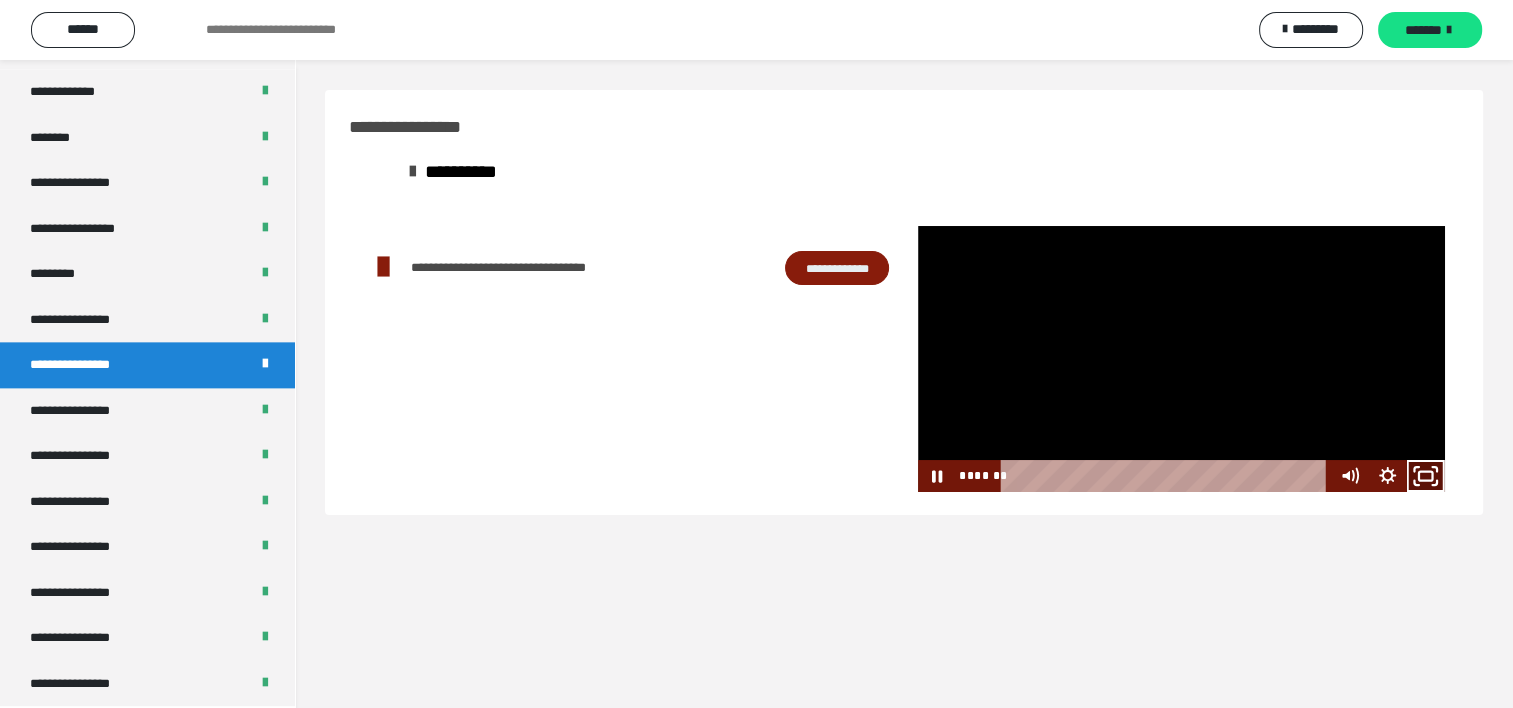 click 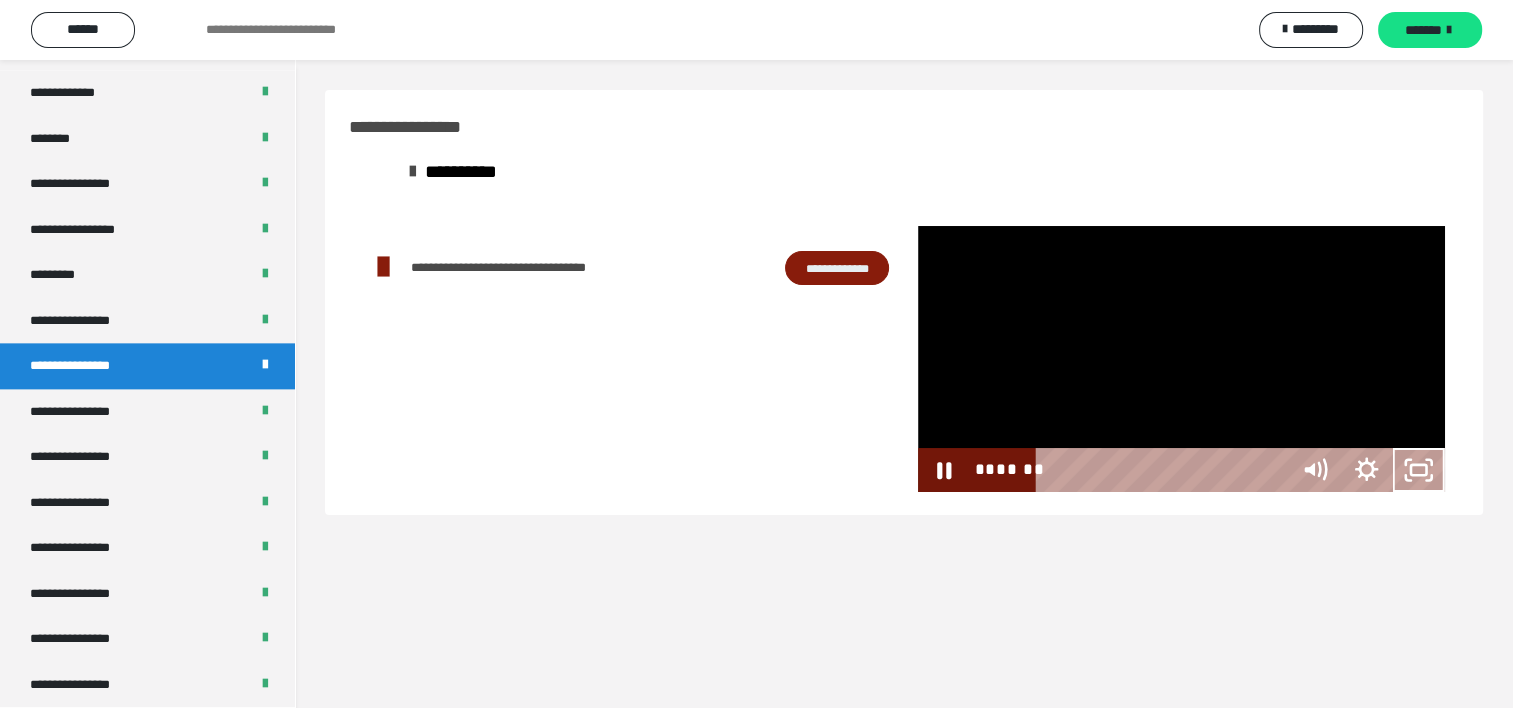 scroll, scrollTop: 2321, scrollLeft: 0, axis: vertical 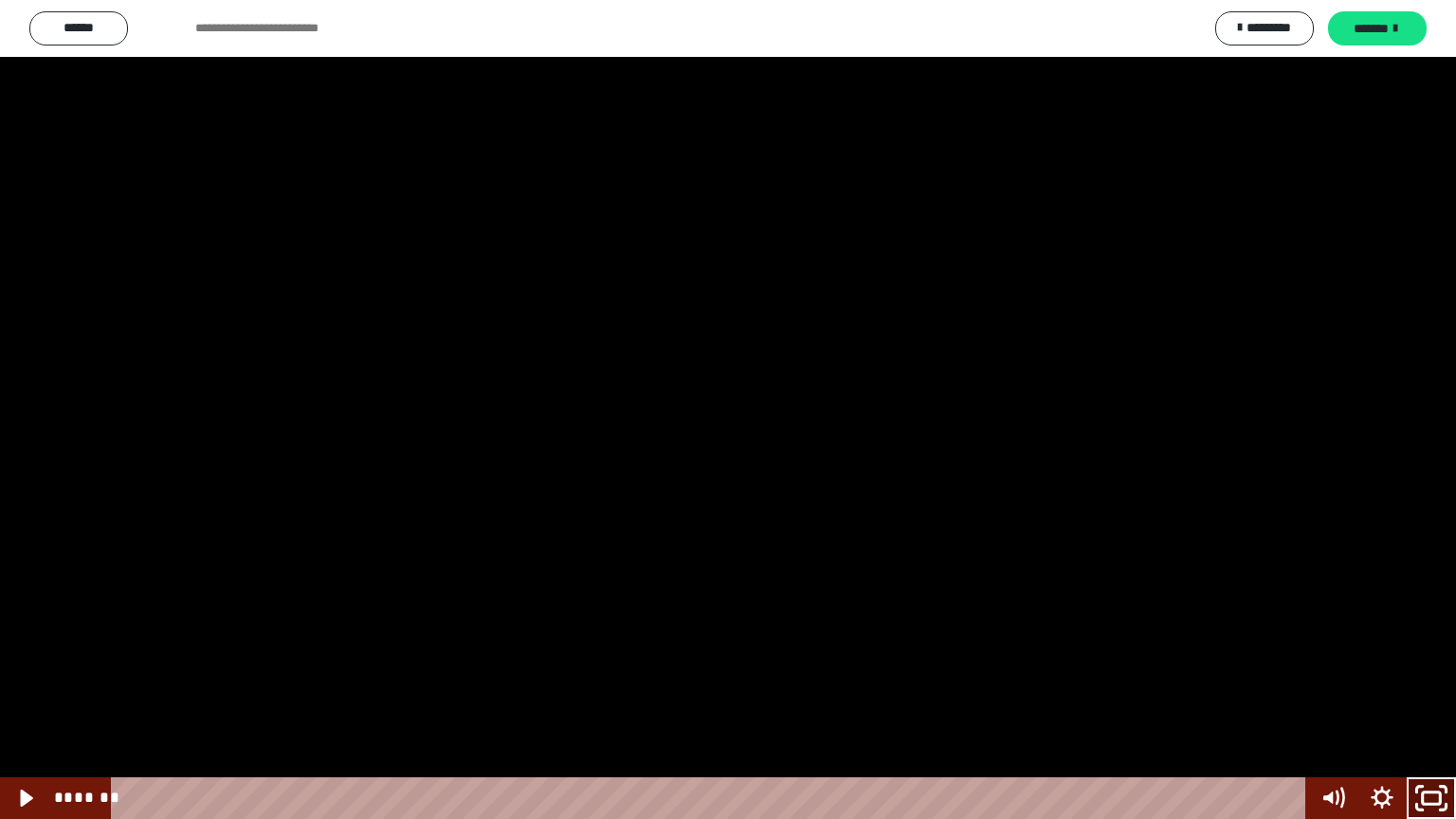 click 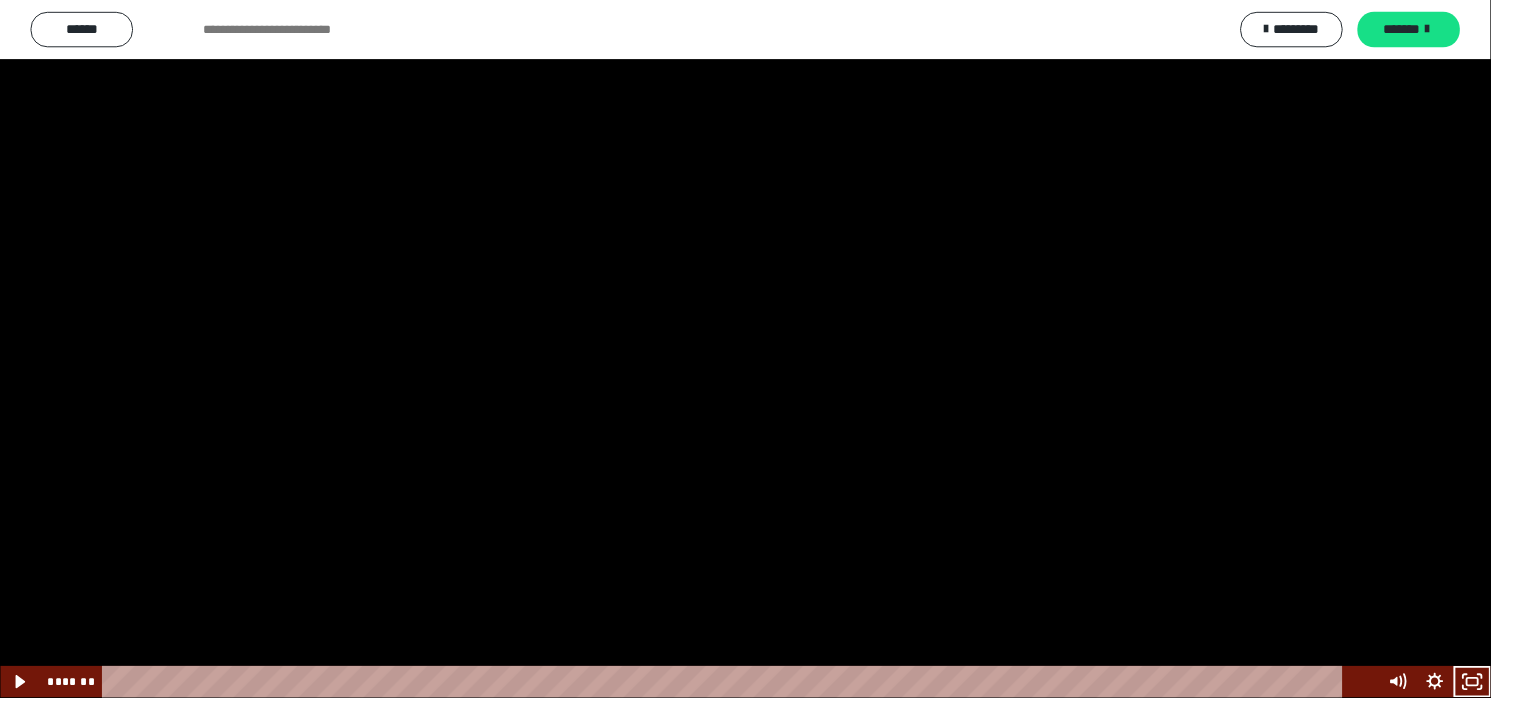 scroll, scrollTop: 2476, scrollLeft: 0, axis: vertical 